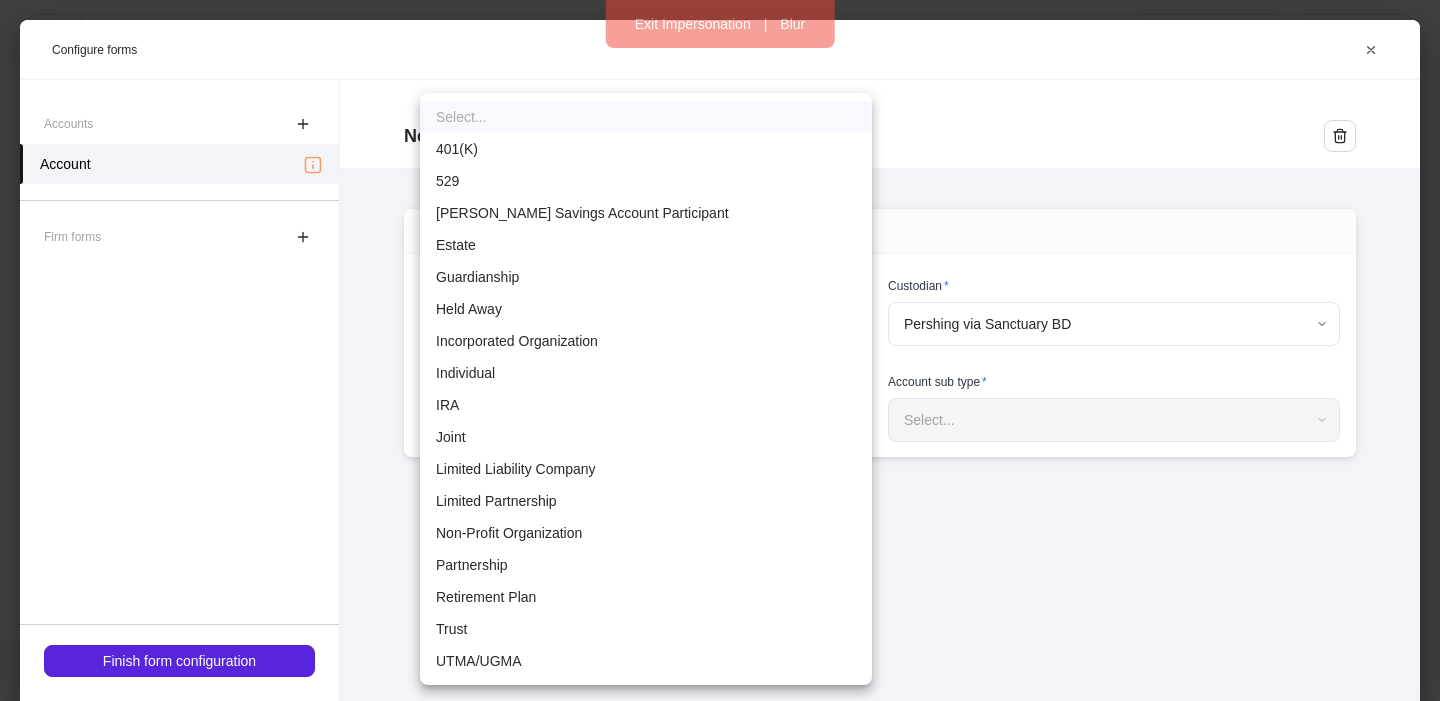 scroll, scrollTop: 0, scrollLeft: 0, axis: both 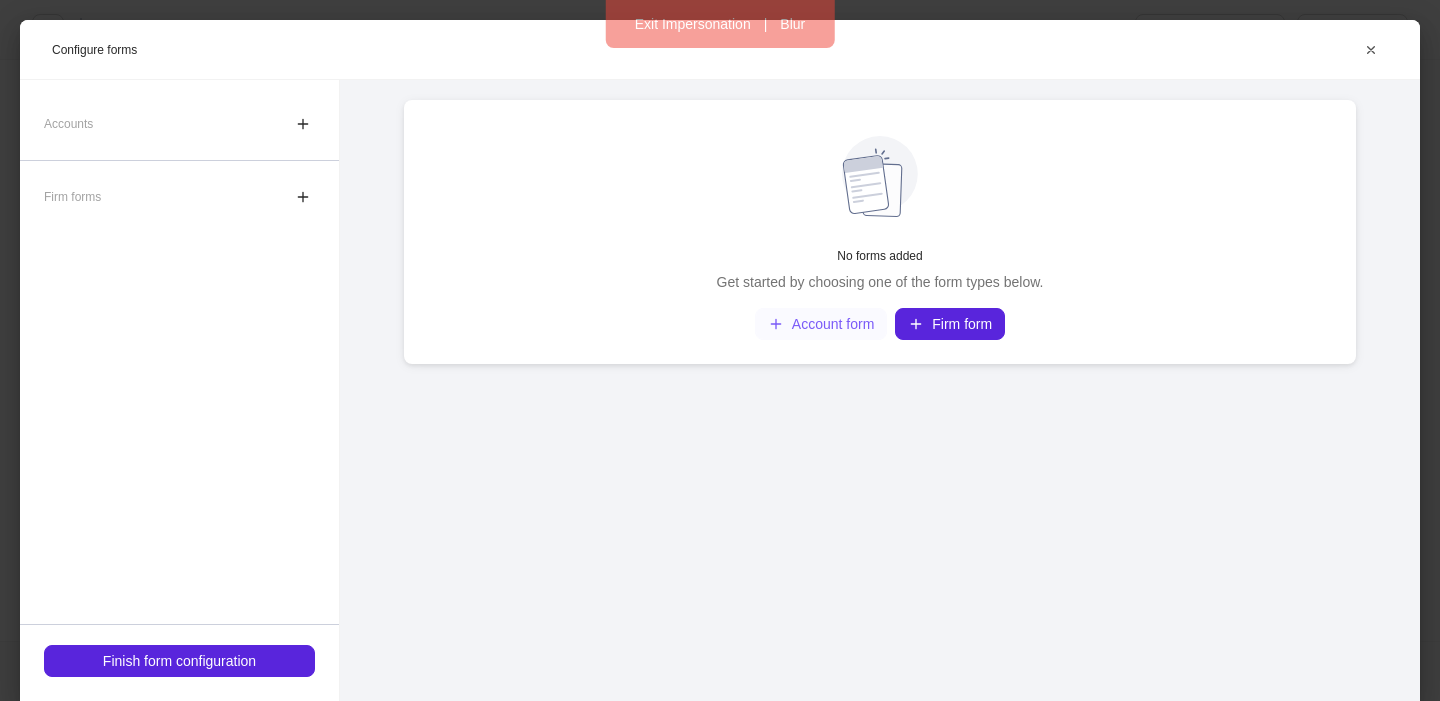 click on "Account form" at bounding box center (821, 324) 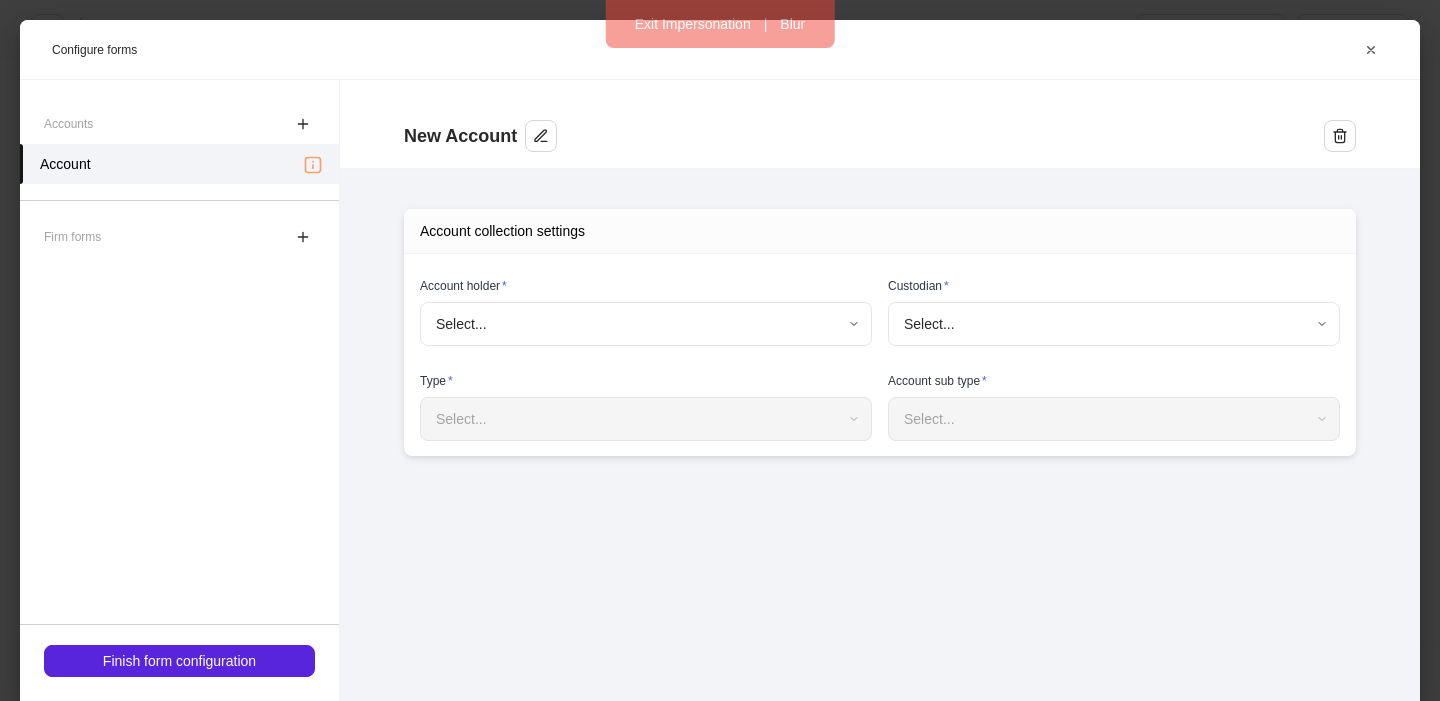 type on "**********" 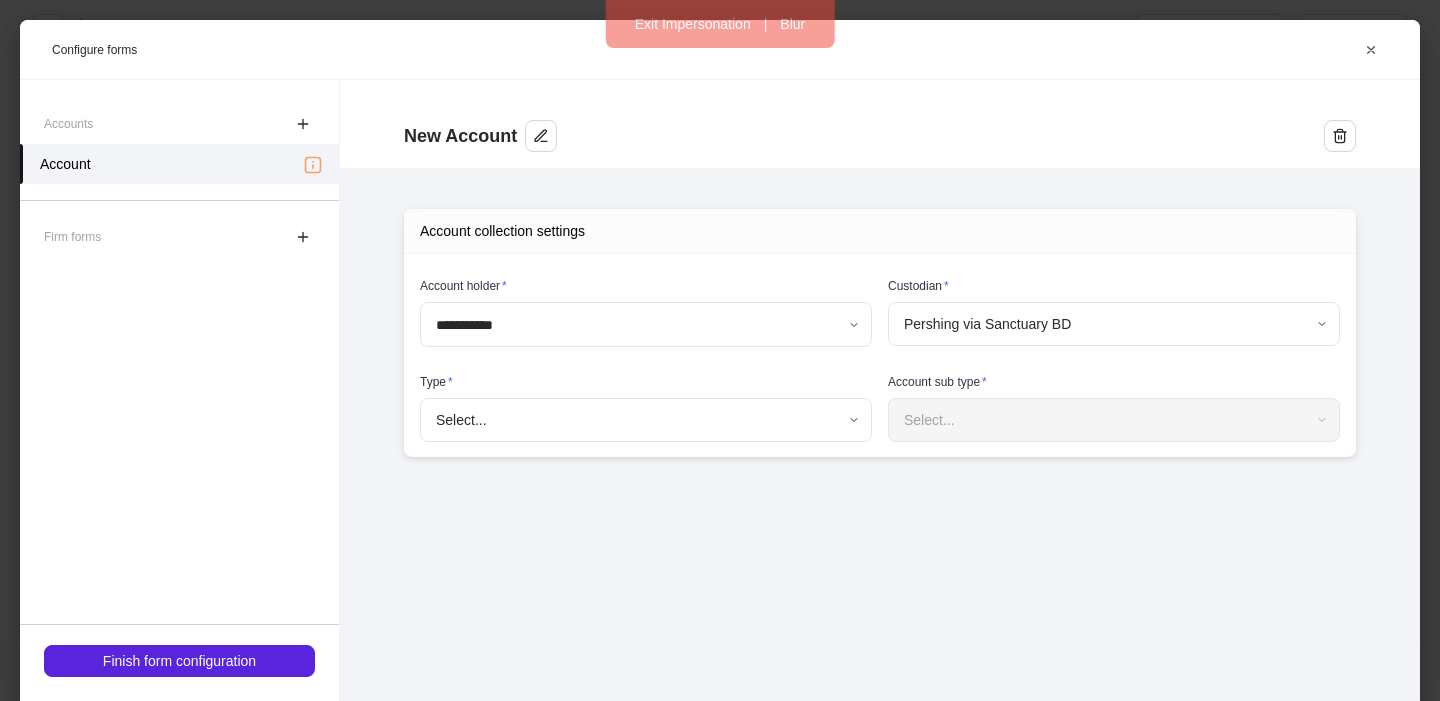 click on "**********" at bounding box center (720, 350) 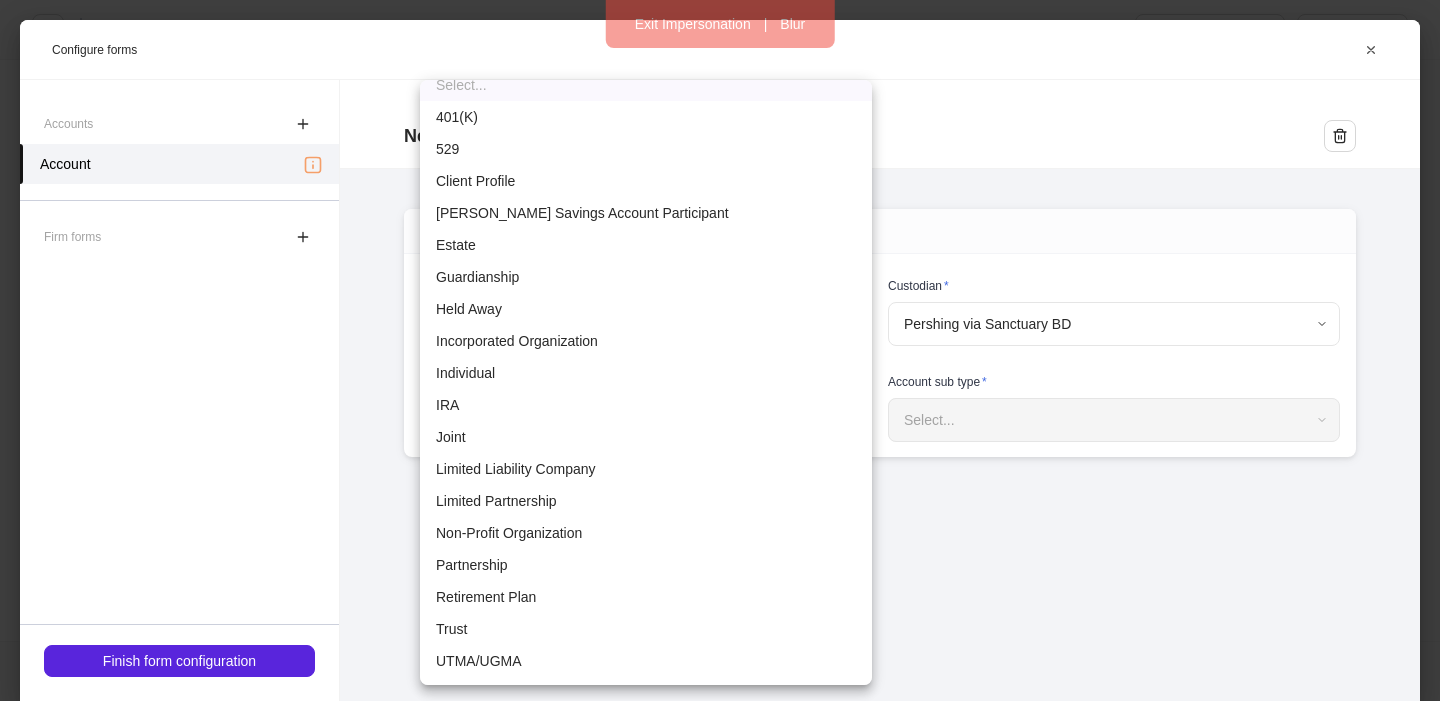 scroll, scrollTop: 0, scrollLeft: 0, axis: both 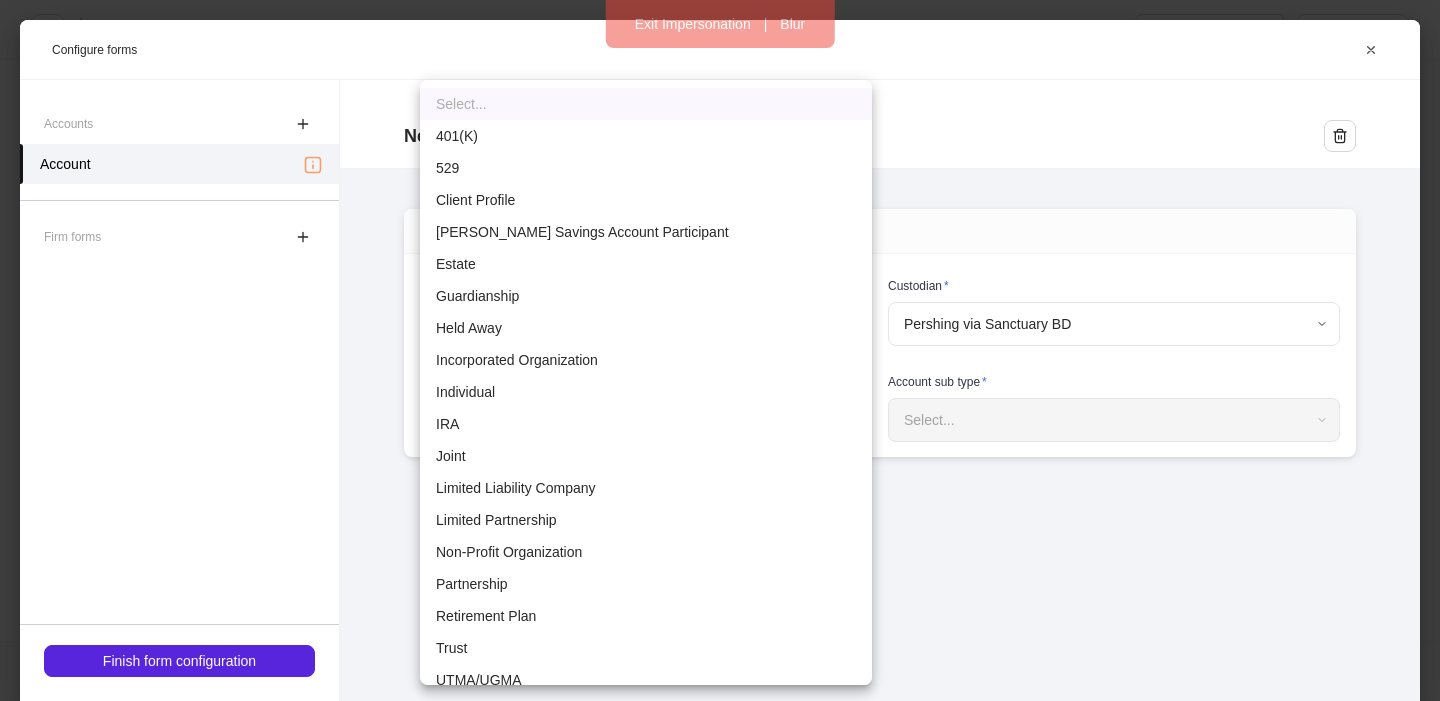 click at bounding box center (720, 350) 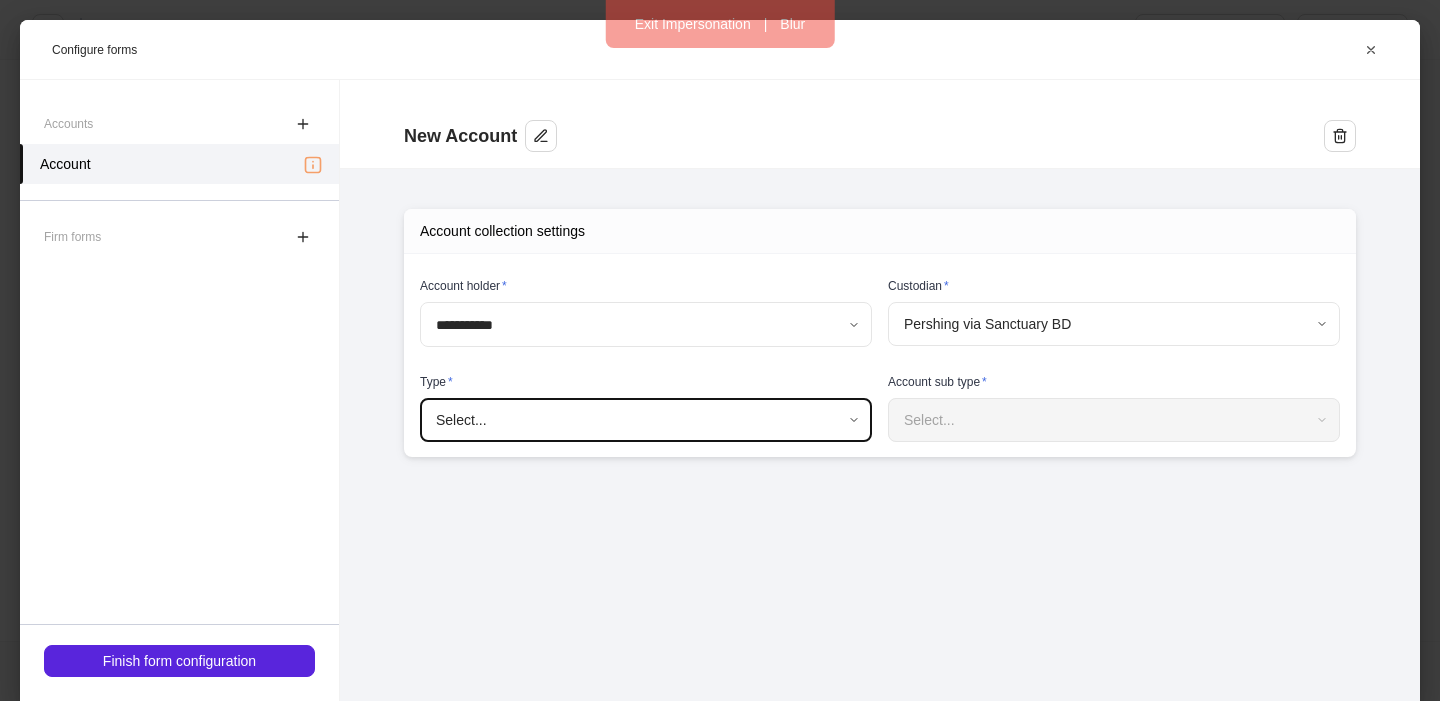 click on "**********" at bounding box center [720, 350] 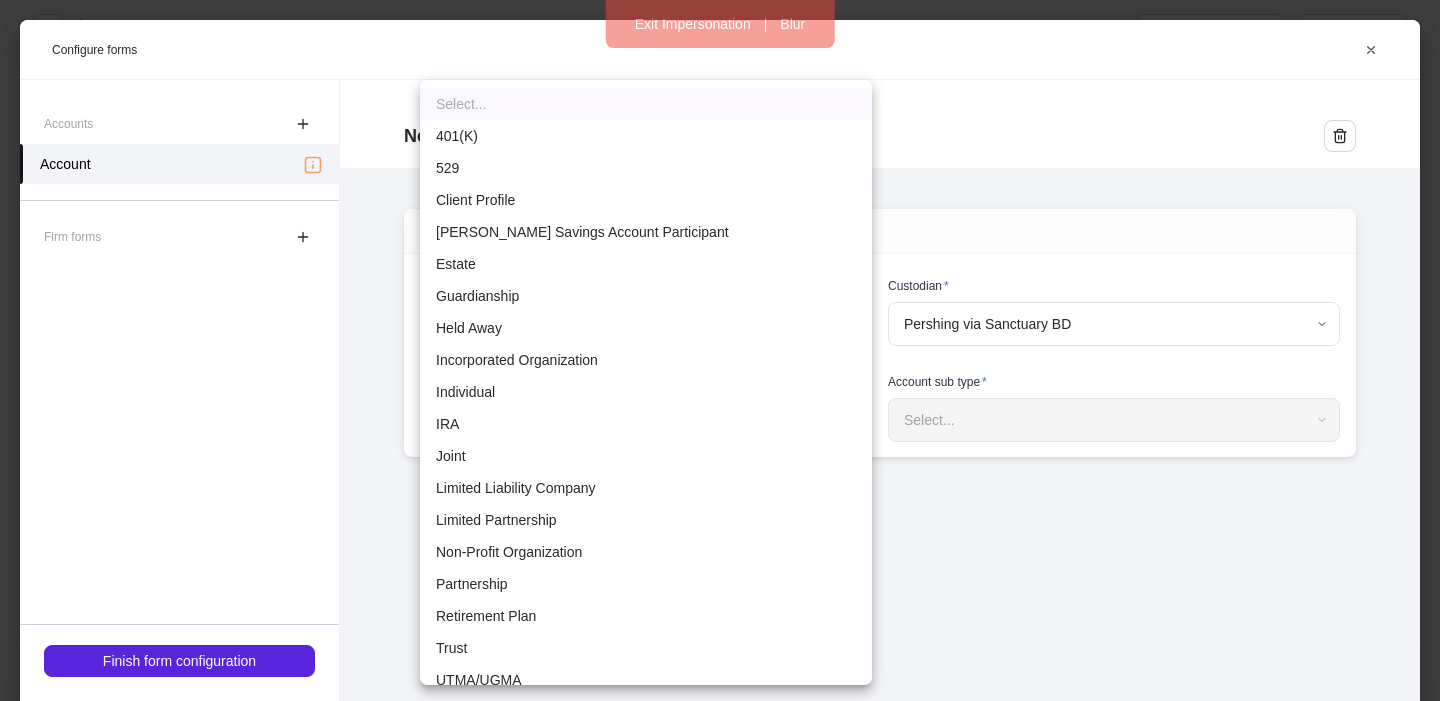 type 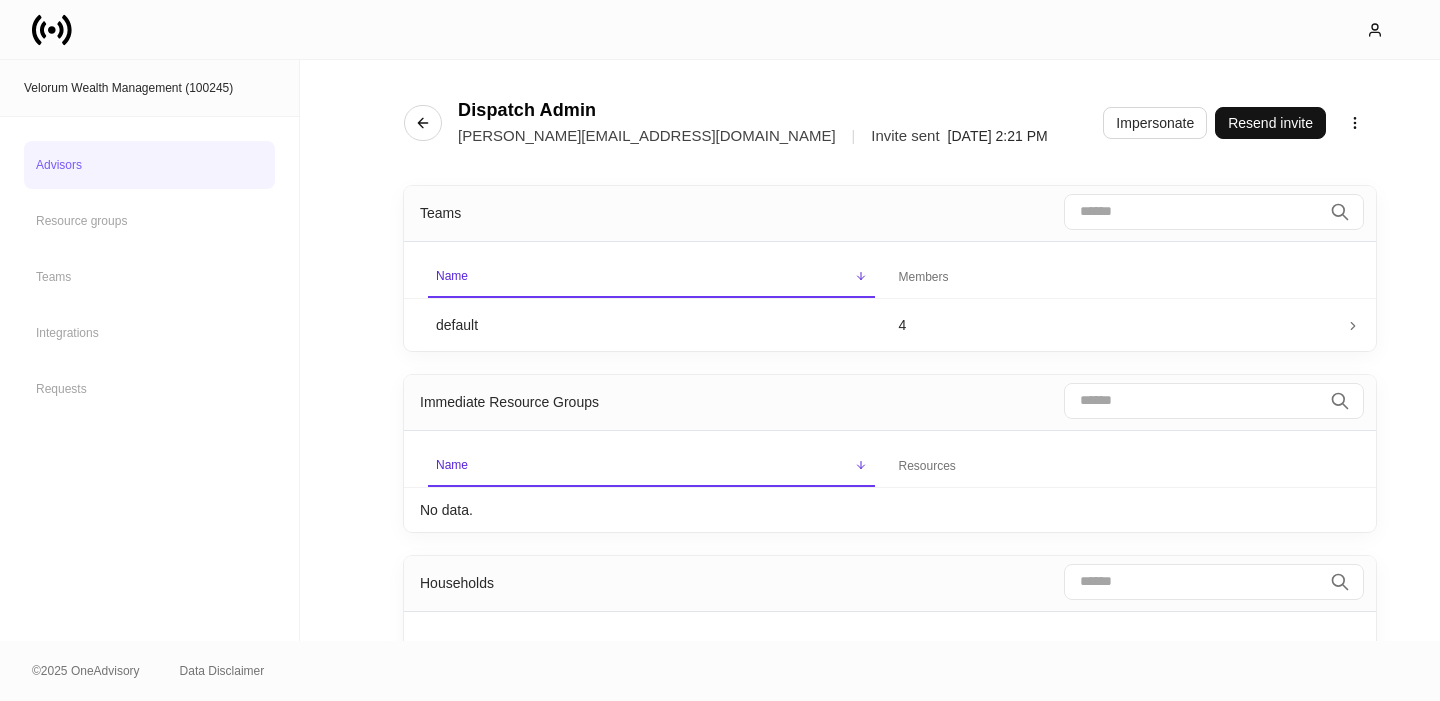 scroll, scrollTop: 0, scrollLeft: 0, axis: both 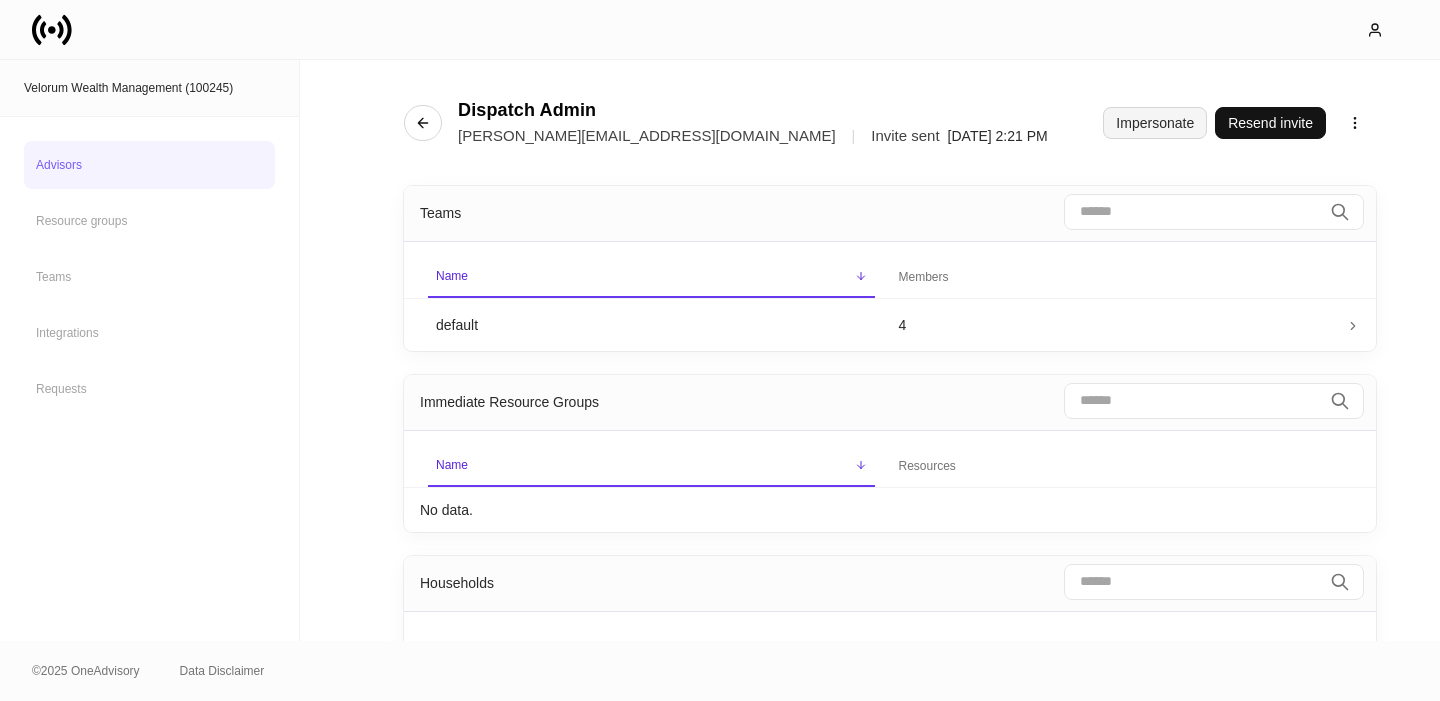 click on "Impersonate" at bounding box center [1155, 123] 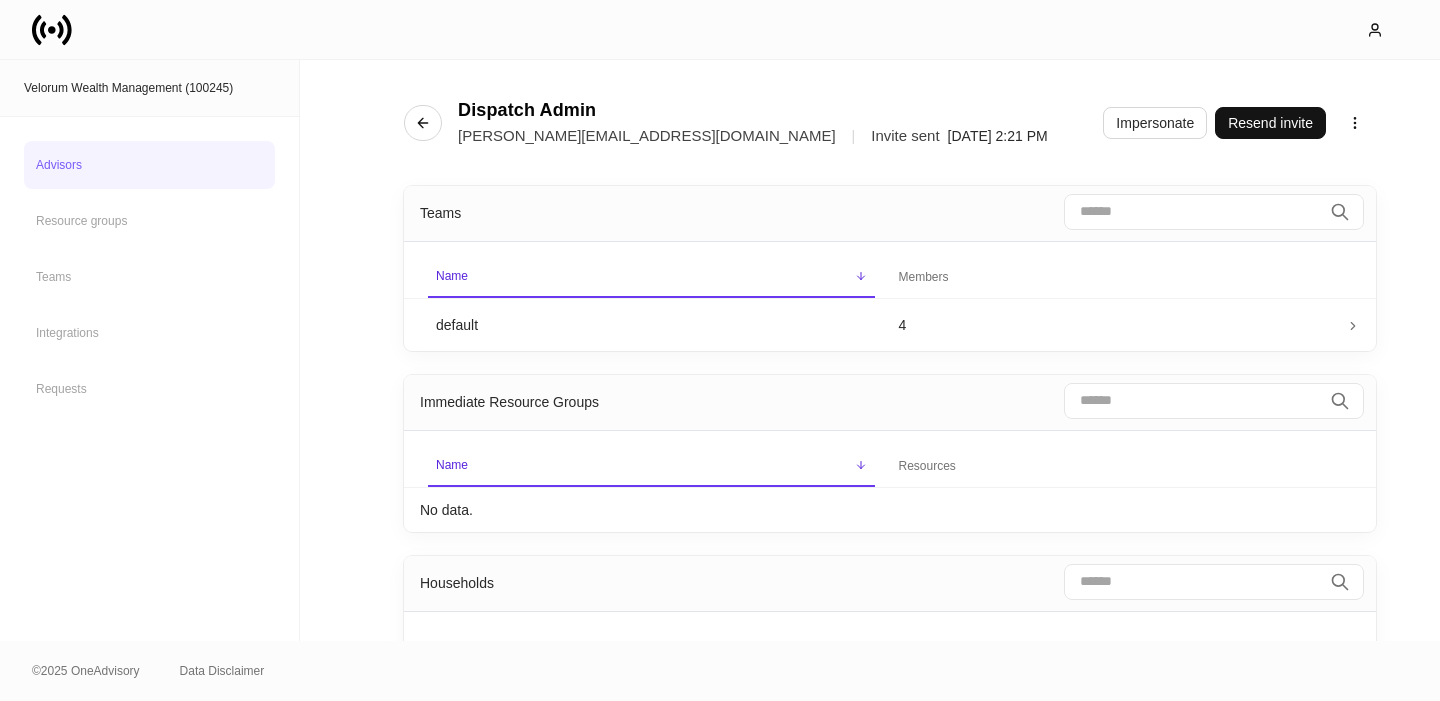click on "Advisors" at bounding box center (149, 165) 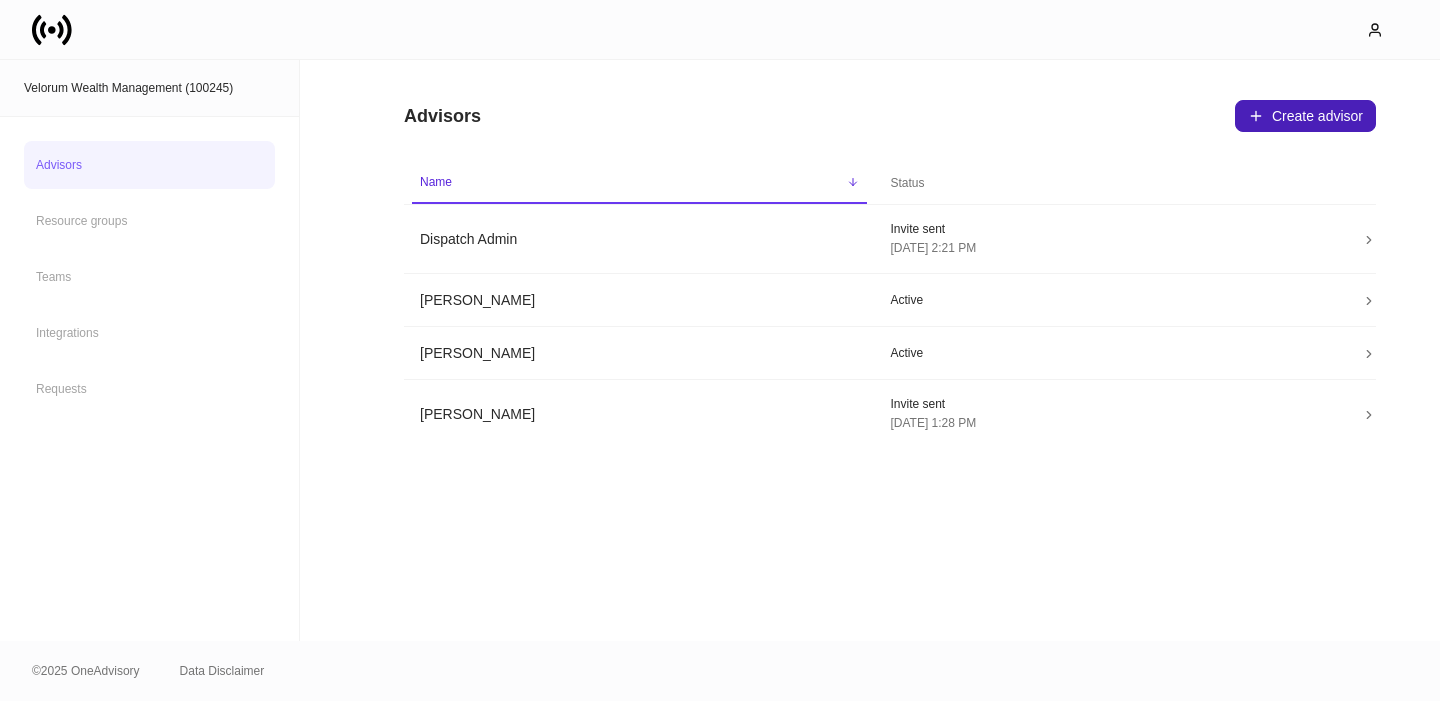 click on "Create advisor" at bounding box center [1305, 116] 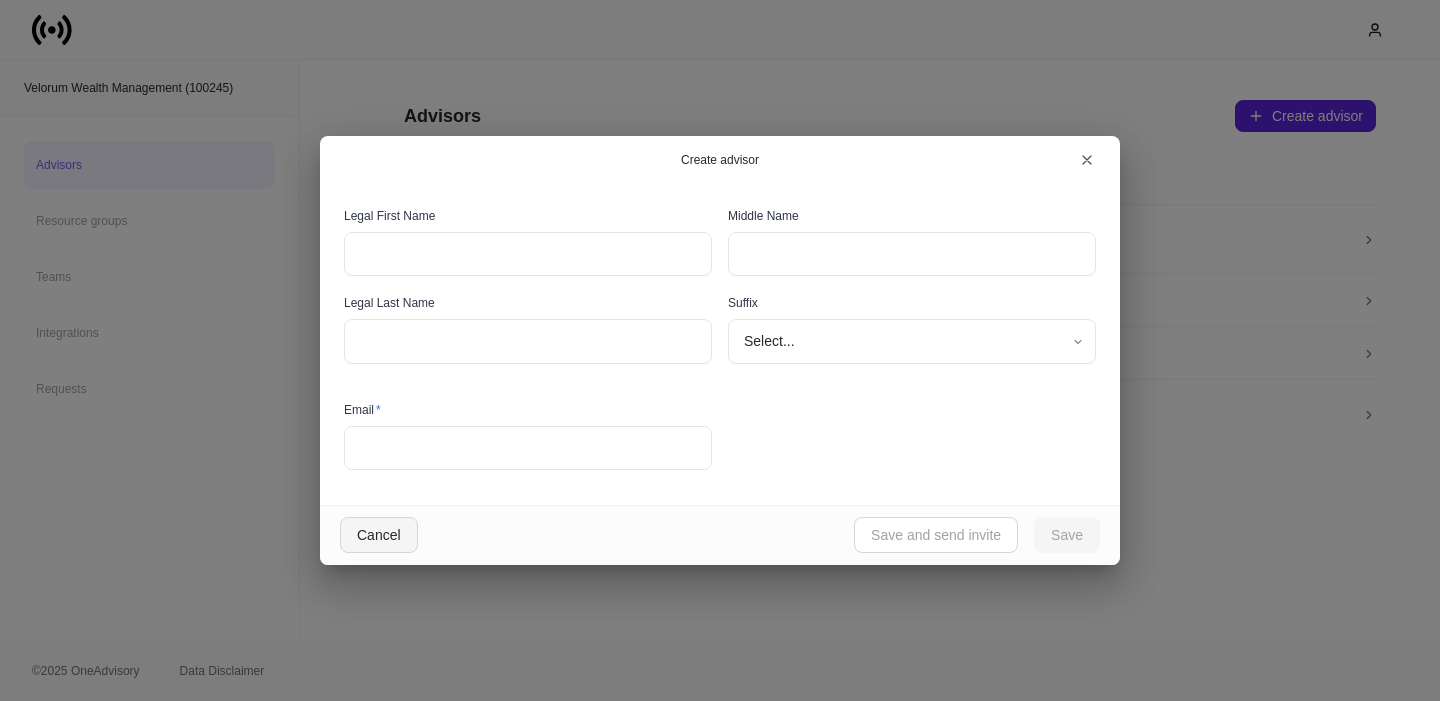 click on "Cancel" at bounding box center (379, 535) 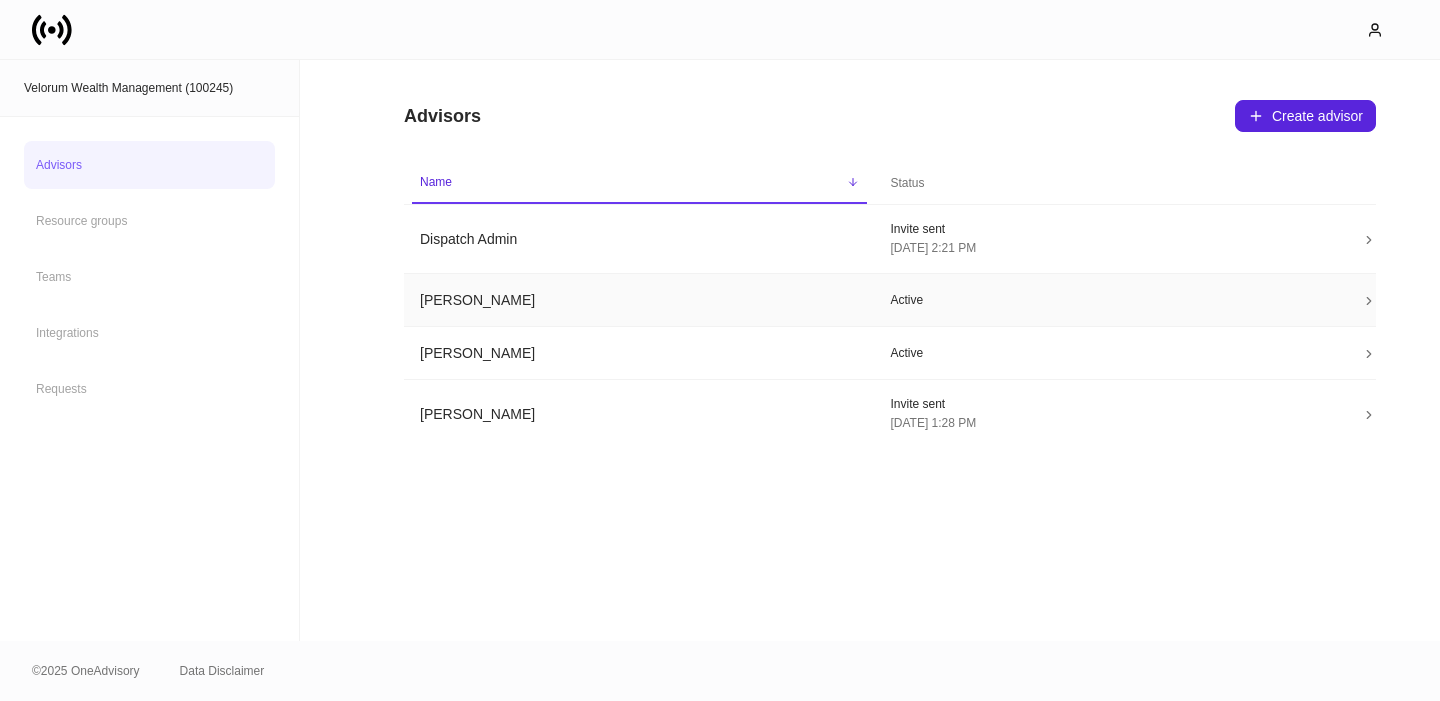 click on "Kelly Soergel" at bounding box center [639, 300] 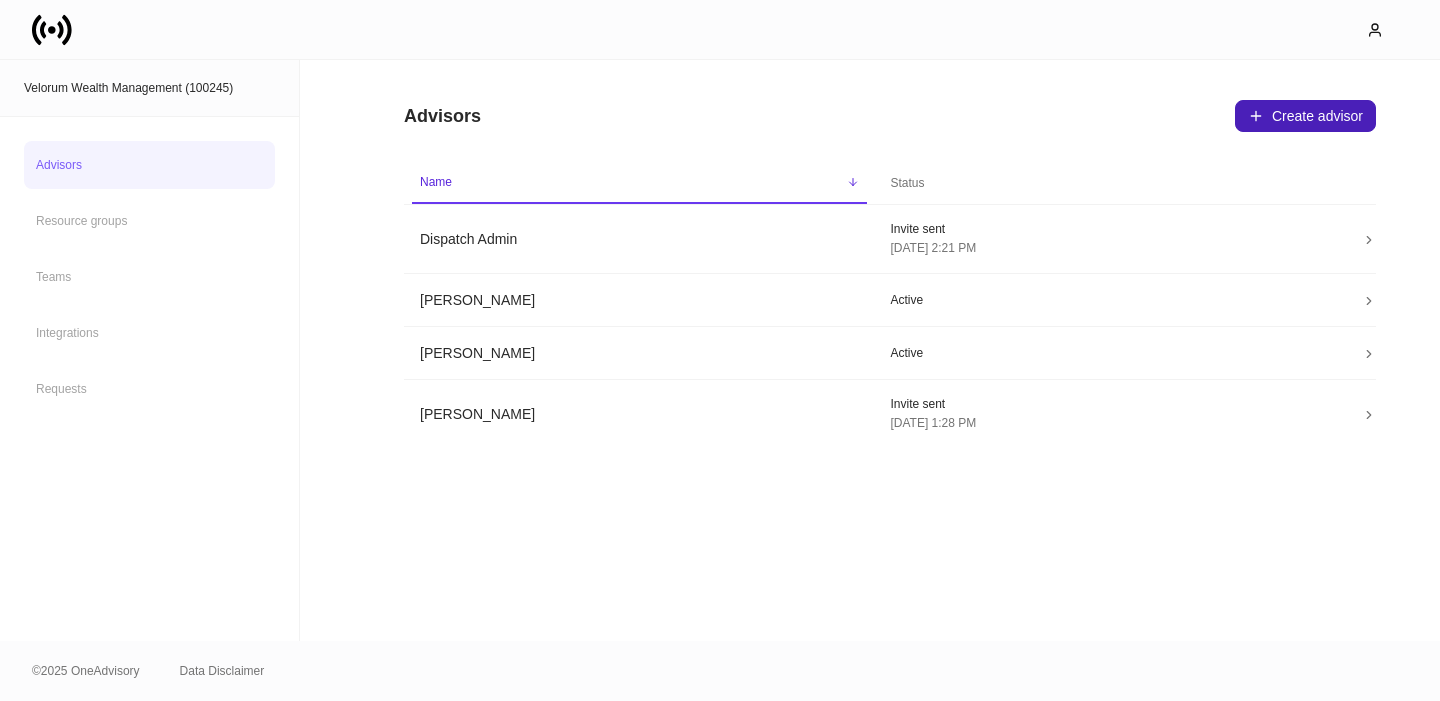 click on "Create advisor" at bounding box center (1305, 116) 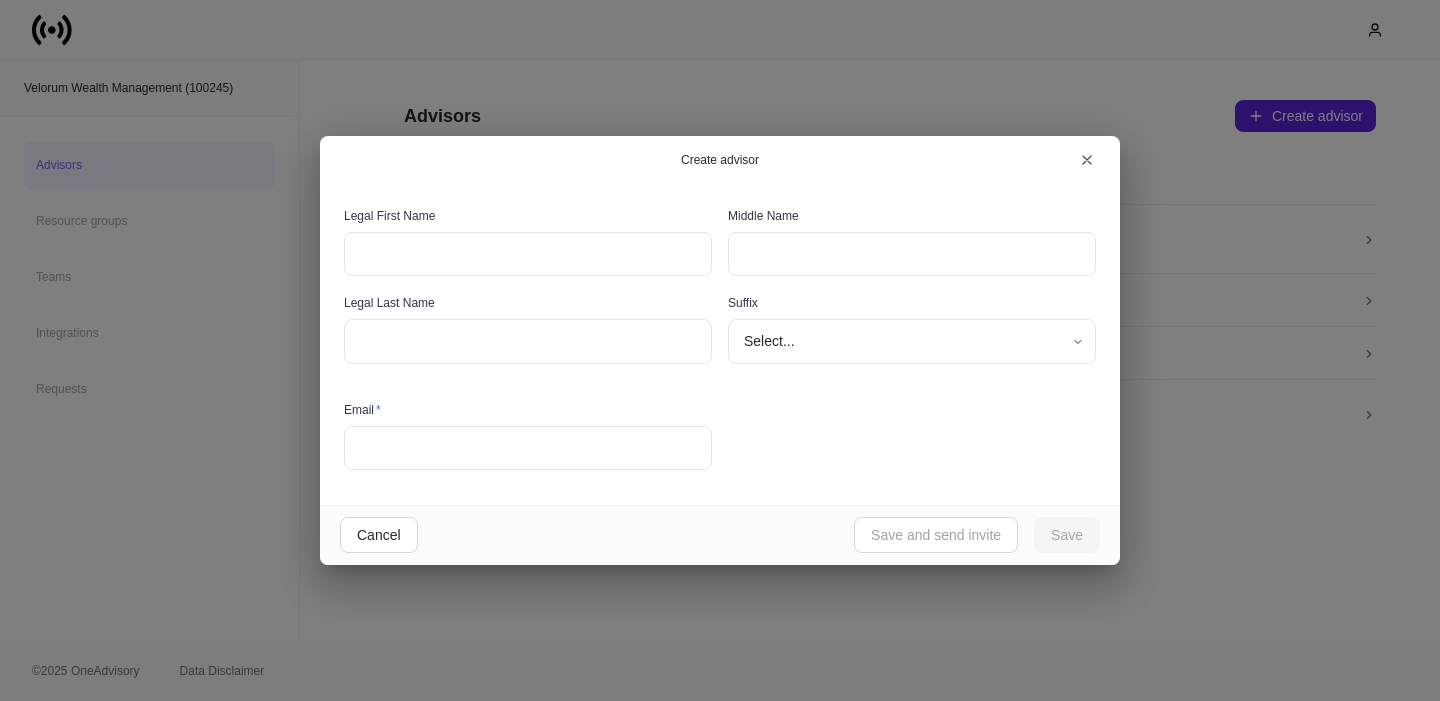 click at bounding box center [528, 448] 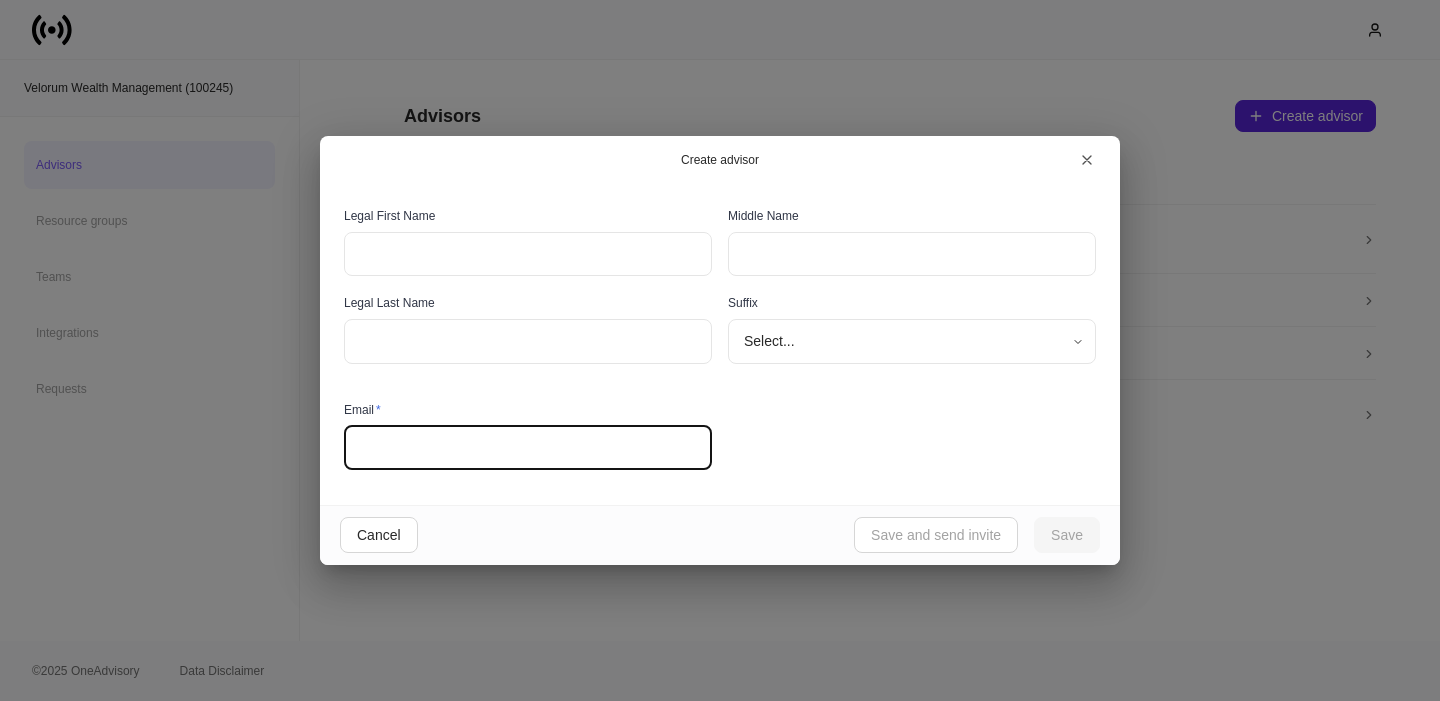 paste on "**********" 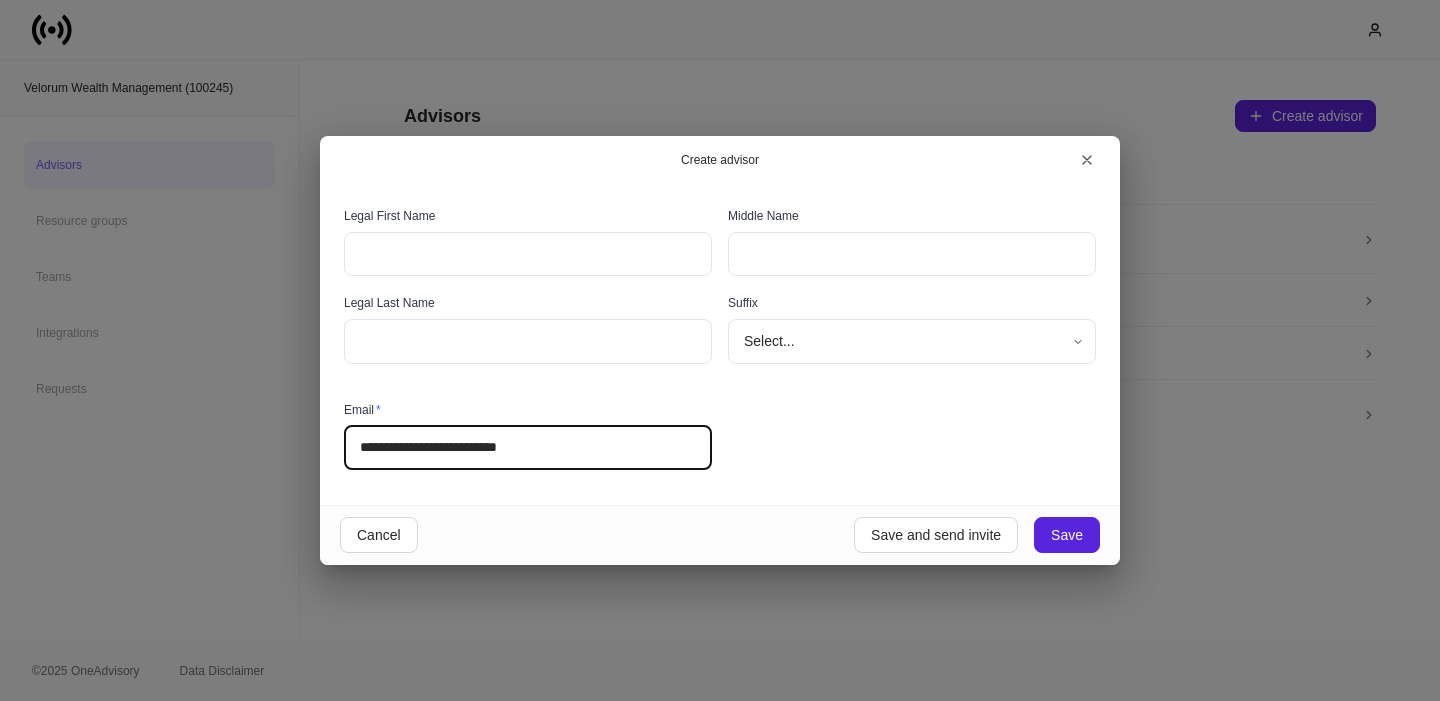 click on "**********" at bounding box center [528, 448] 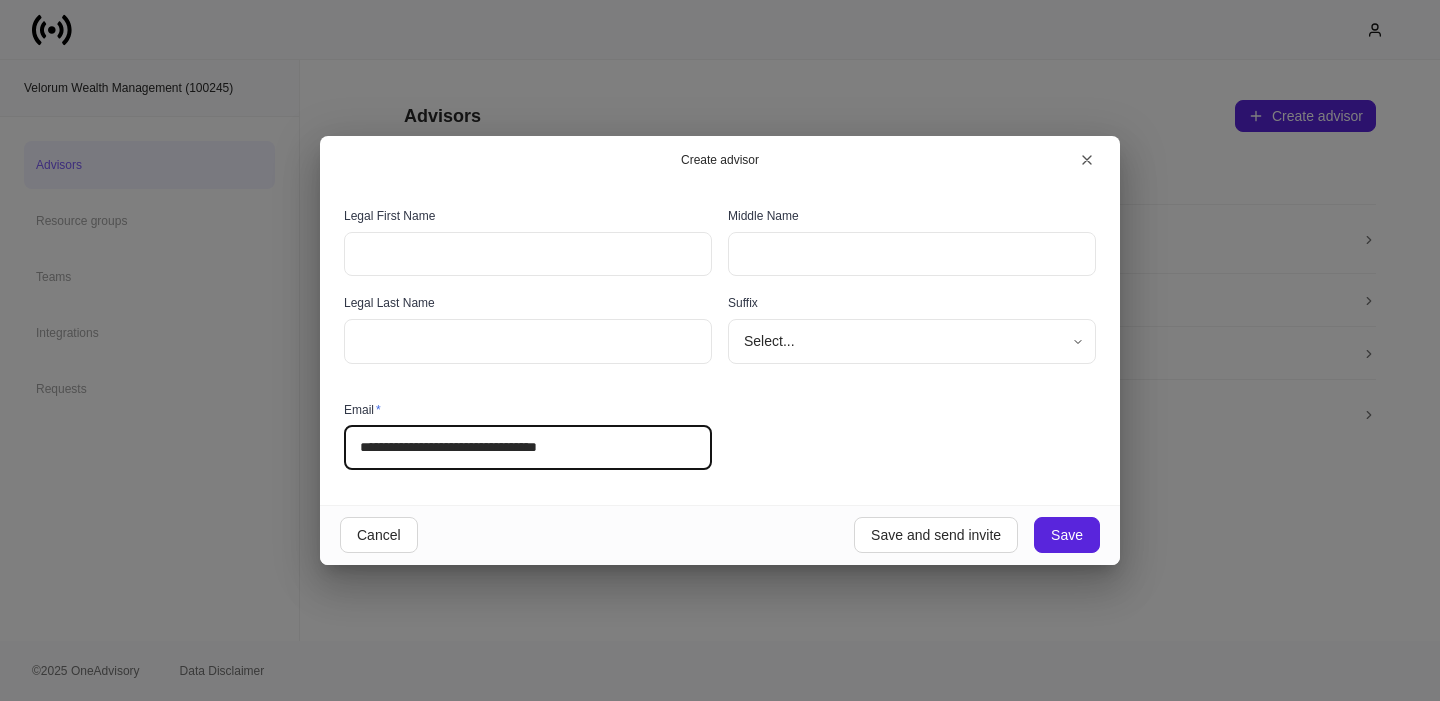 type on "**********" 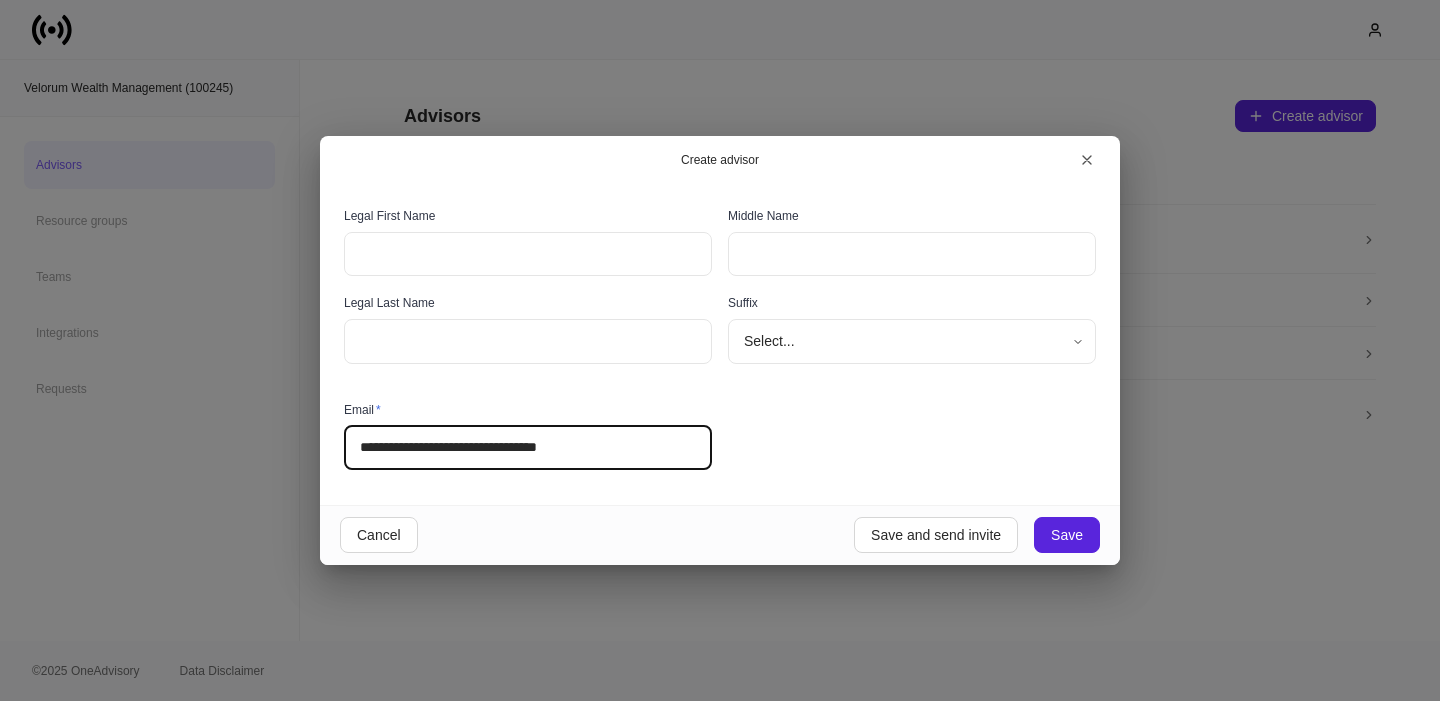click at bounding box center [528, 254] 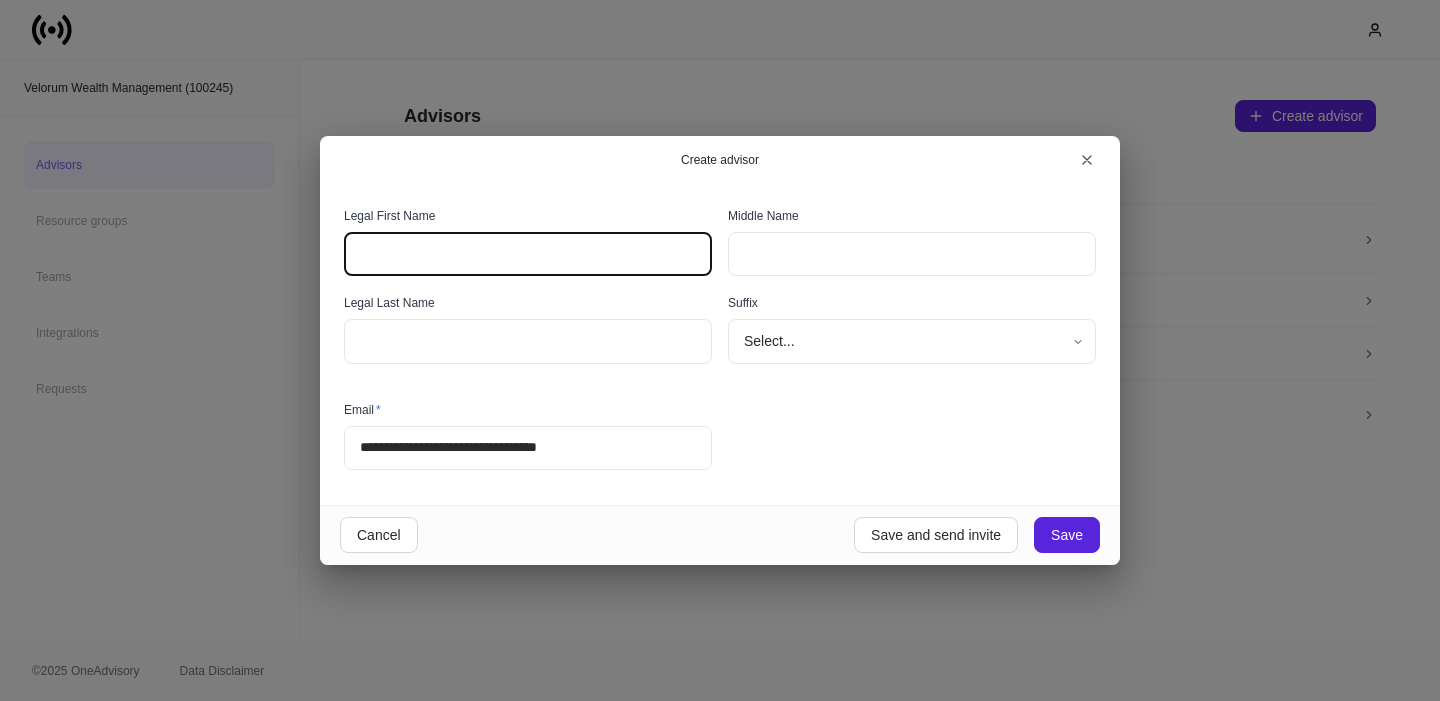 paste on "******" 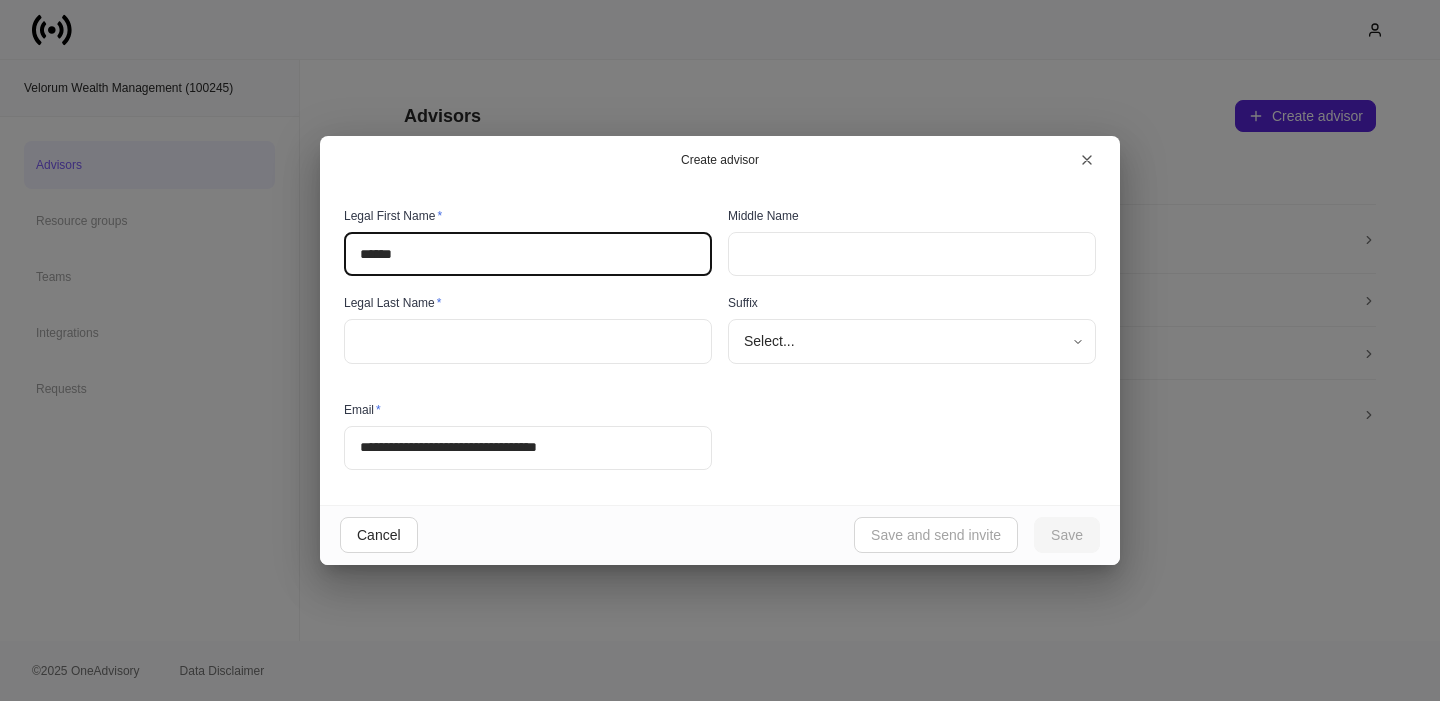 type on "******" 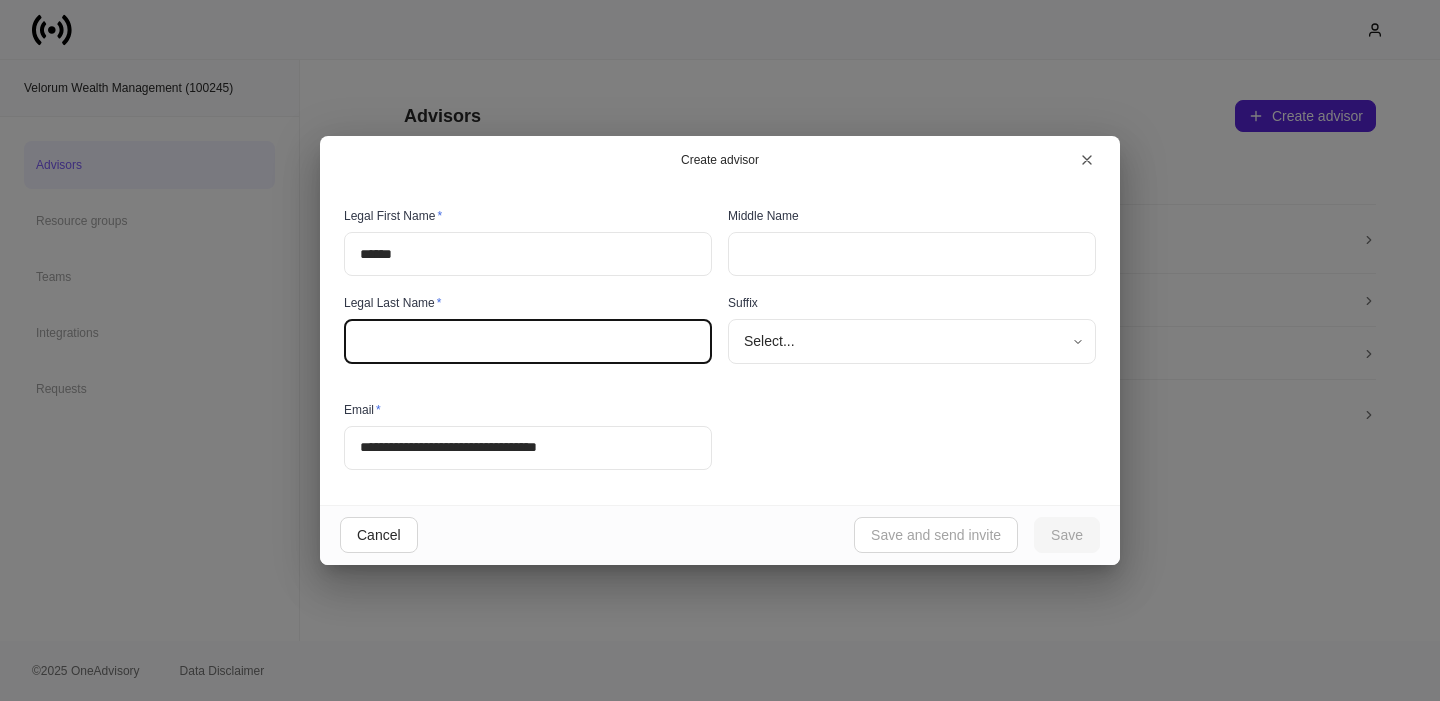 click at bounding box center [528, 341] 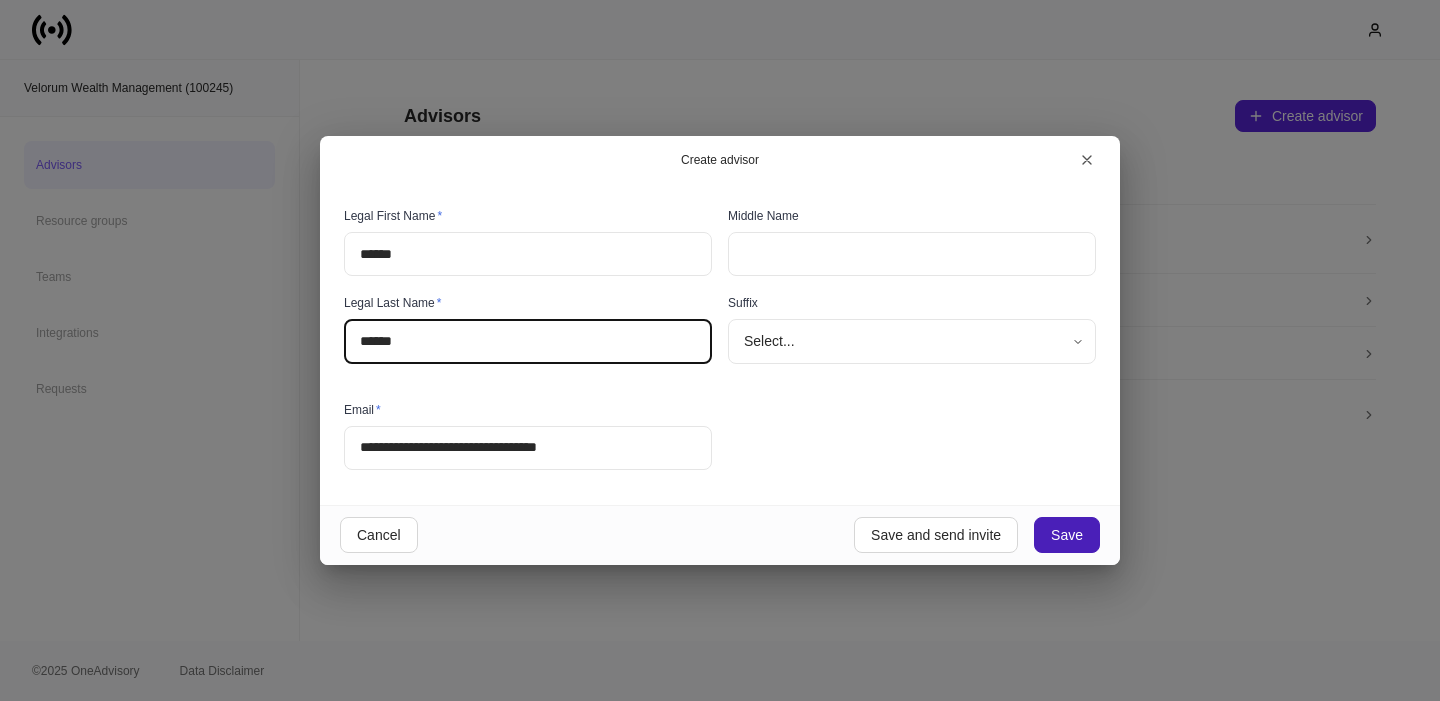 type on "******" 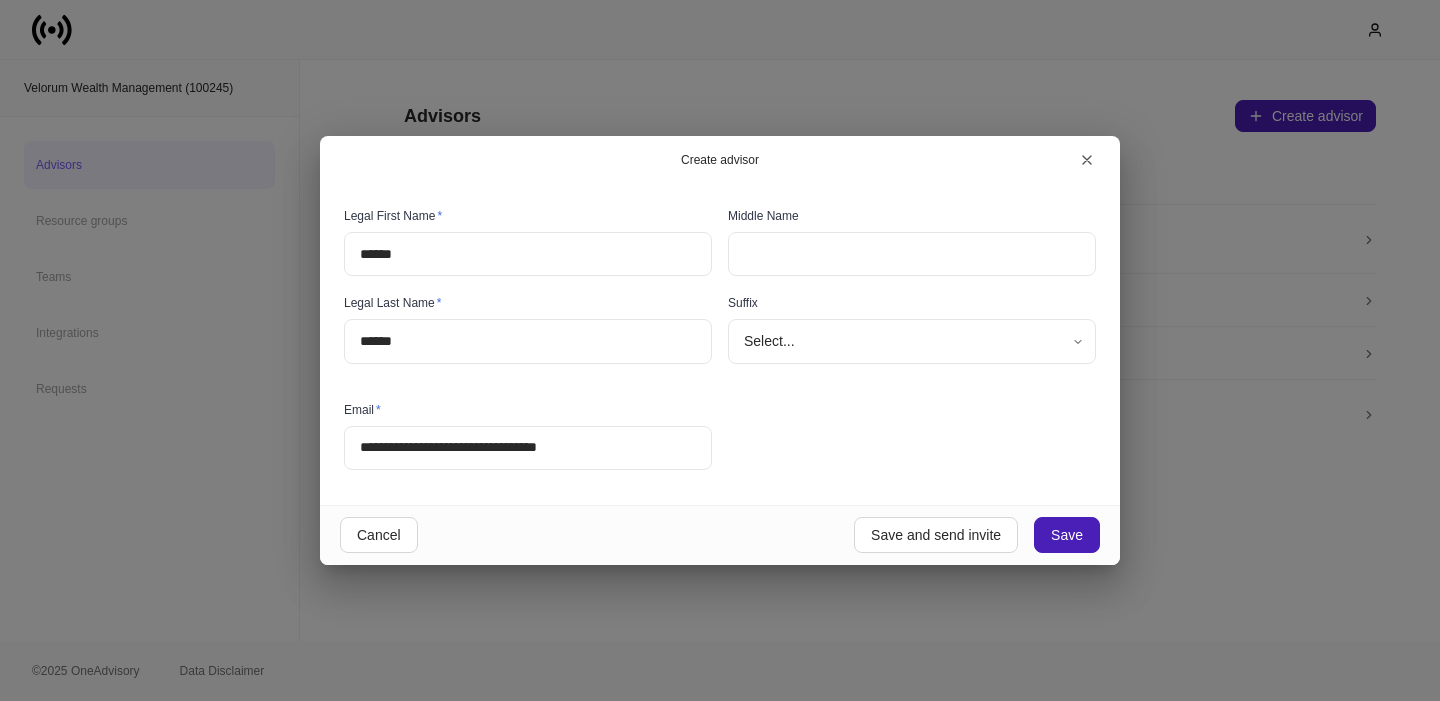 type 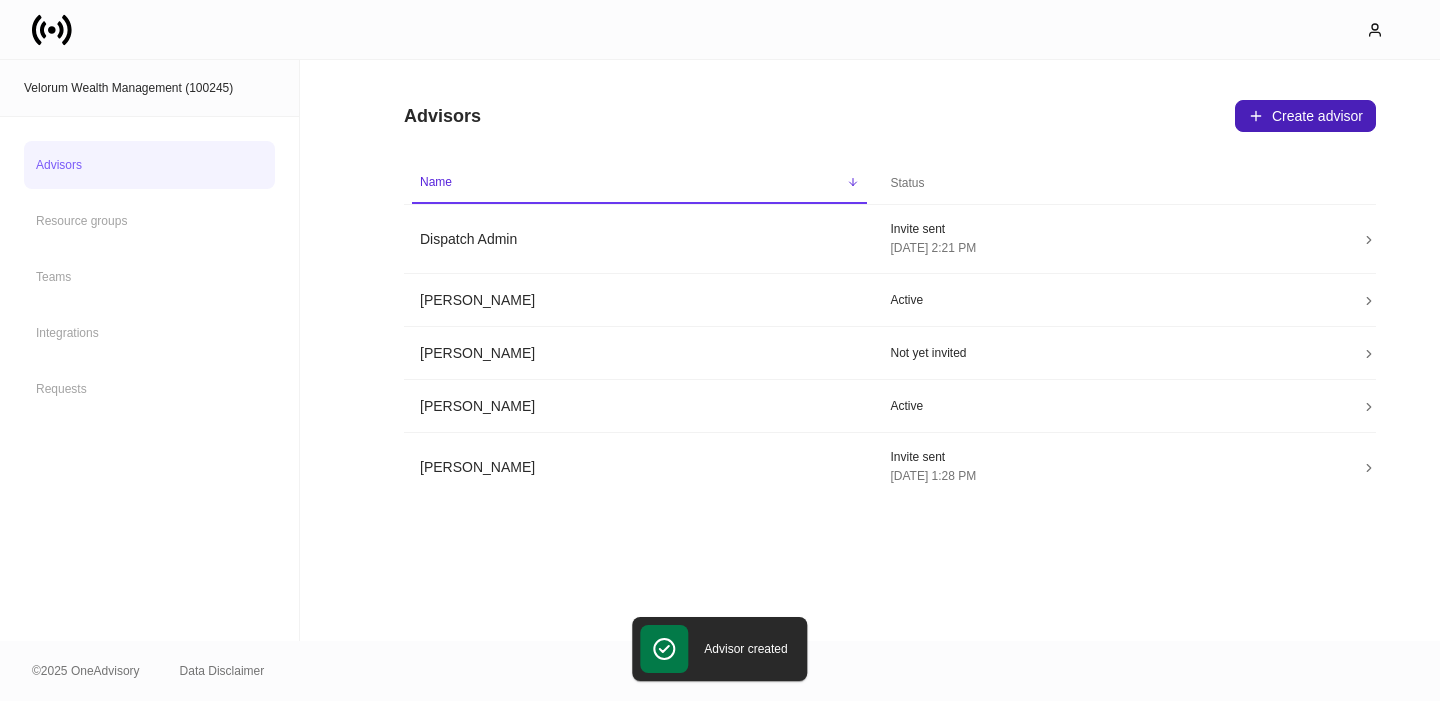 click on "Create advisor" at bounding box center [1305, 116] 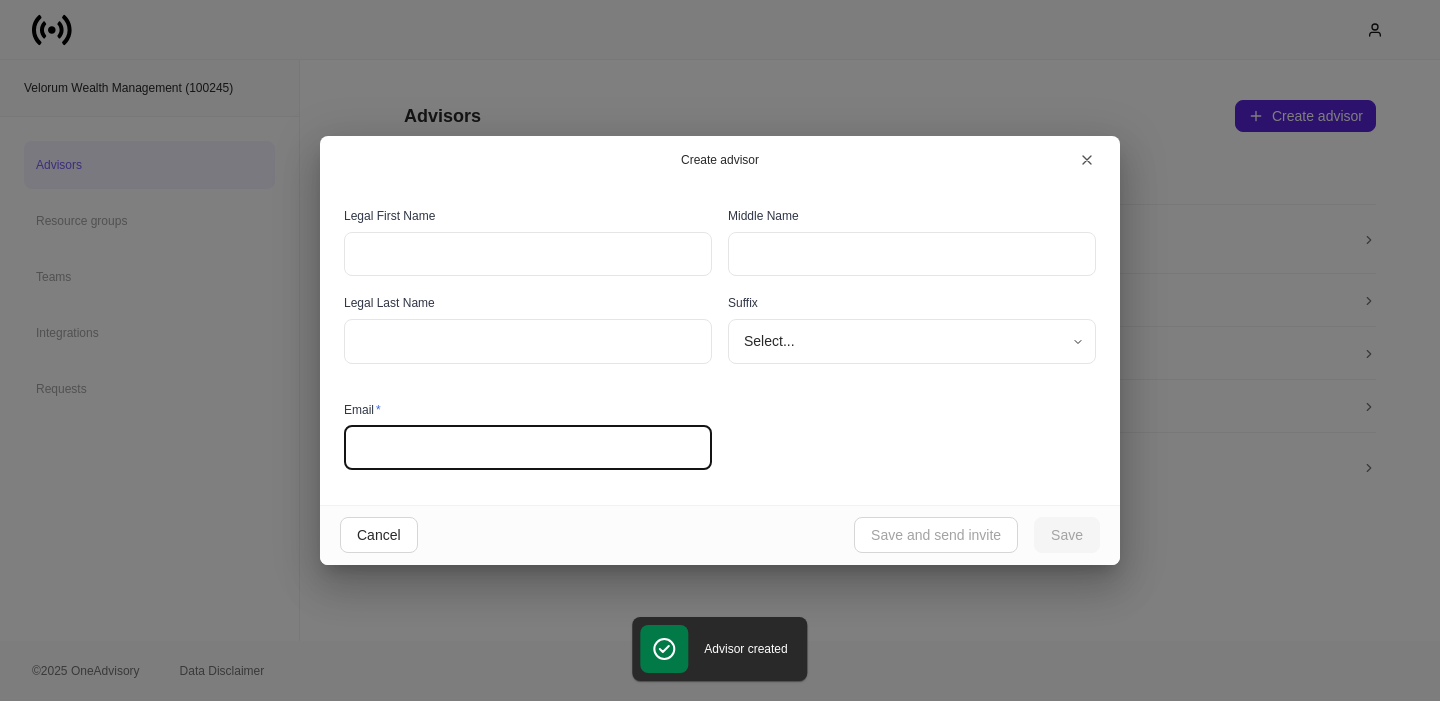 click at bounding box center [528, 448] 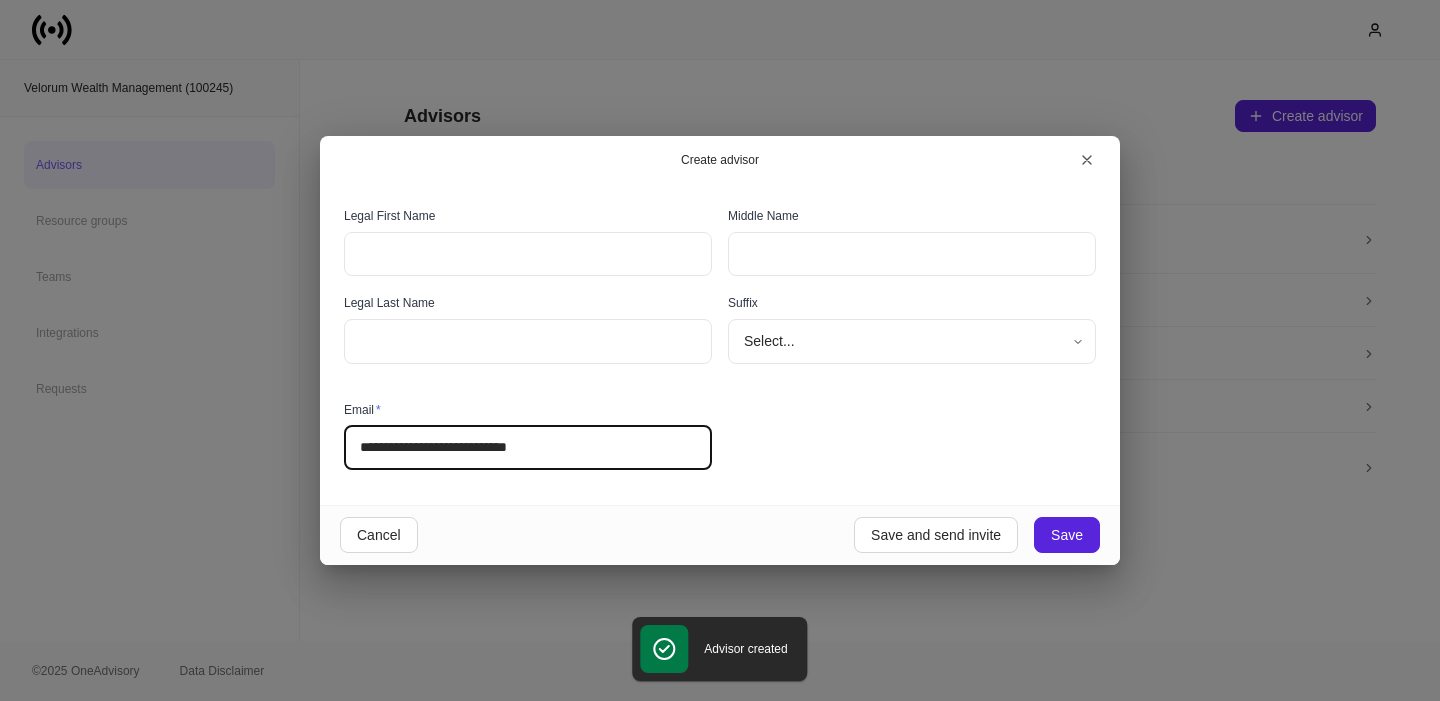 click on "**********" at bounding box center (528, 448) 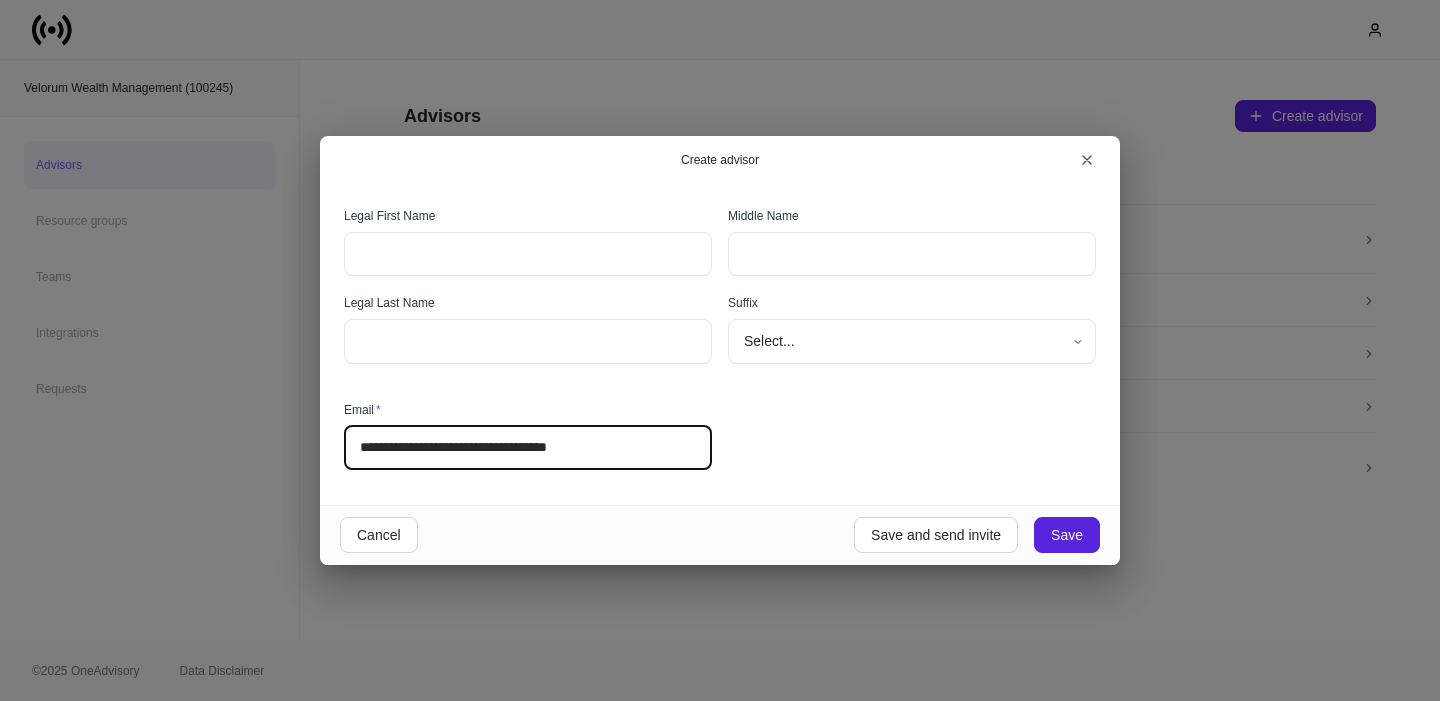 type on "**********" 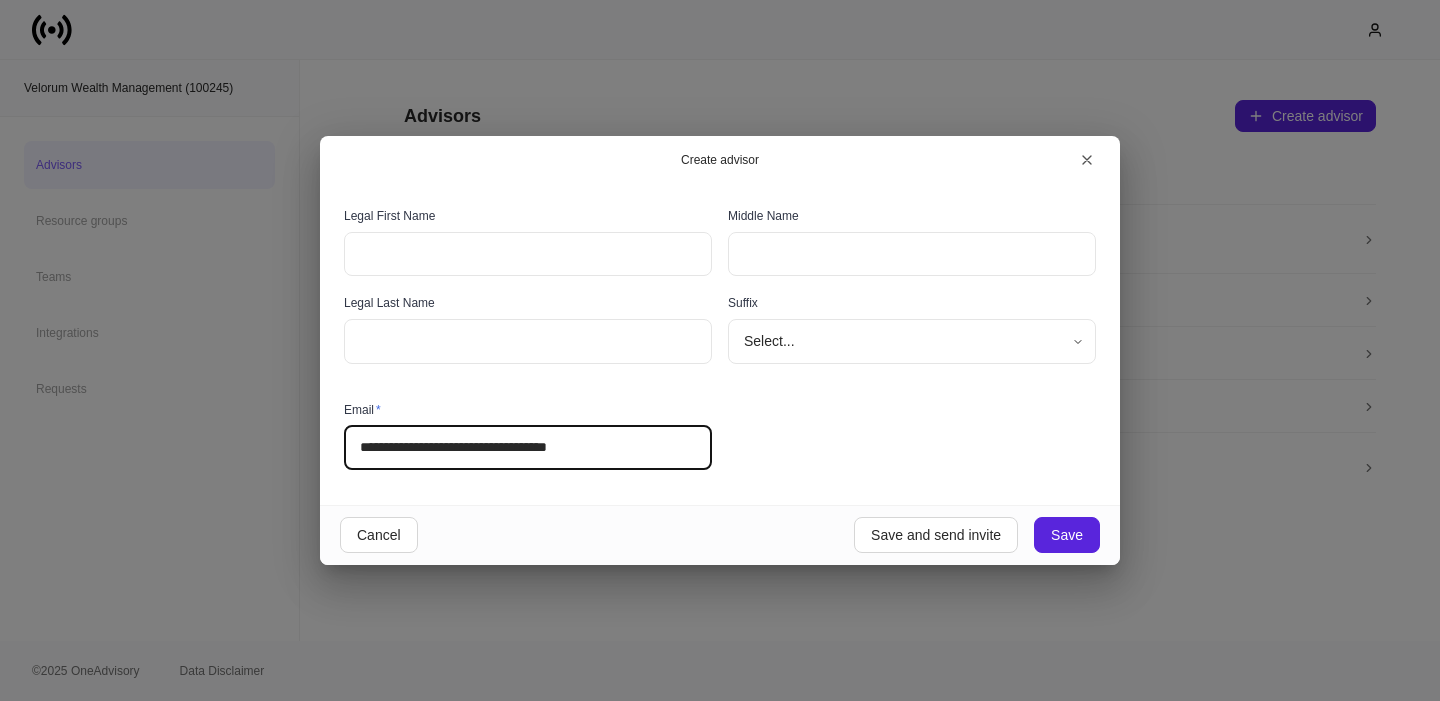 click at bounding box center [528, 254] 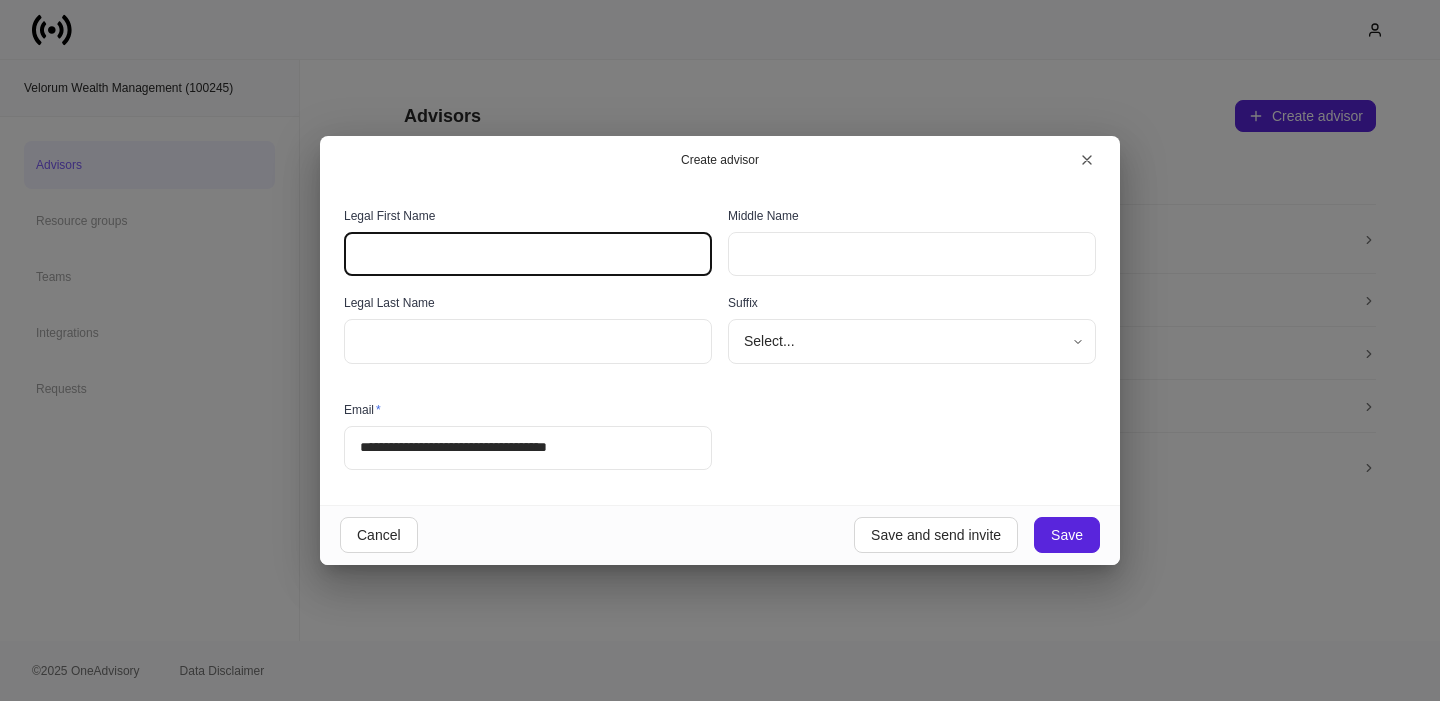 paste on "******" 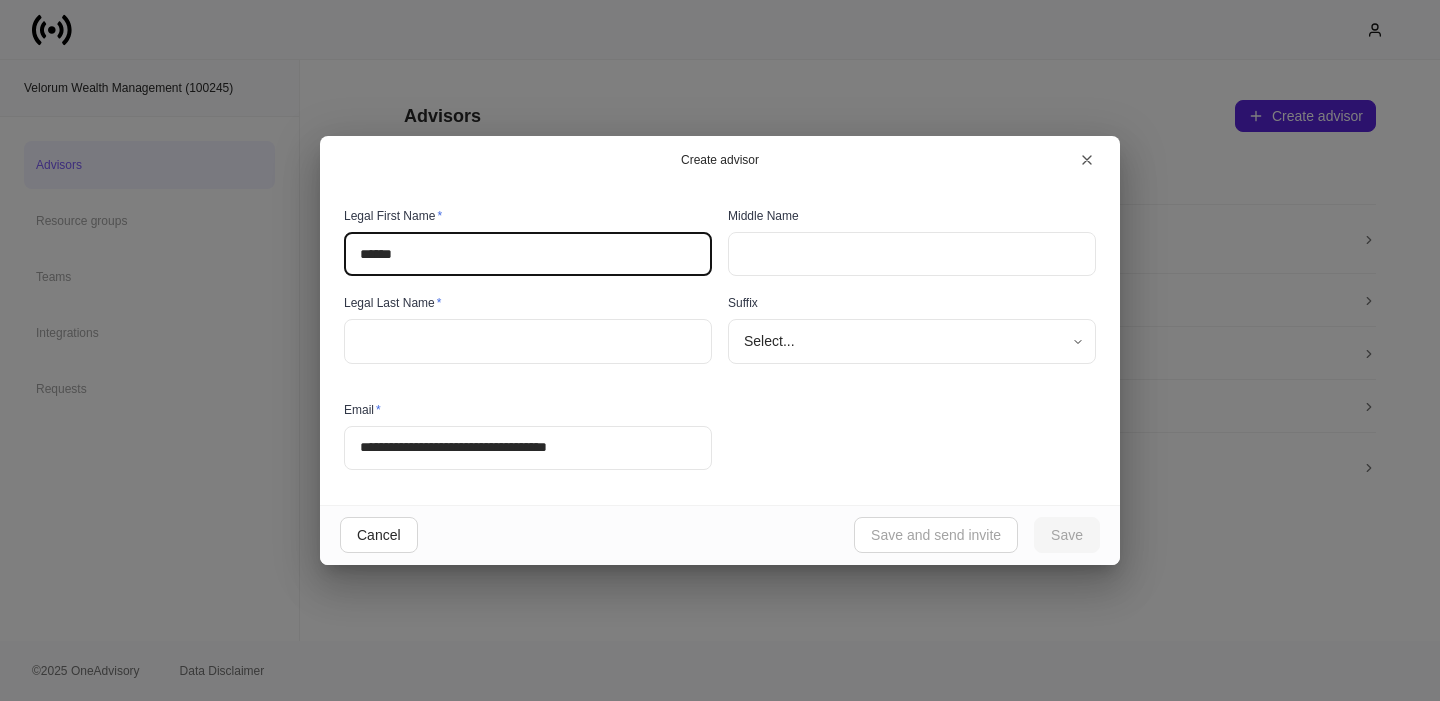 type on "******" 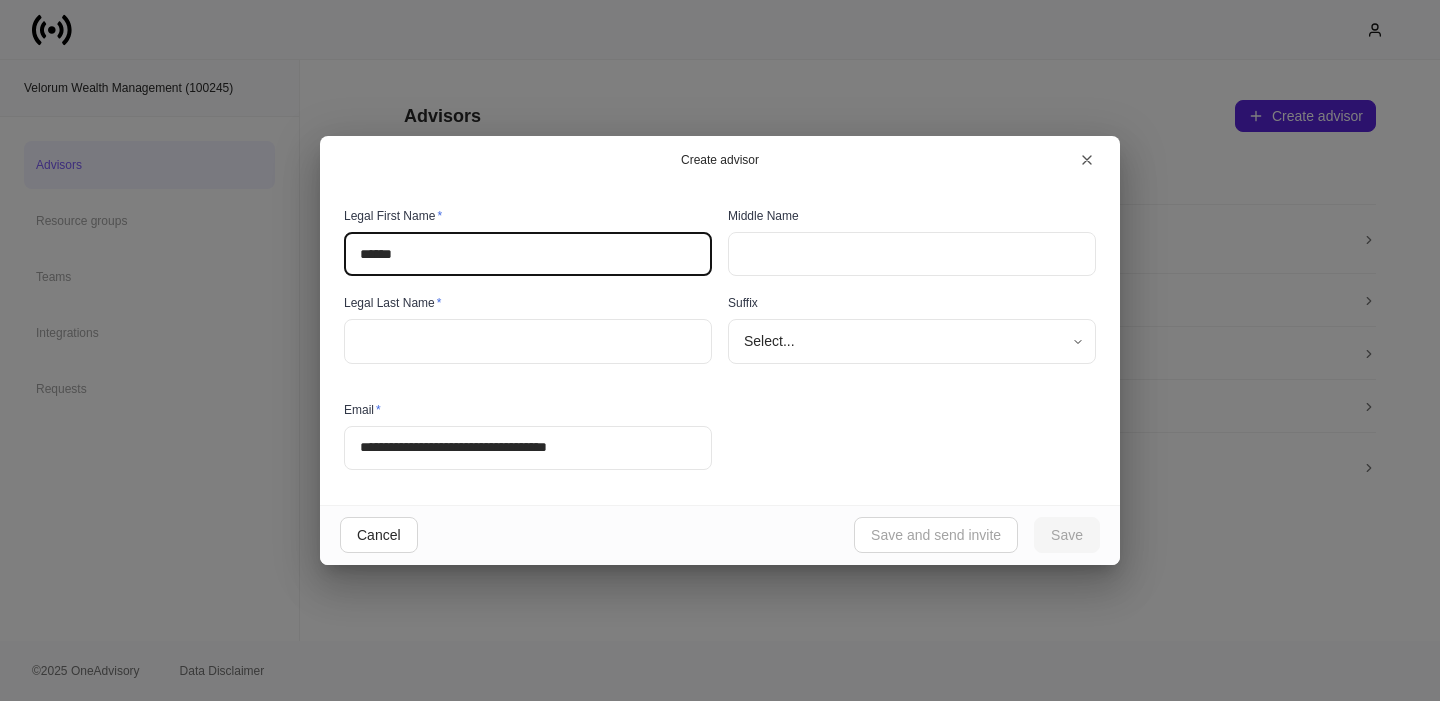 click at bounding box center (528, 341) 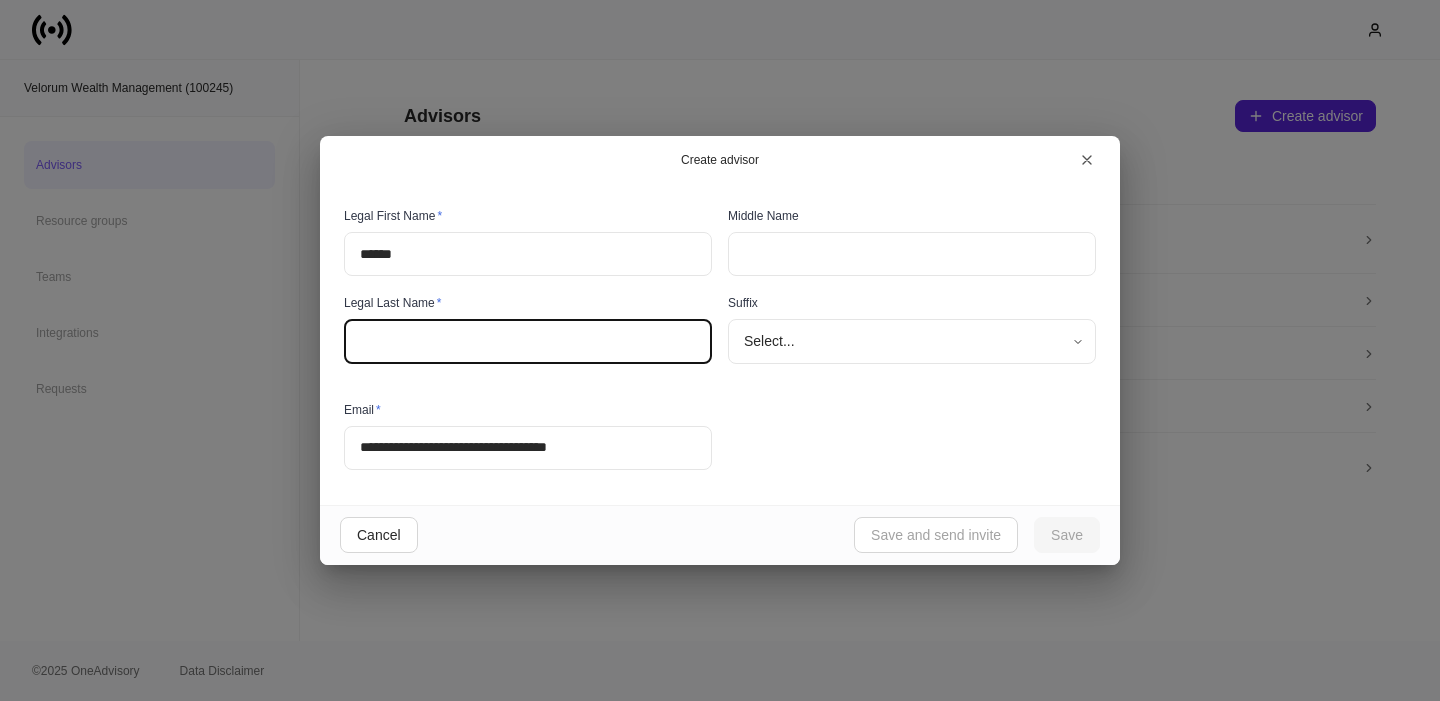 paste on "********" 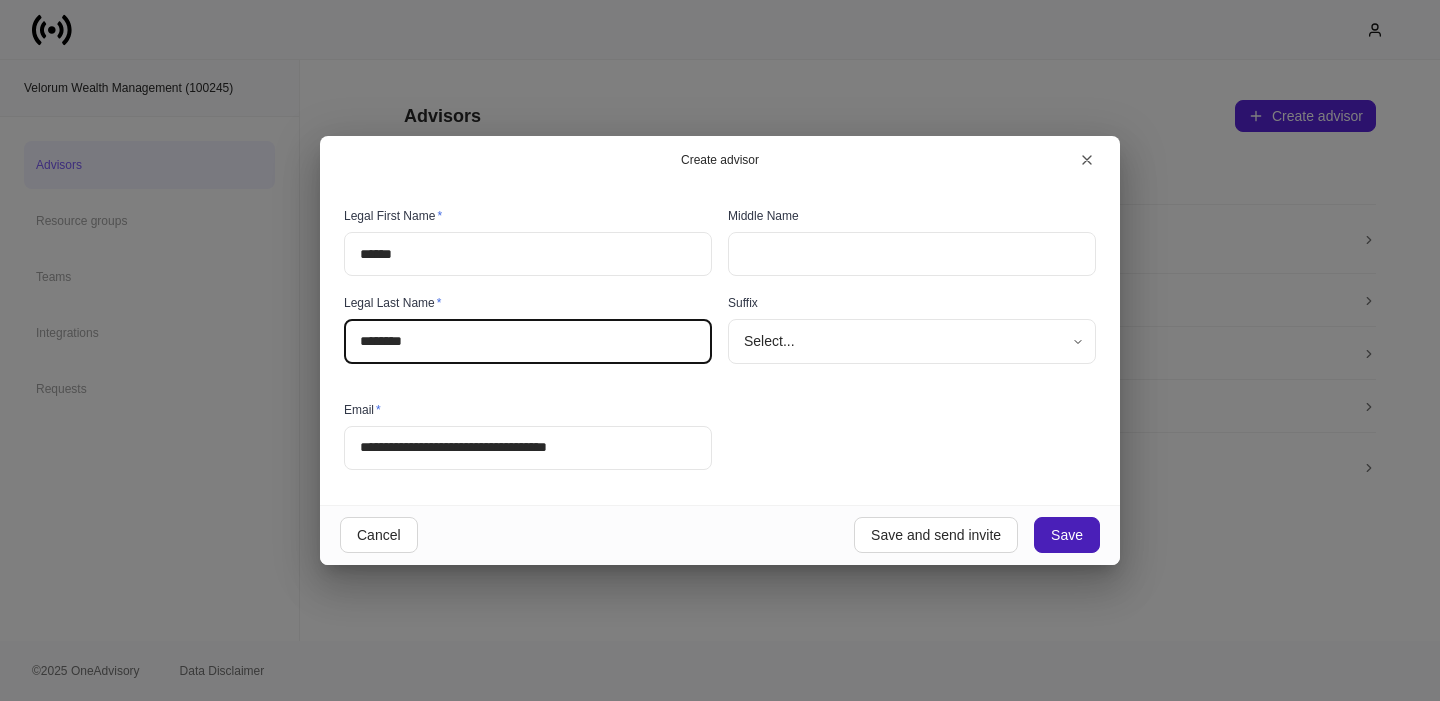 type on "********" 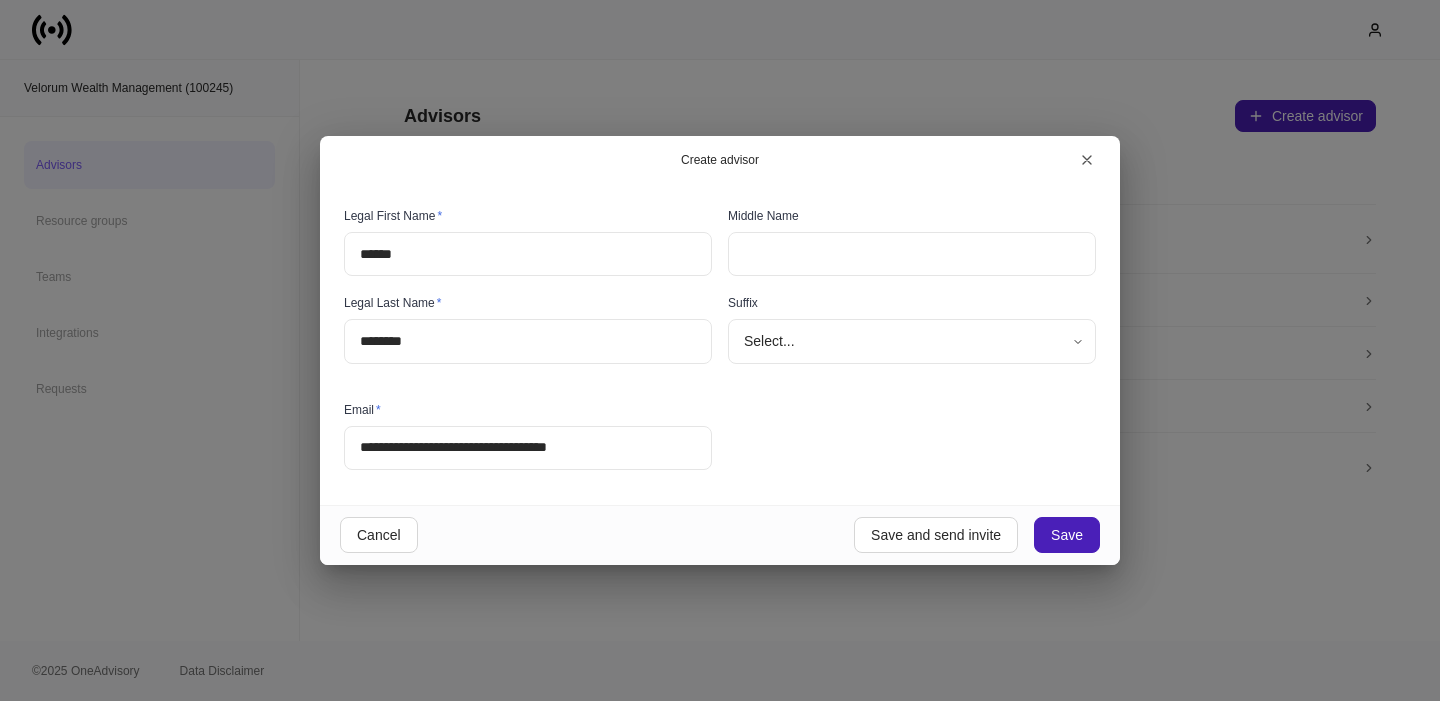 type 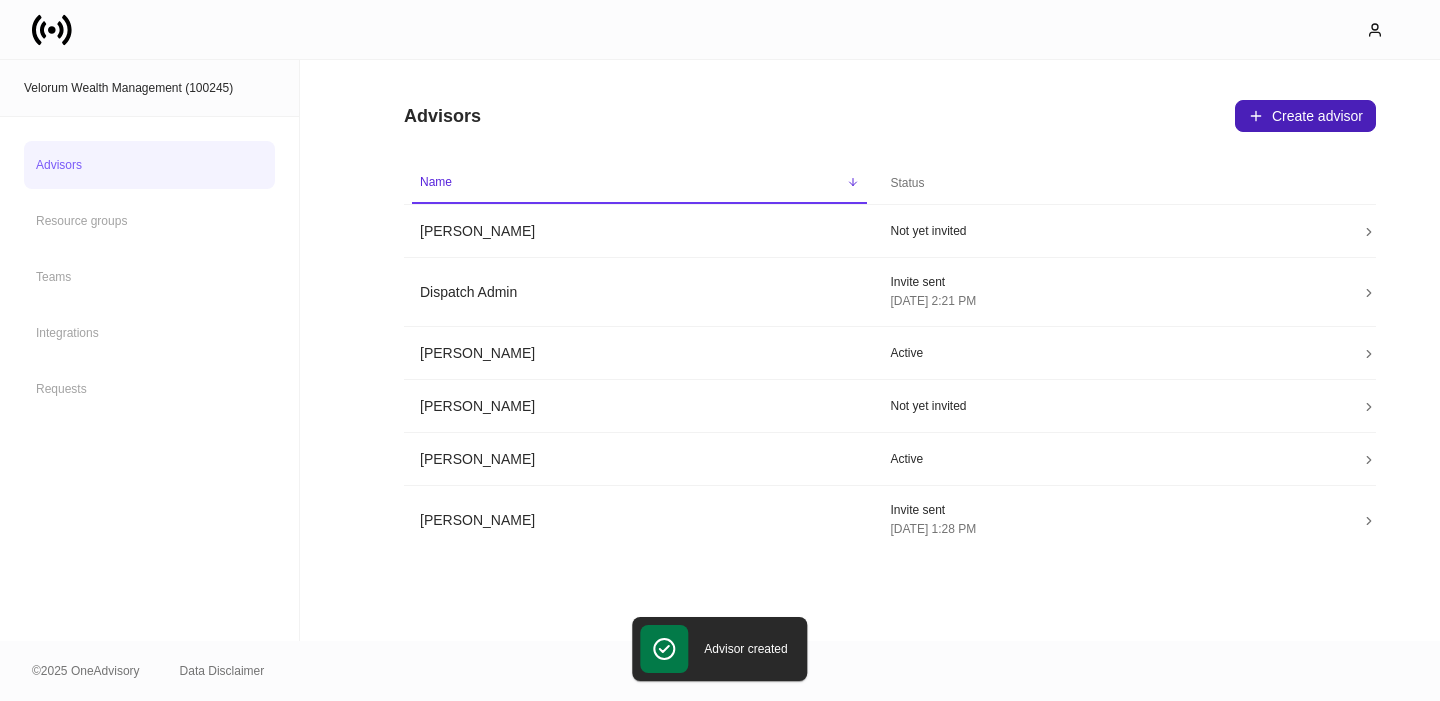 click on "Create advisor" at bounding box center (1305, 116) 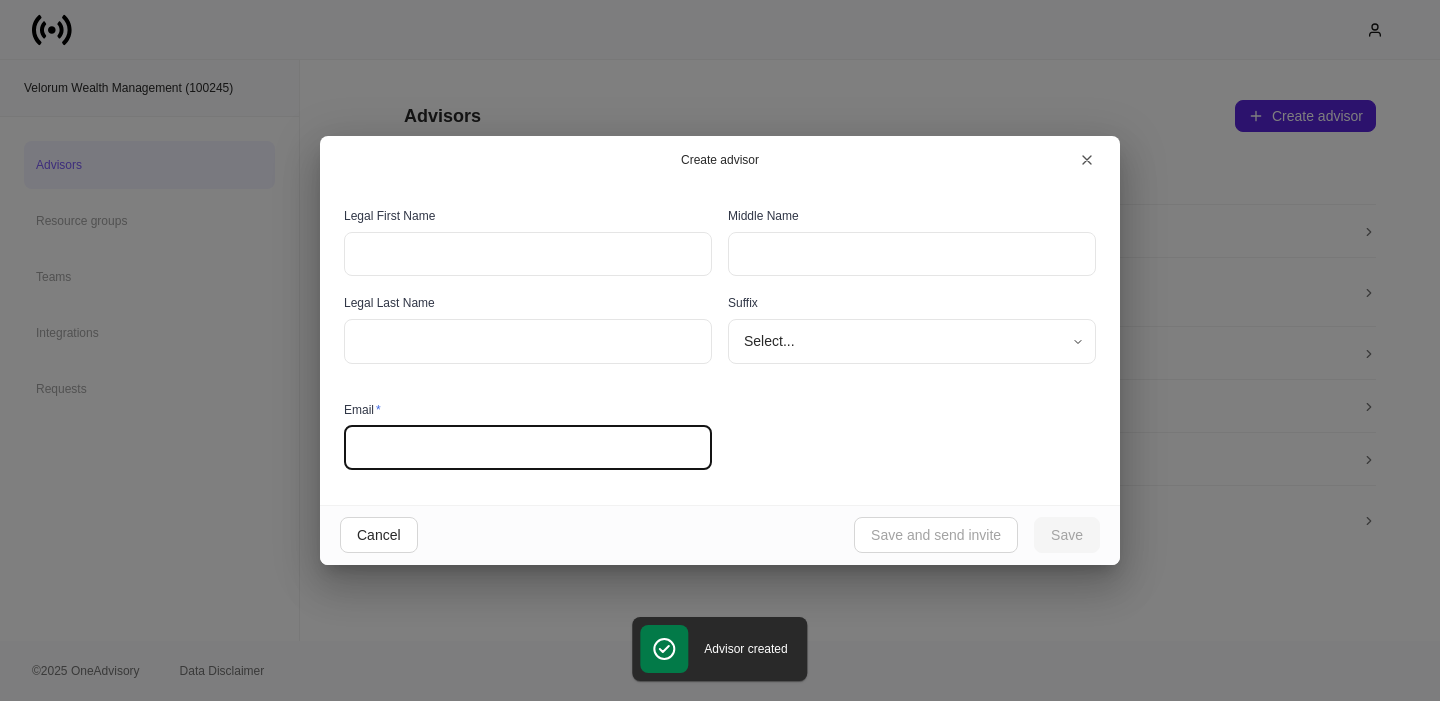 click at bounding box center [528, 448] 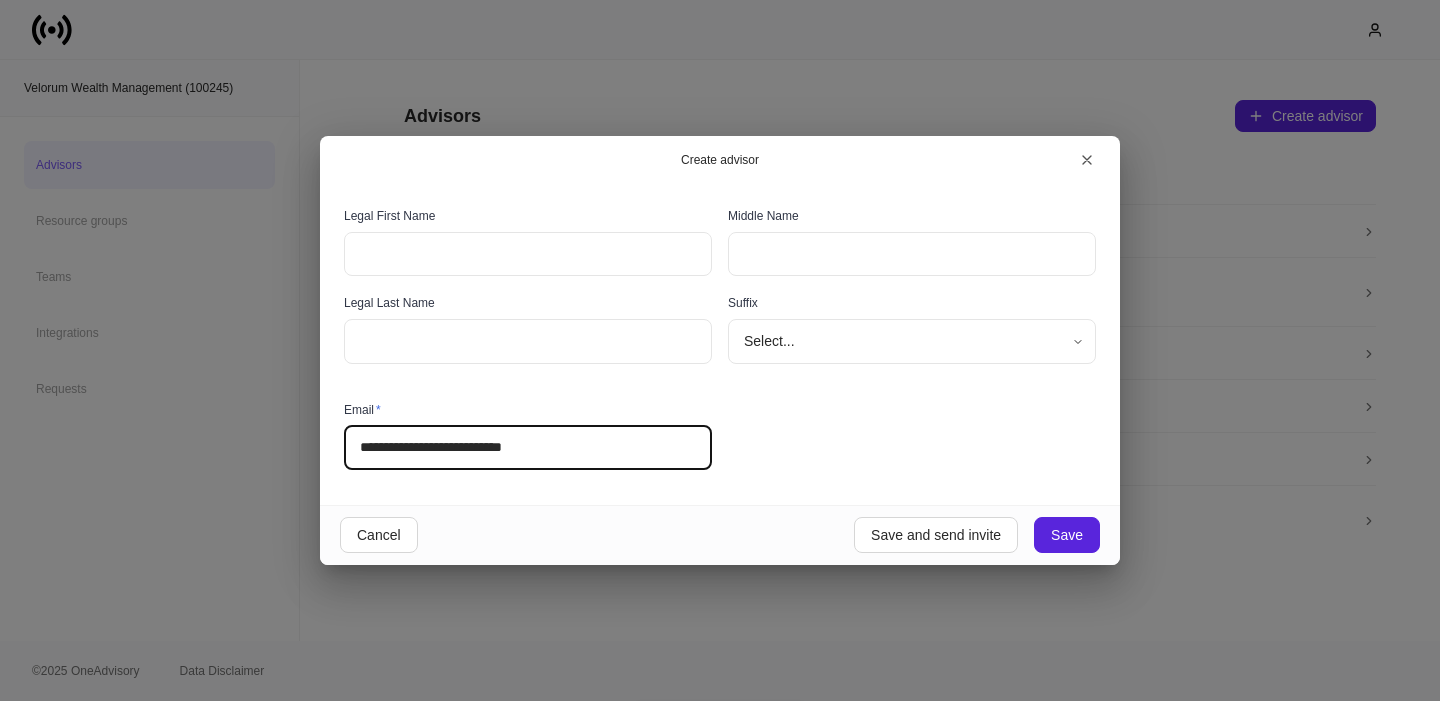 click on "**********" at bounding box center [528, 448] 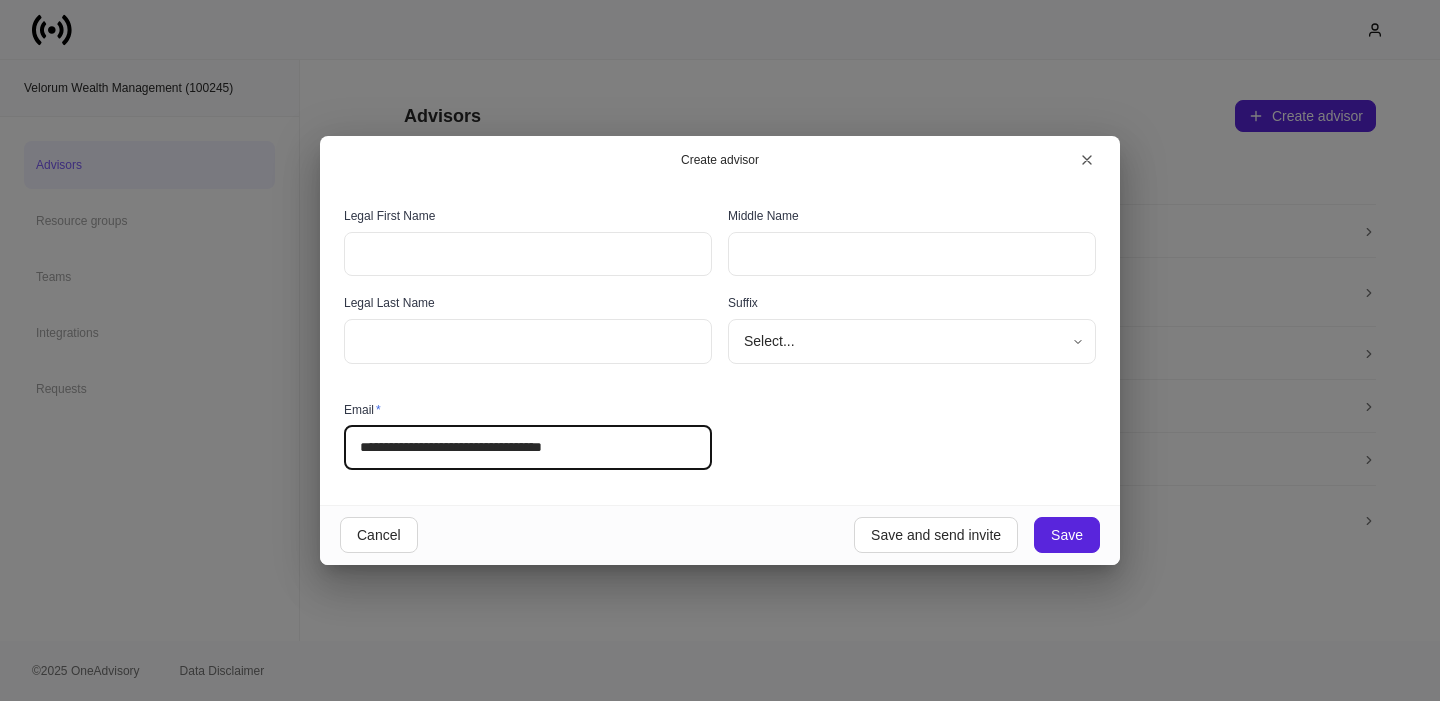 type on "**********" 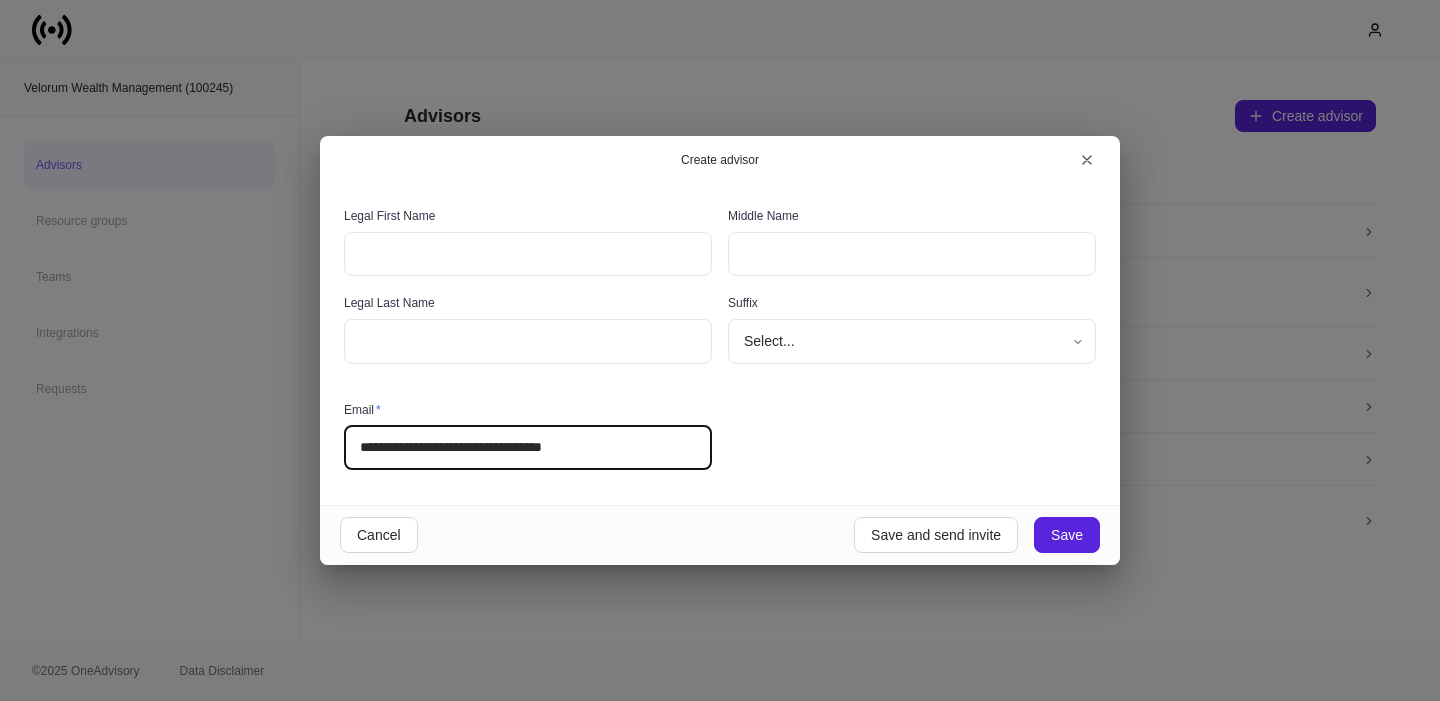 click at bounding box center [528, 254] 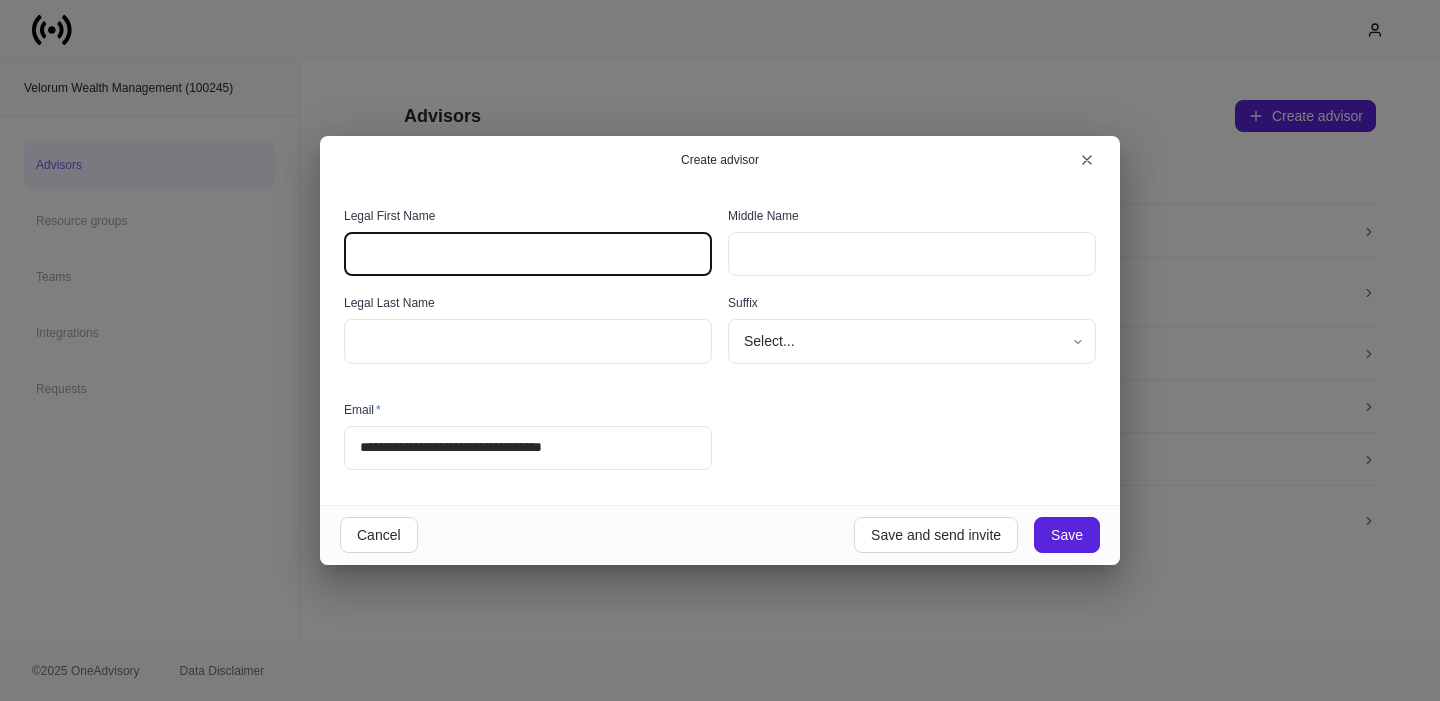 paste on "******" 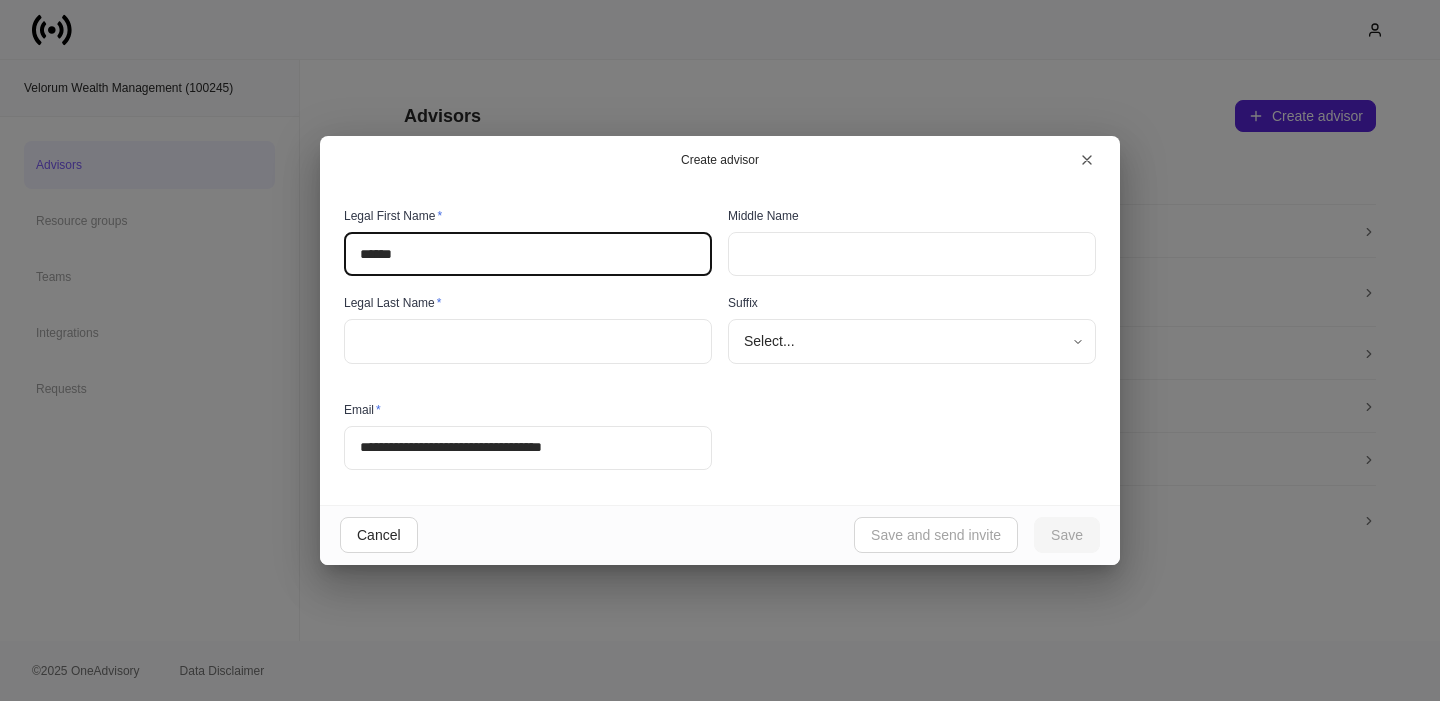 type on "******" 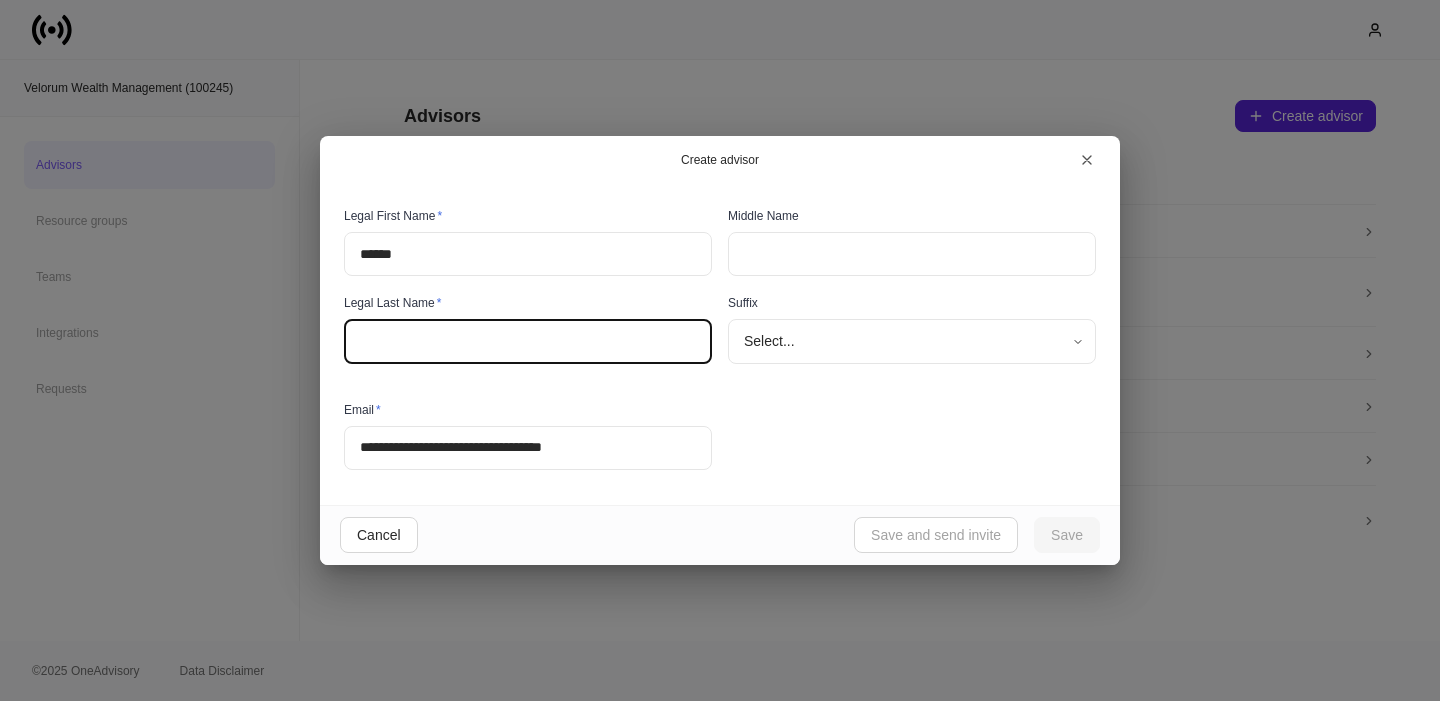 click at bounding box center [528, 341] 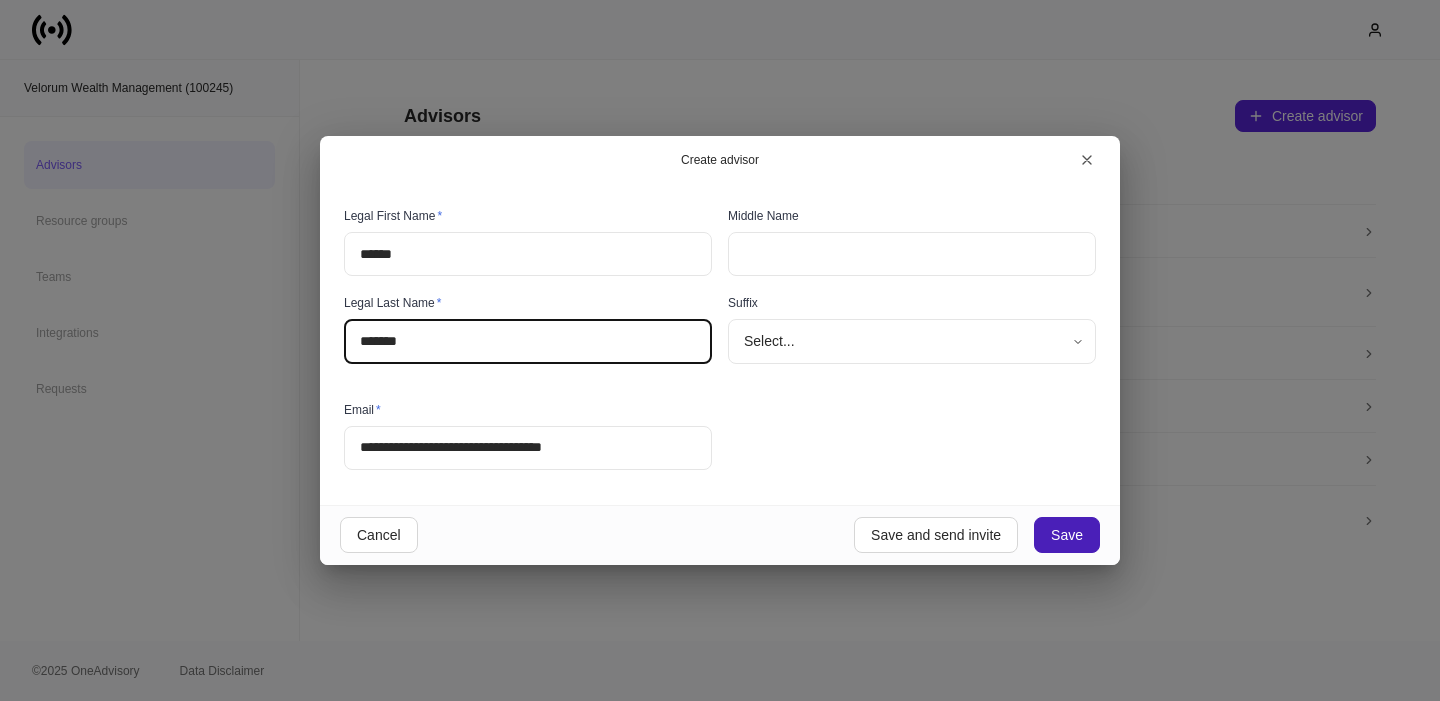 type on "*******" 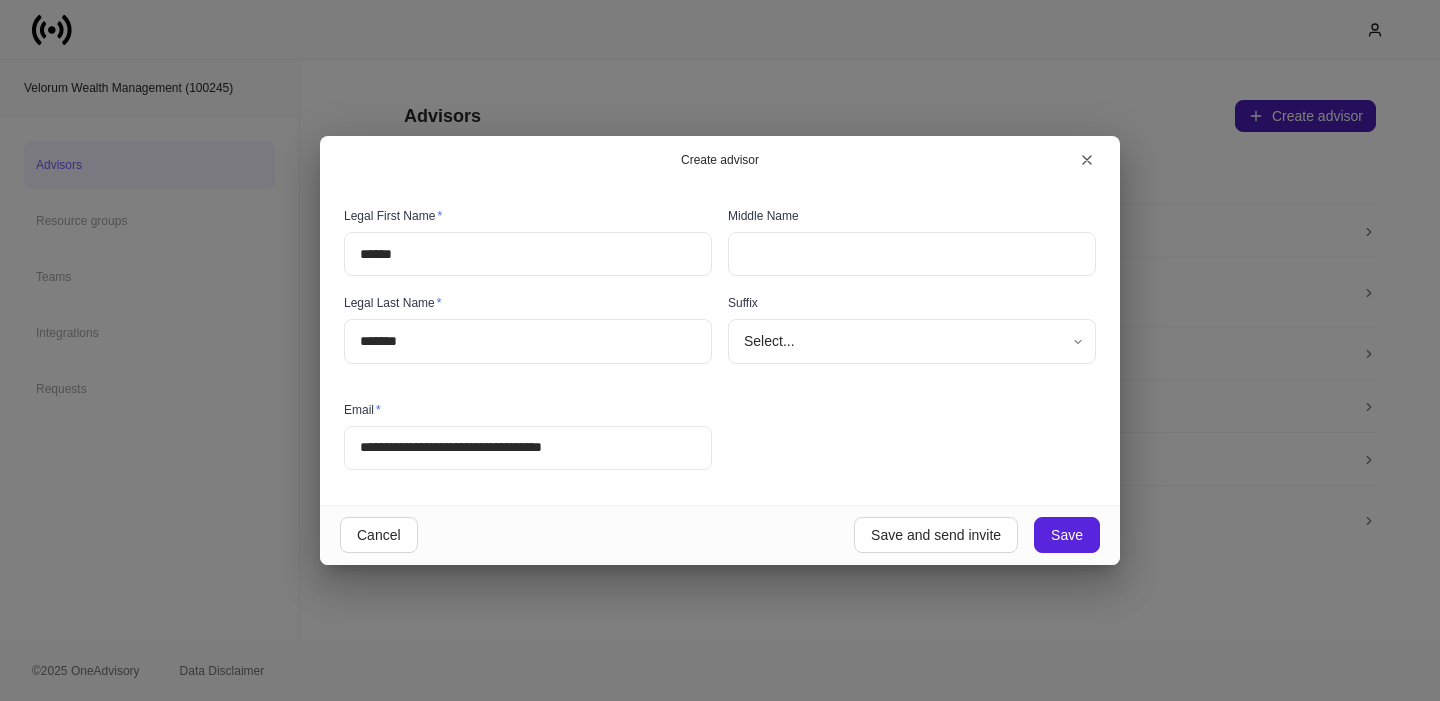 type 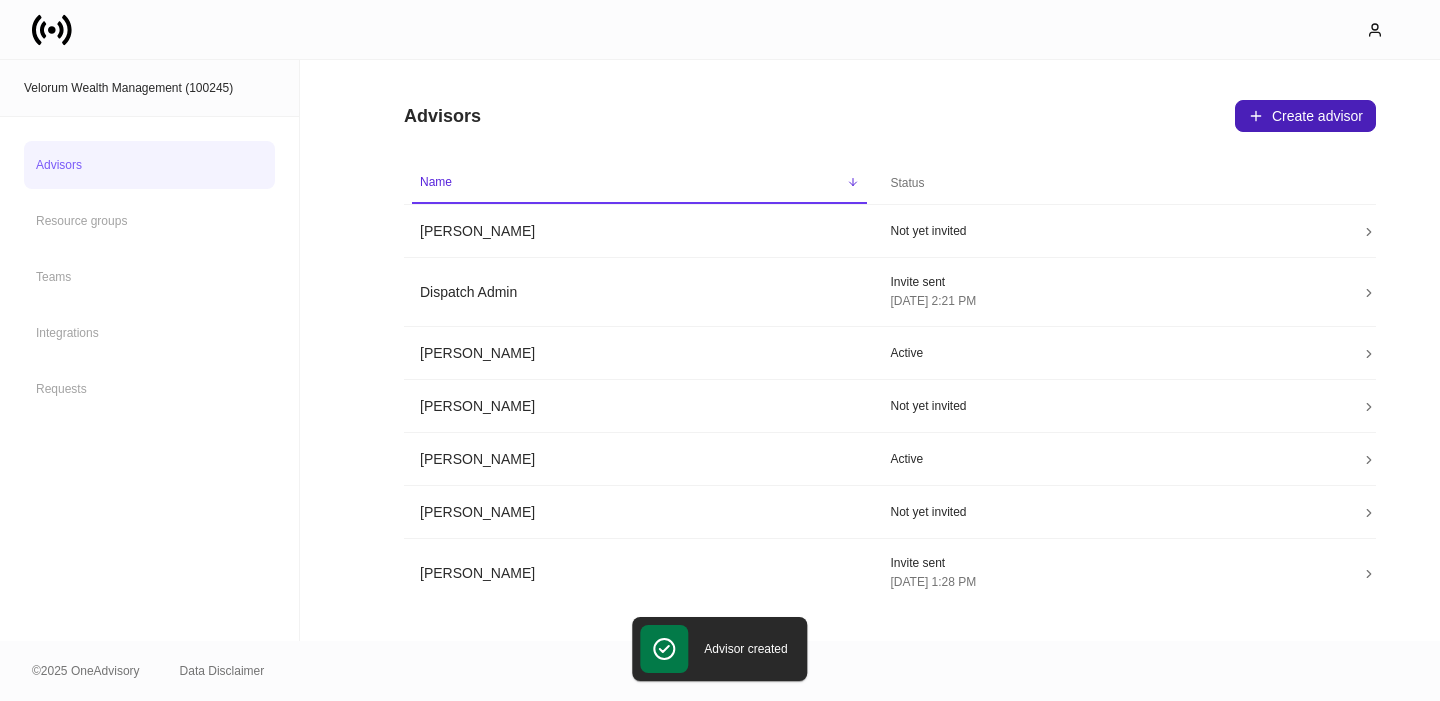 click on "Create advisor" at bounding box center [1305, 116] 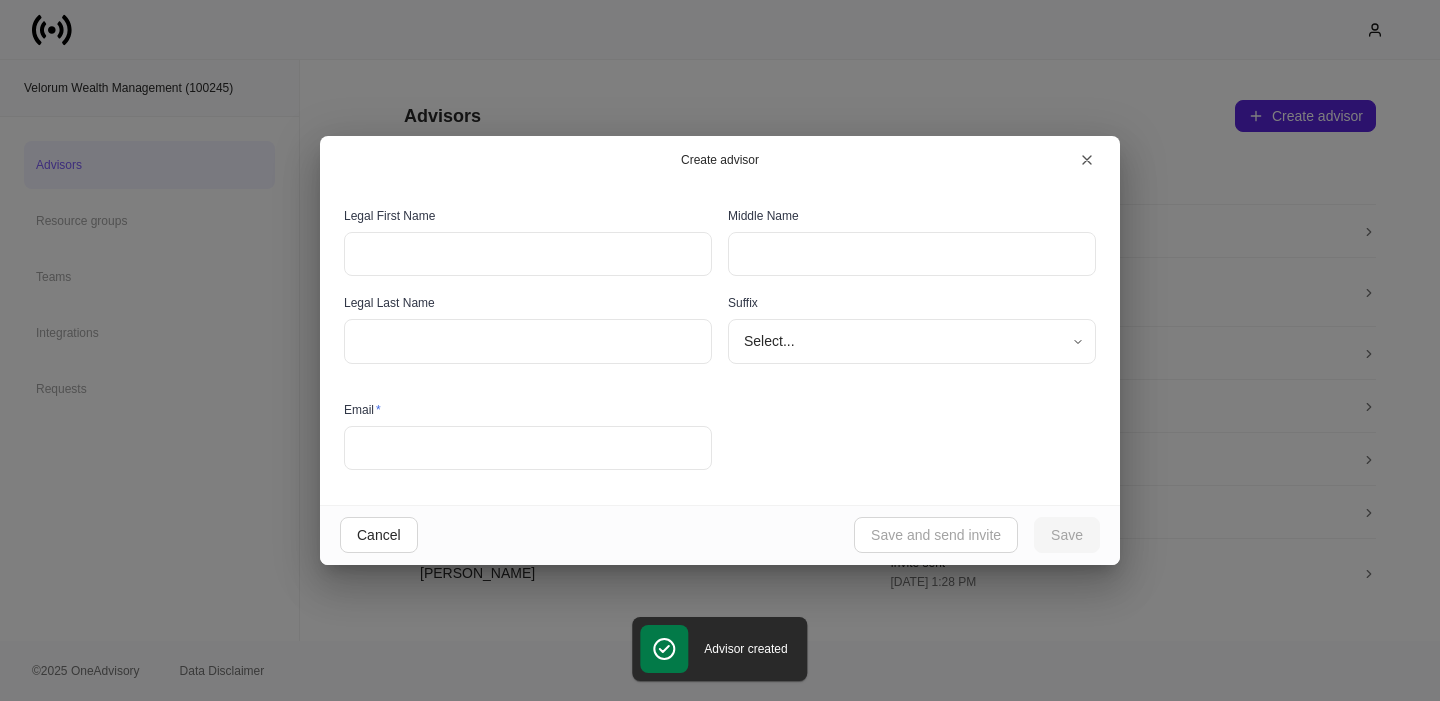 click at bounding box center (528, 448) 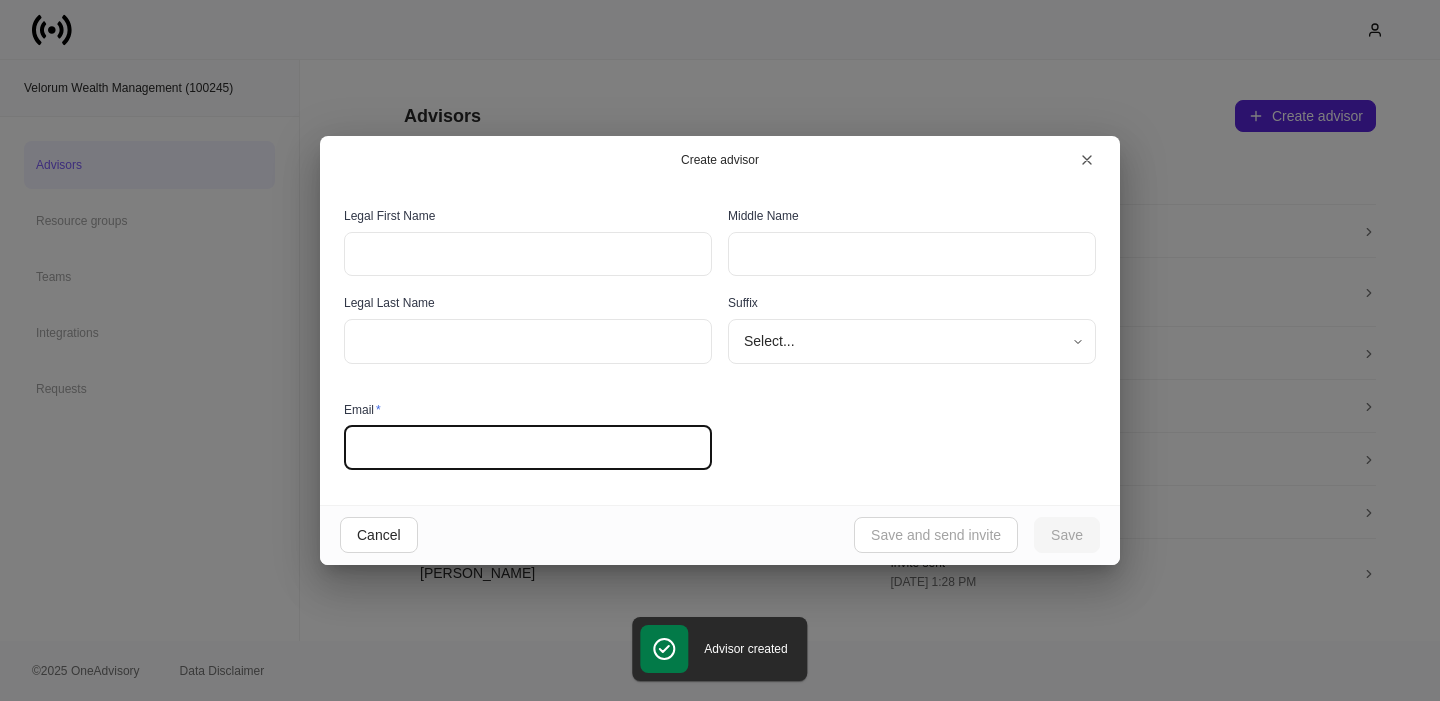 paste on "**********" 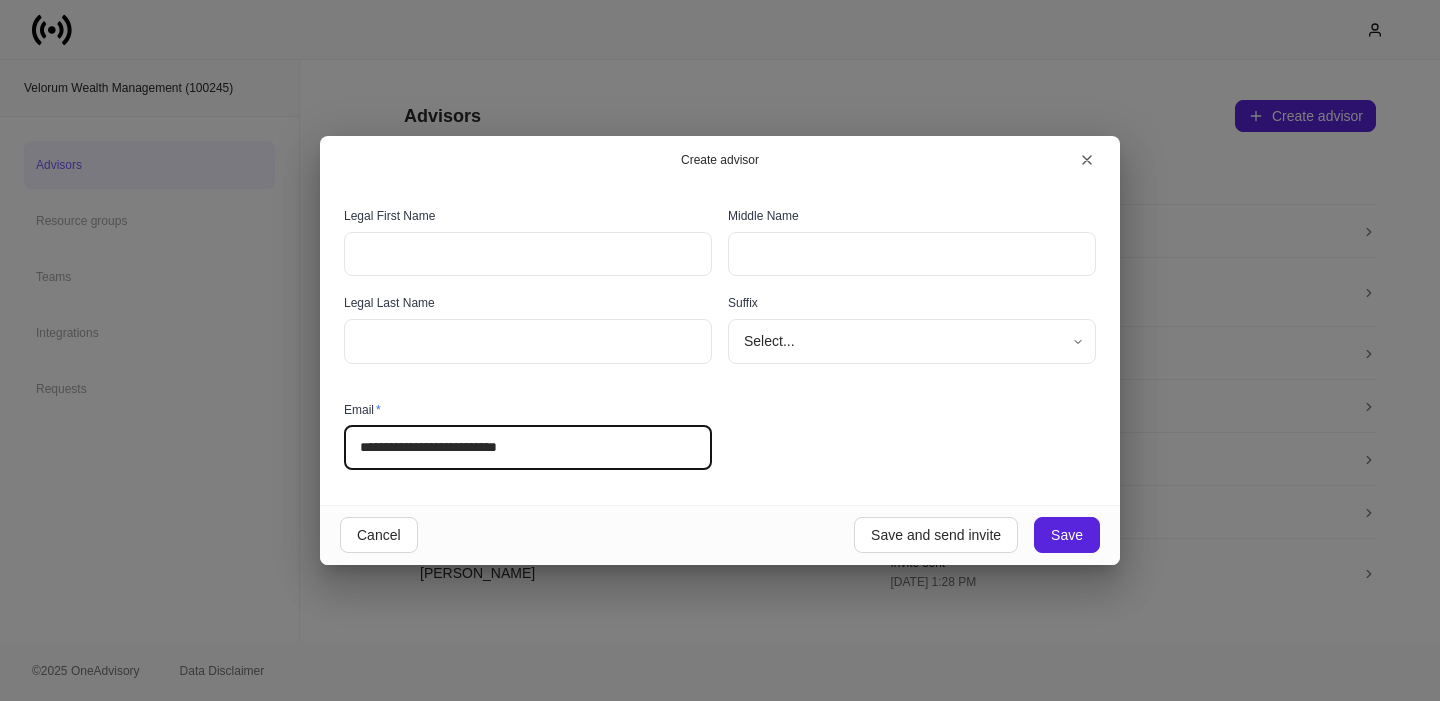 click on "**********" at bounding box center [528, 448] 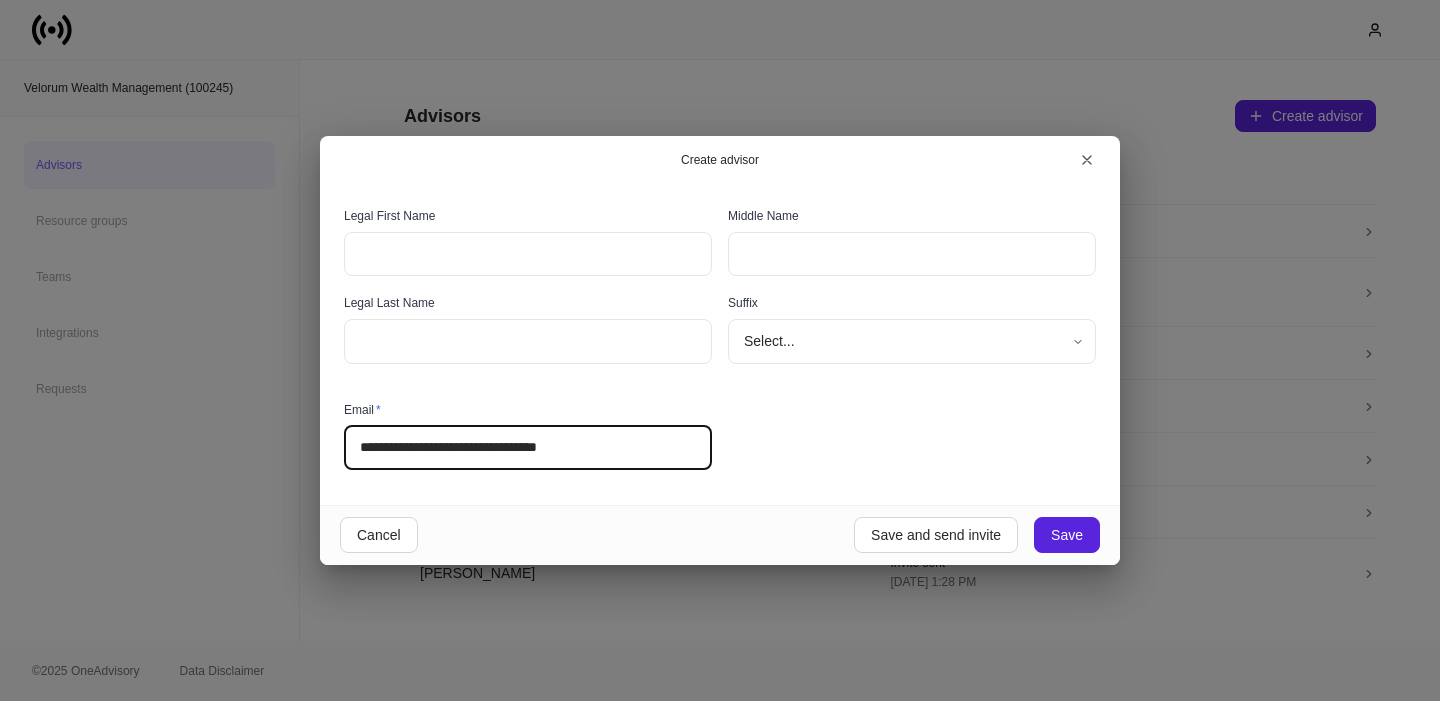 type on "**********" 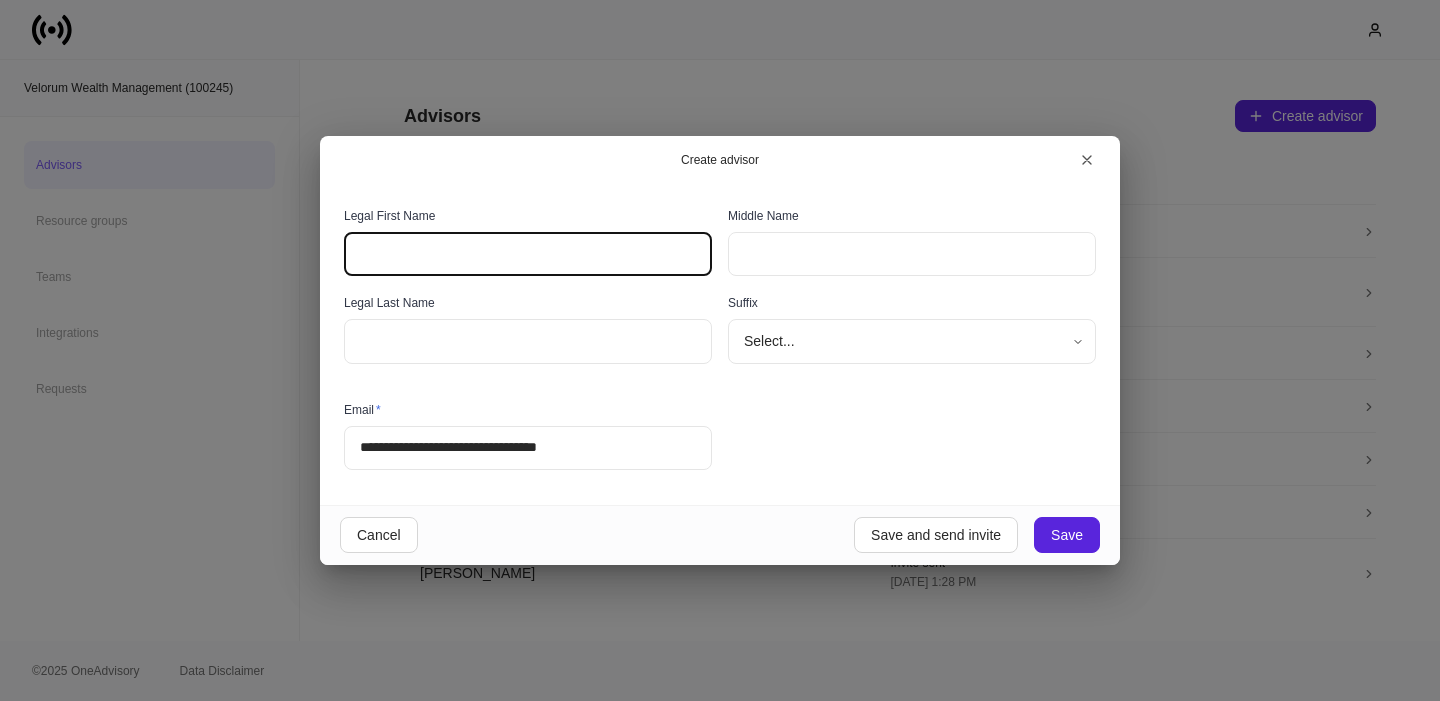 drag, startPoint x: 437, startPoint y: 257, endPoint x: 245, endPoint y: 287, distance: 194.32962 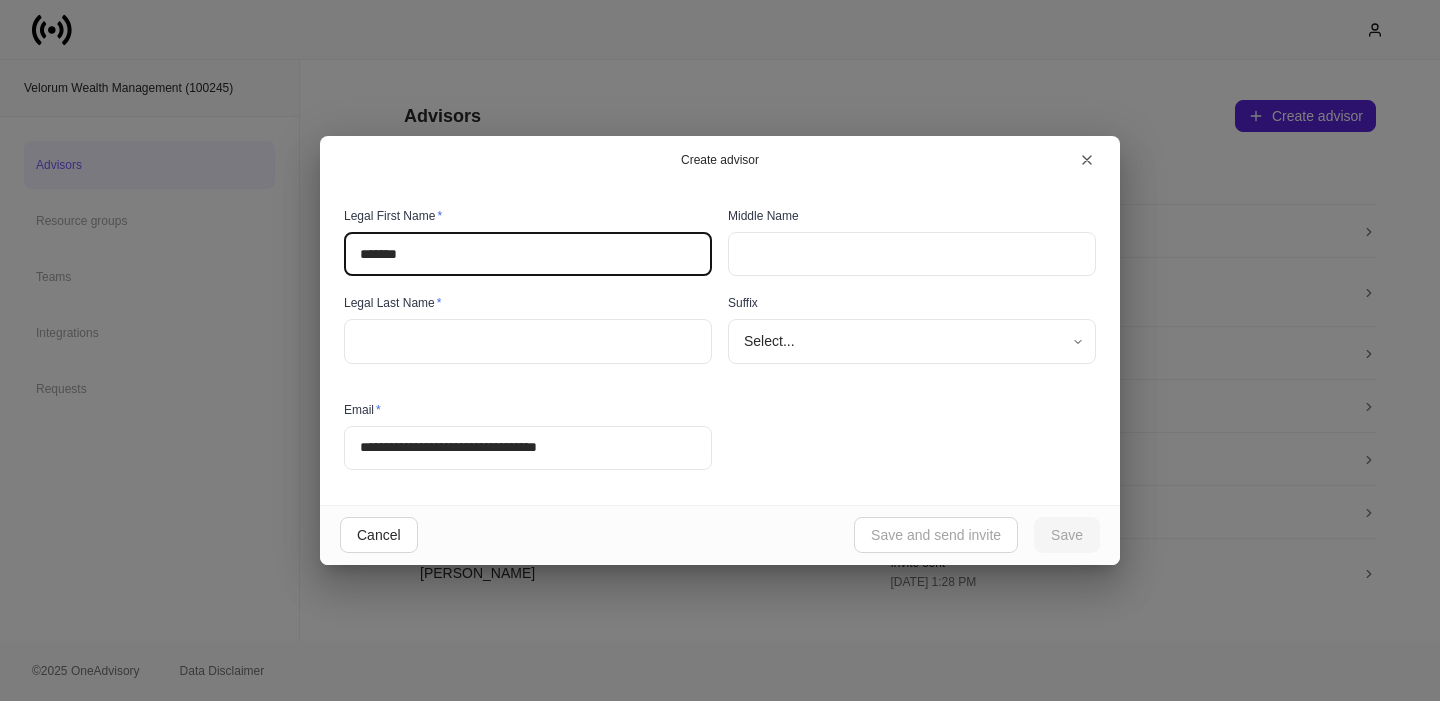 type on "*******" 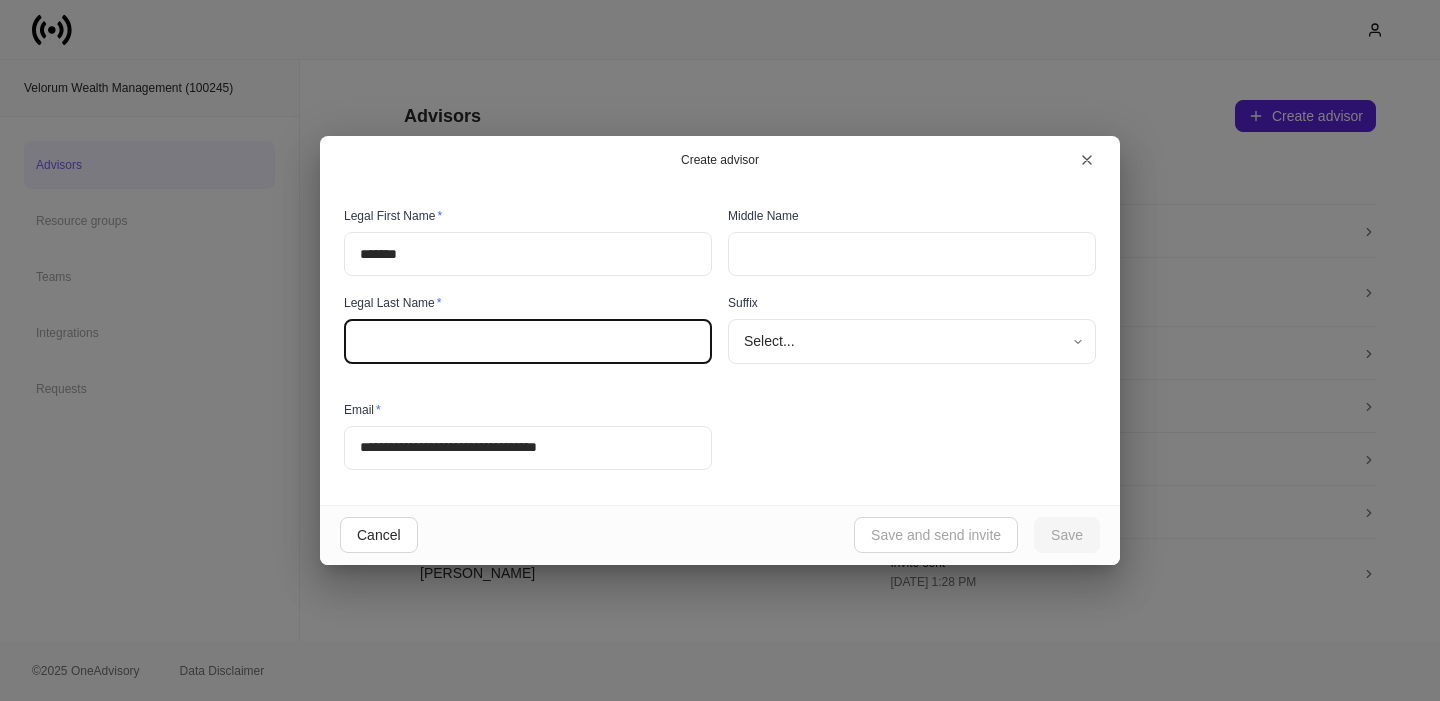 click at bounding box center [528, 341] 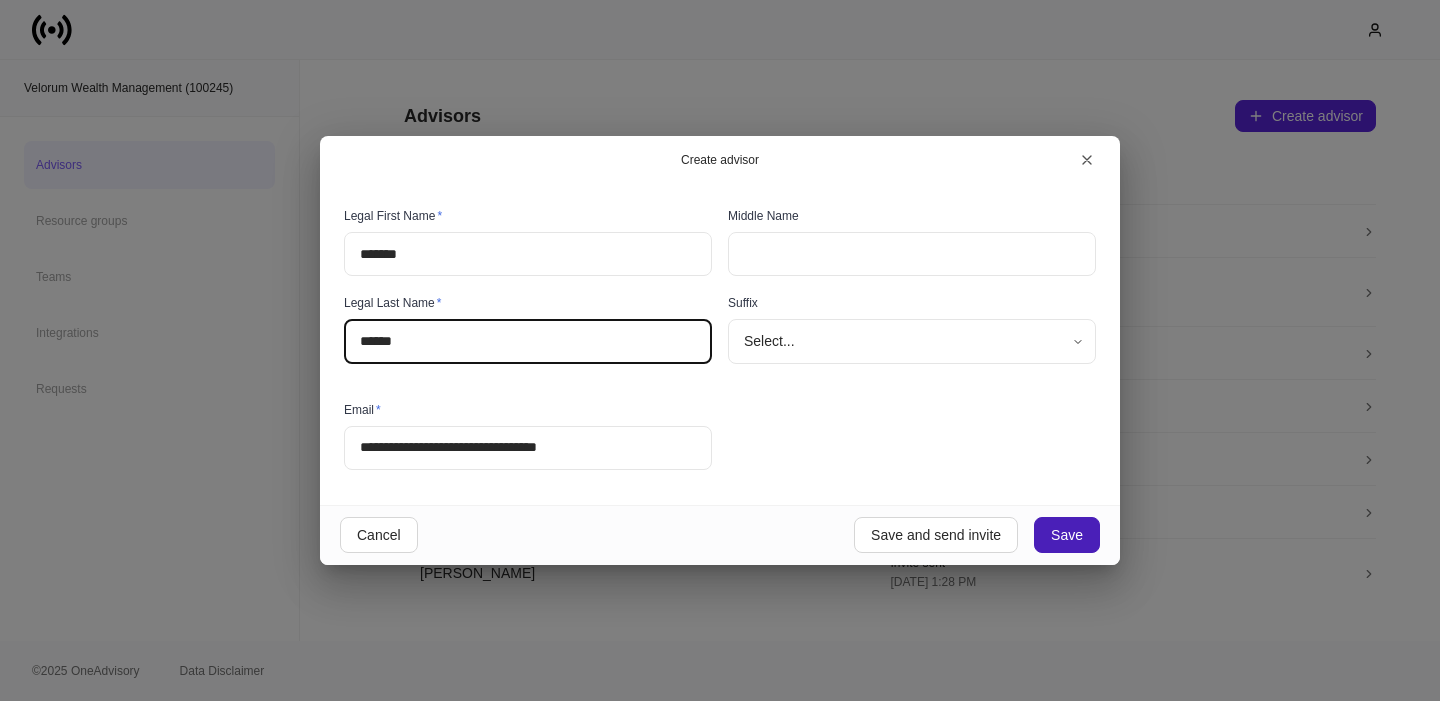 type on "******" 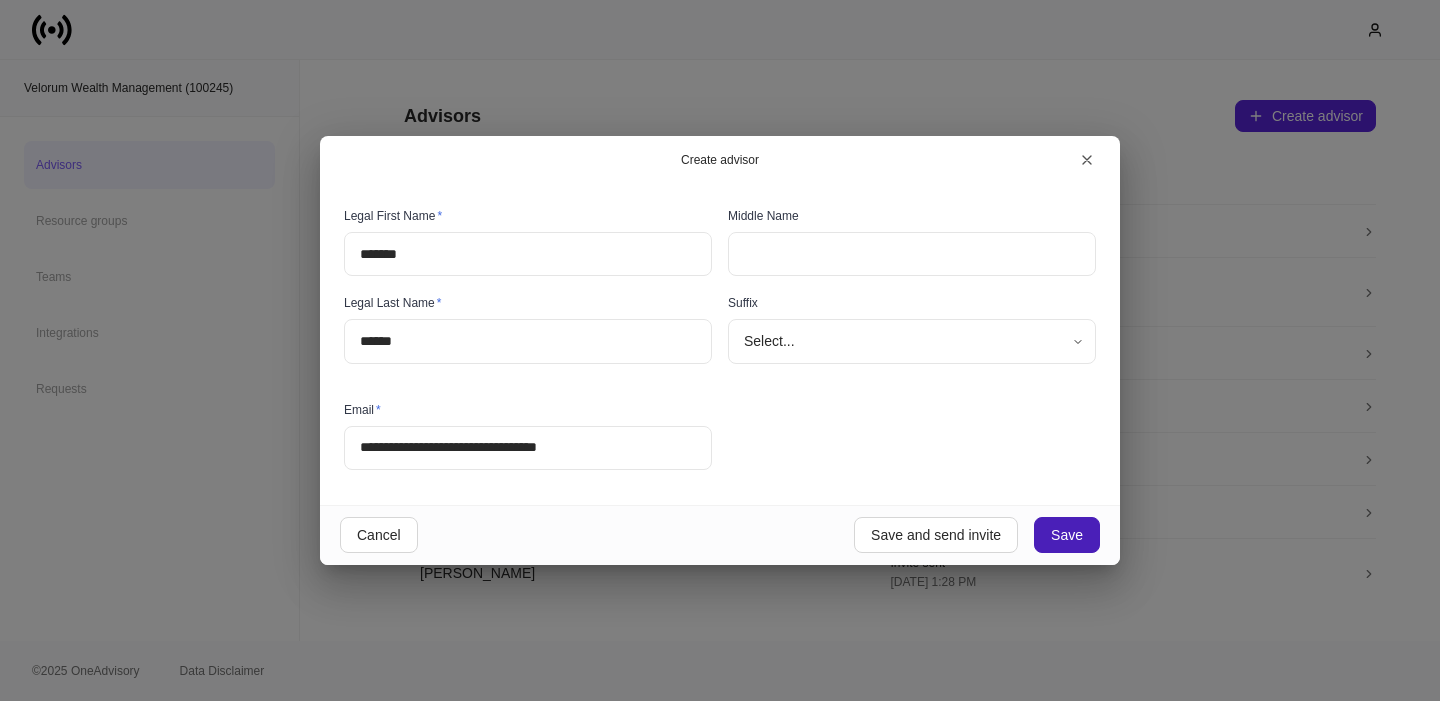 click on "Save" at bounding box center (1067, 535) 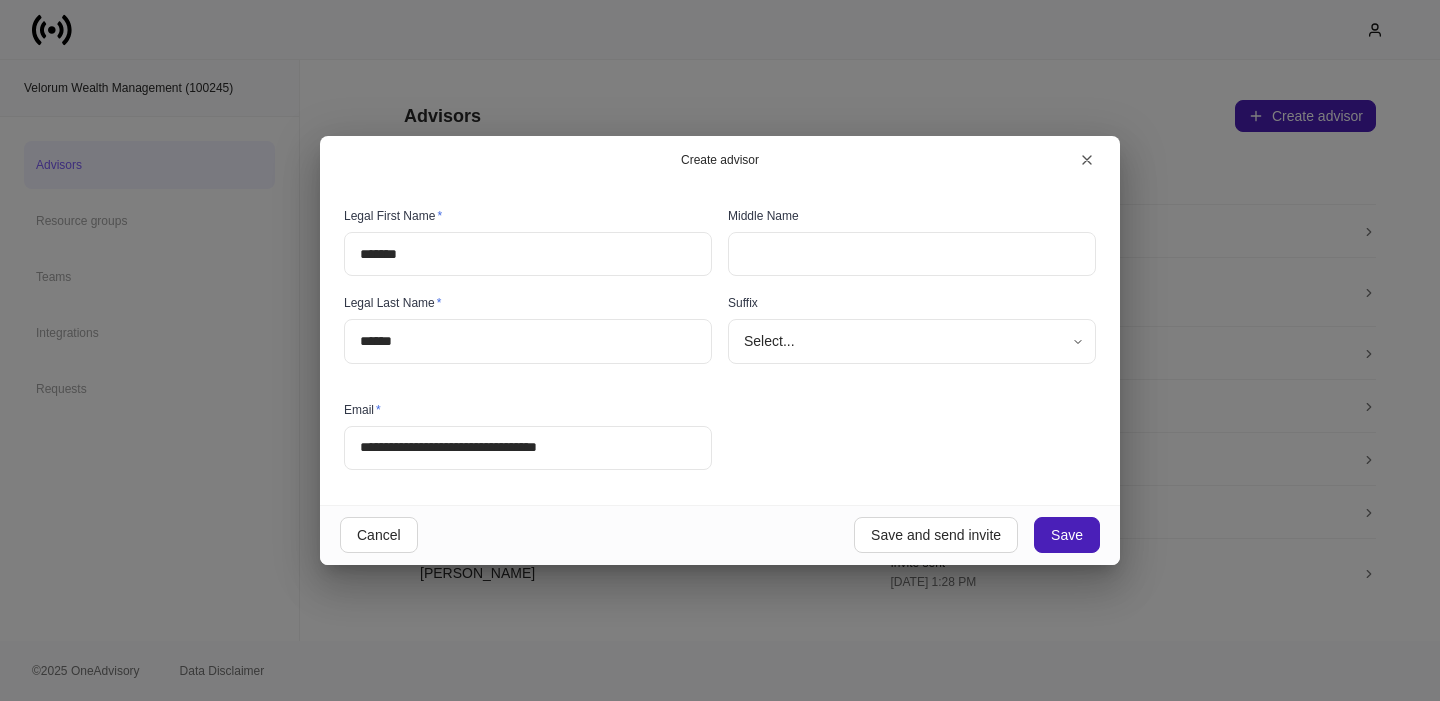 type 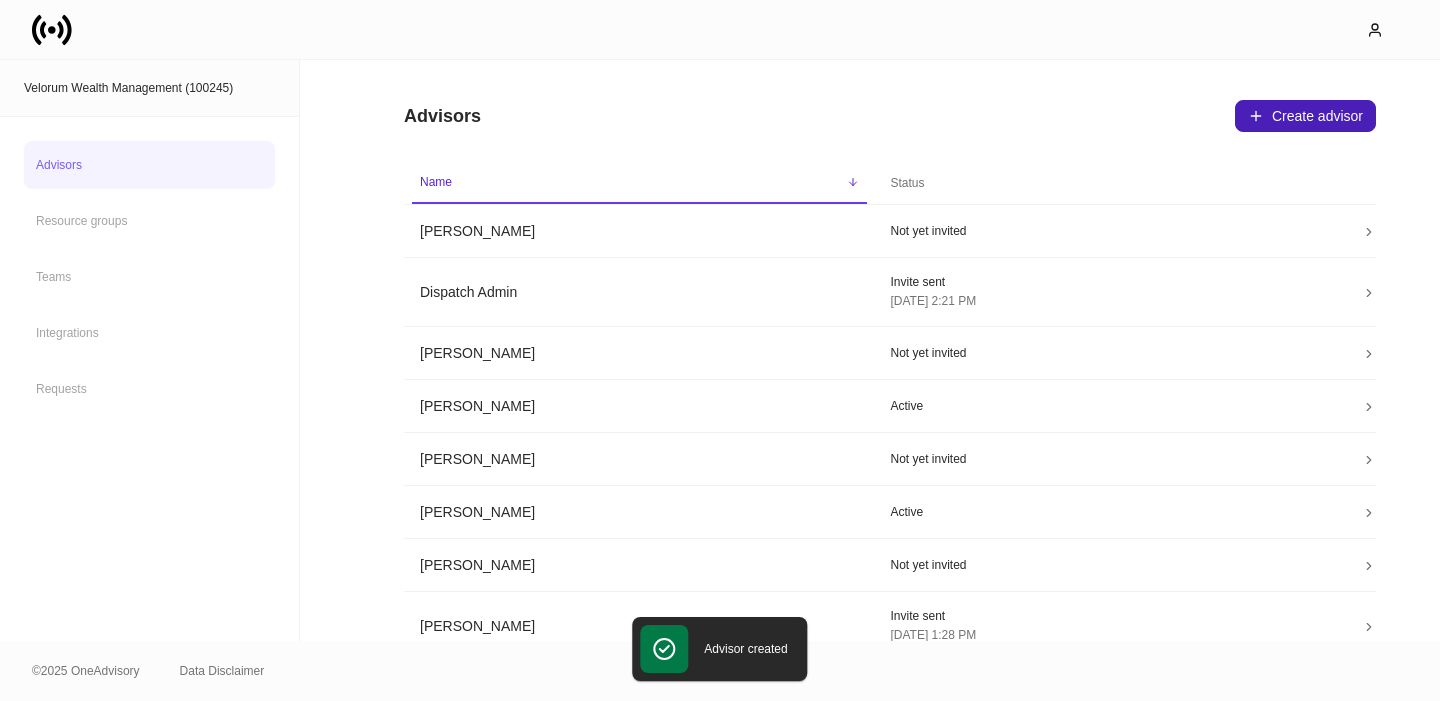 click on "Create advisor" at bounding box center [1305, 116] 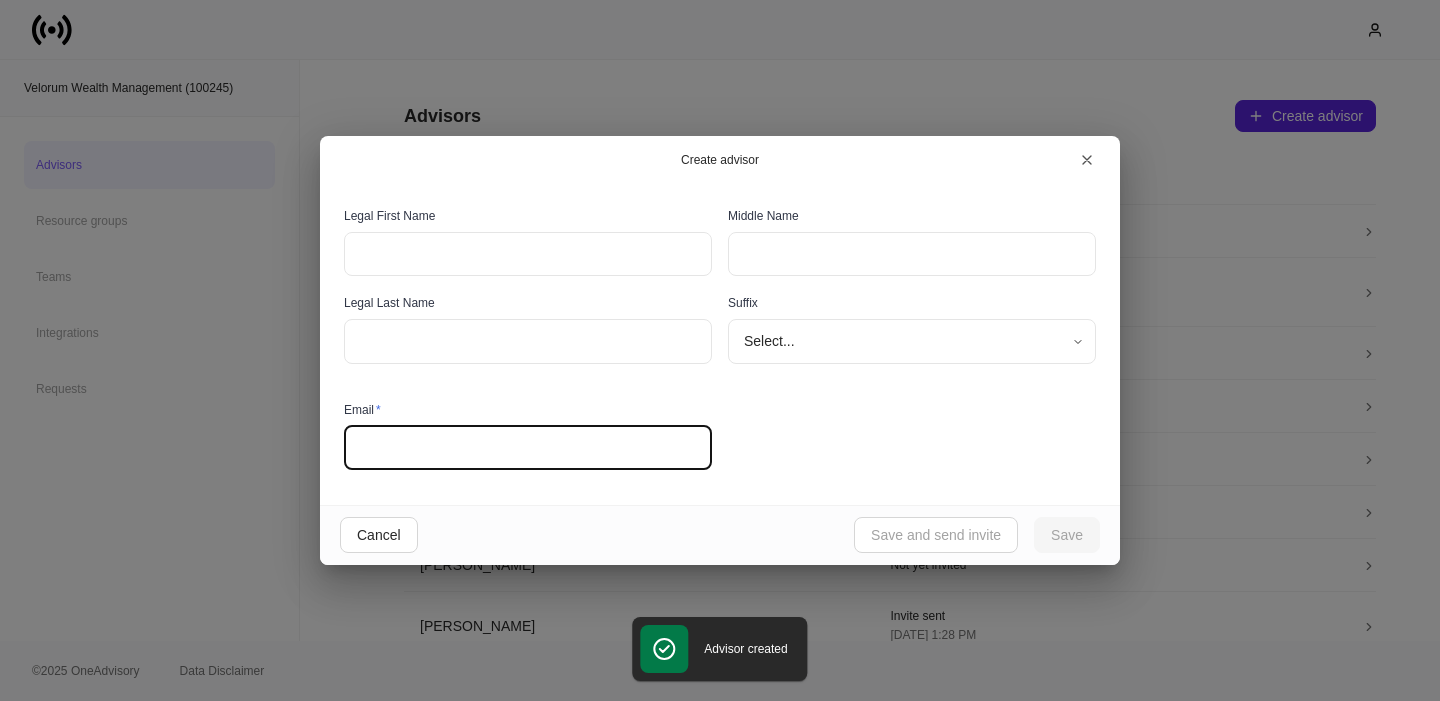 click at bounding box center [528, 448] 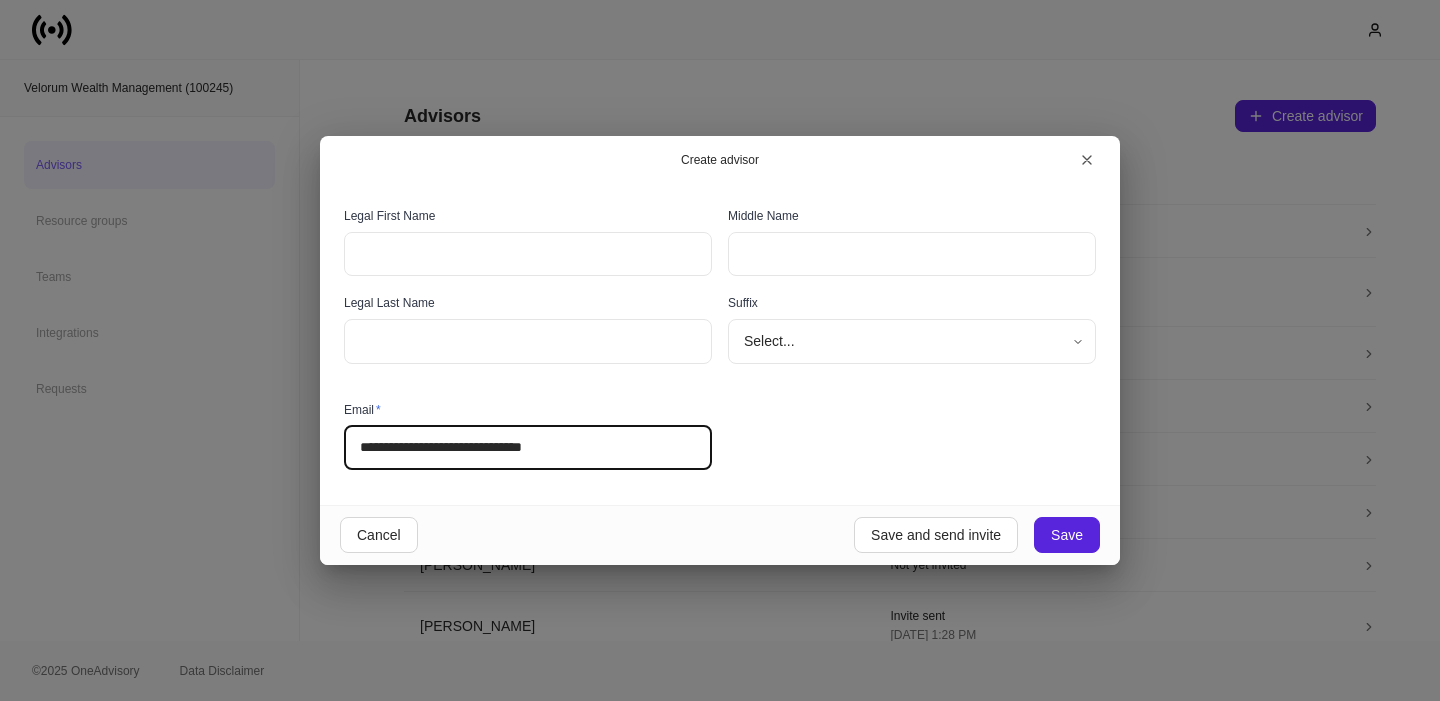 drag, startPoint x: 447, startPoint y: 443, endPoint x: 525, endPoint y: 441, distance: 78.025635 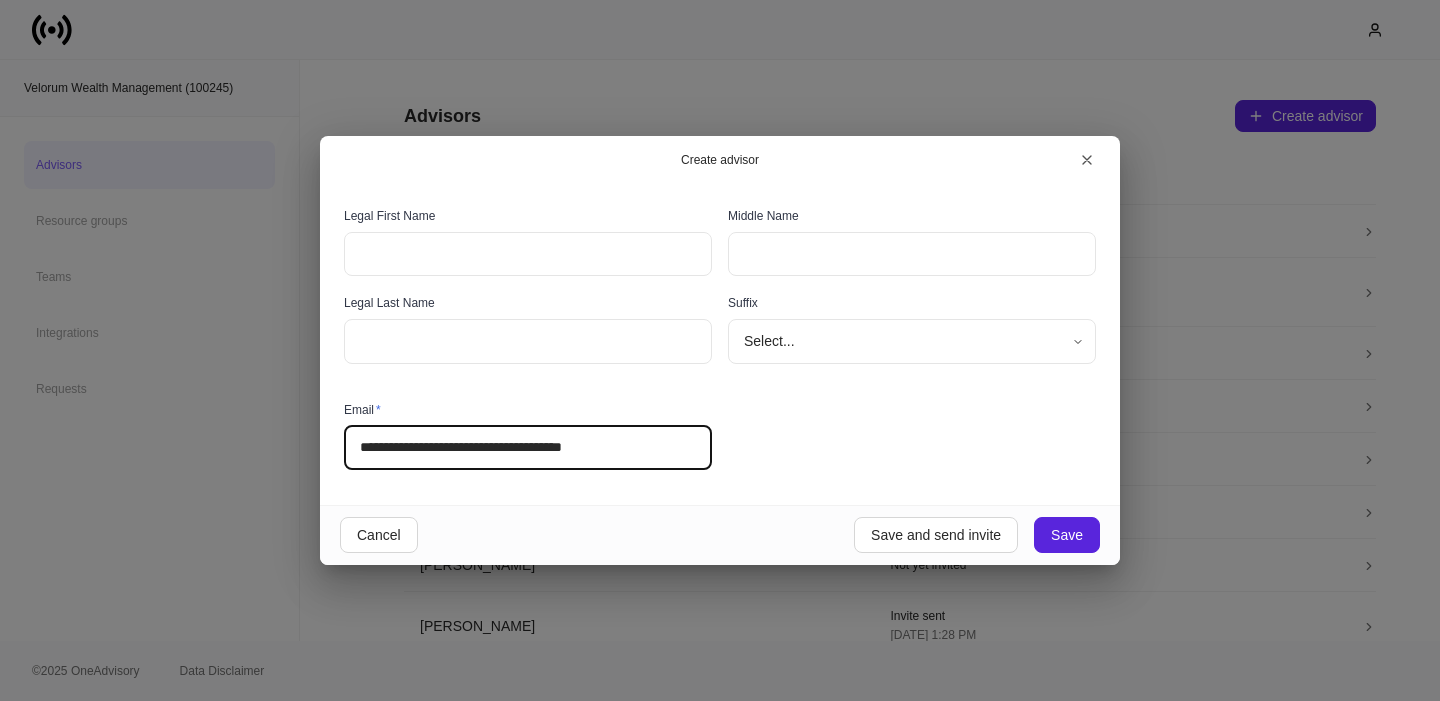 type on "**********" 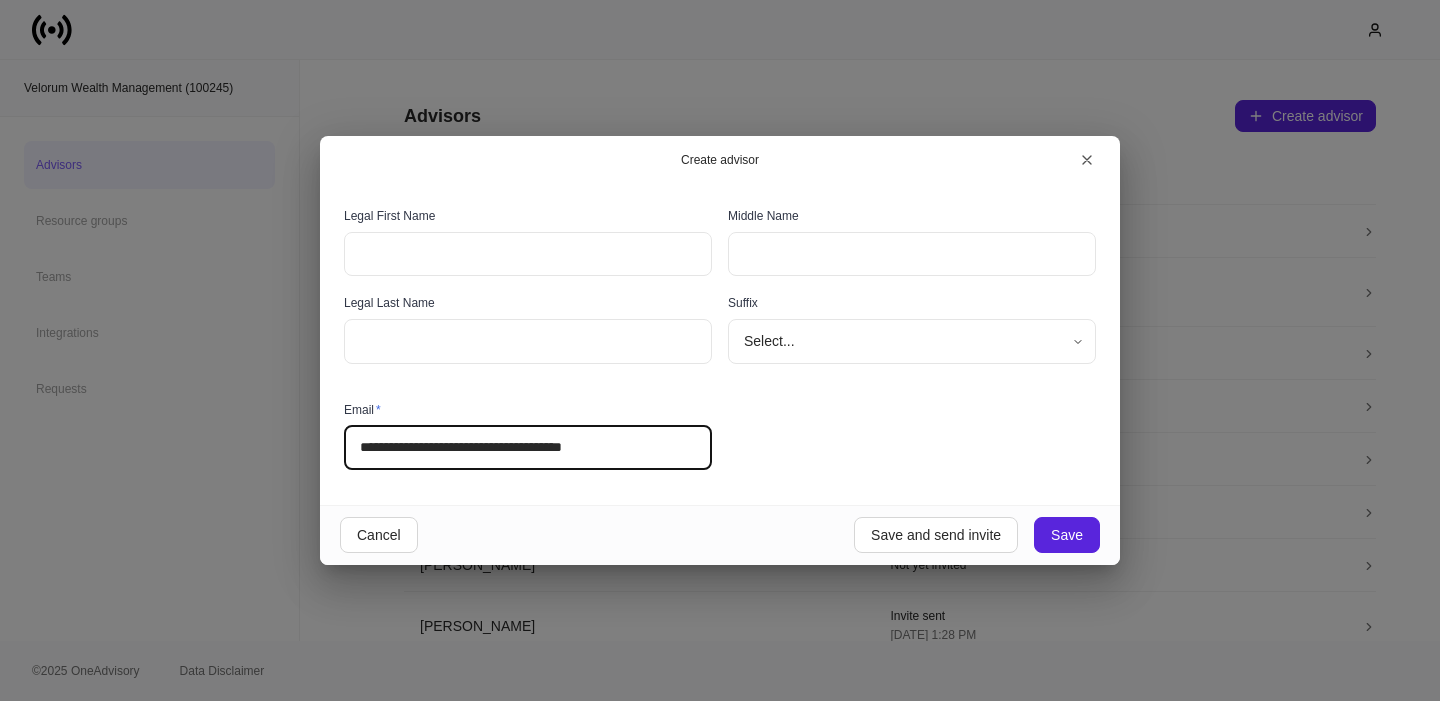 click at bounding box center (528, 254) 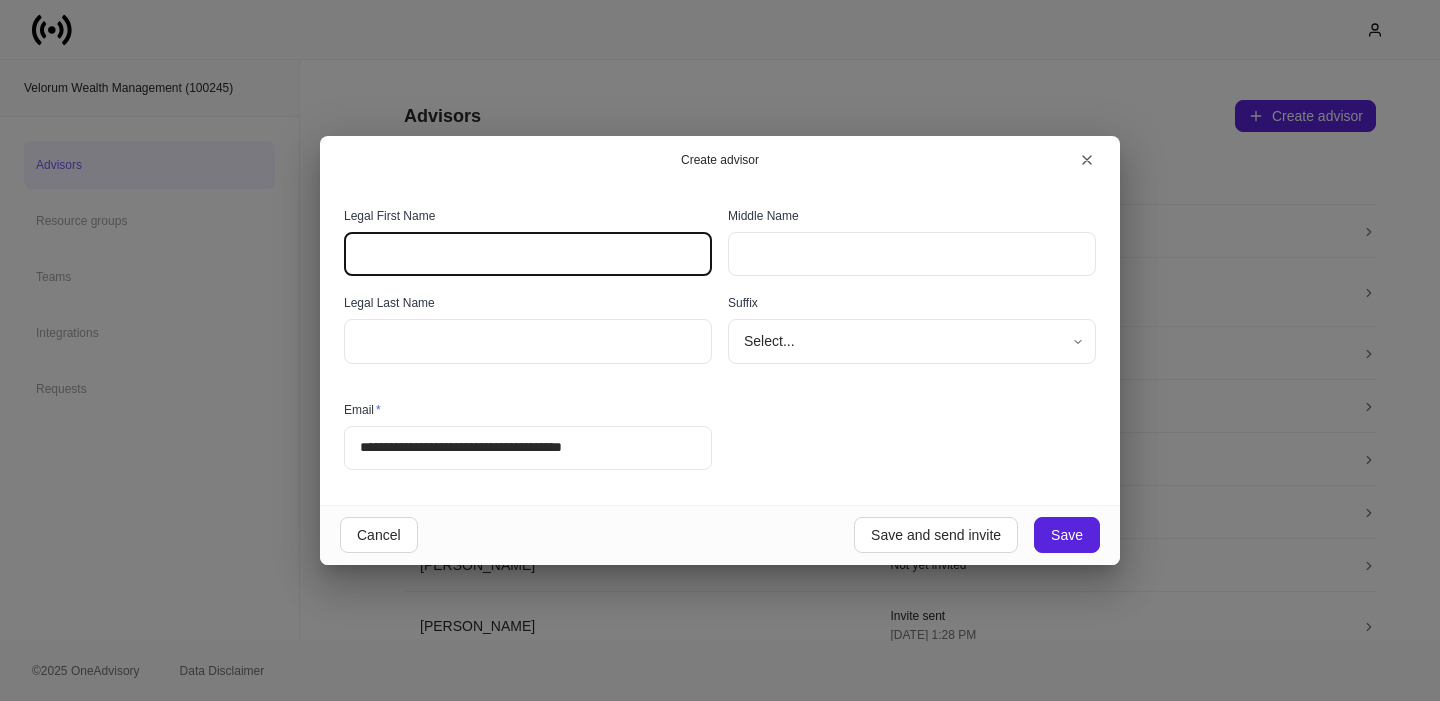 paste on "*****" 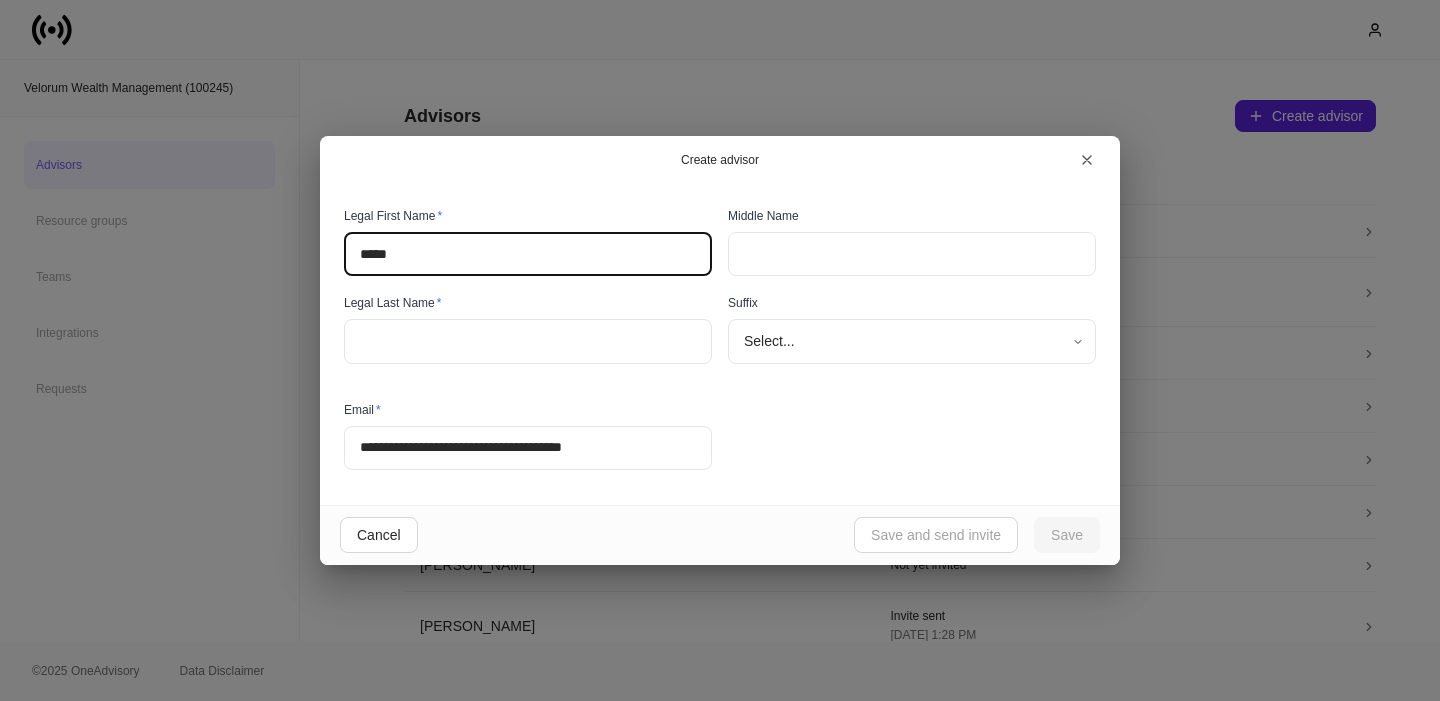 type on "*****" 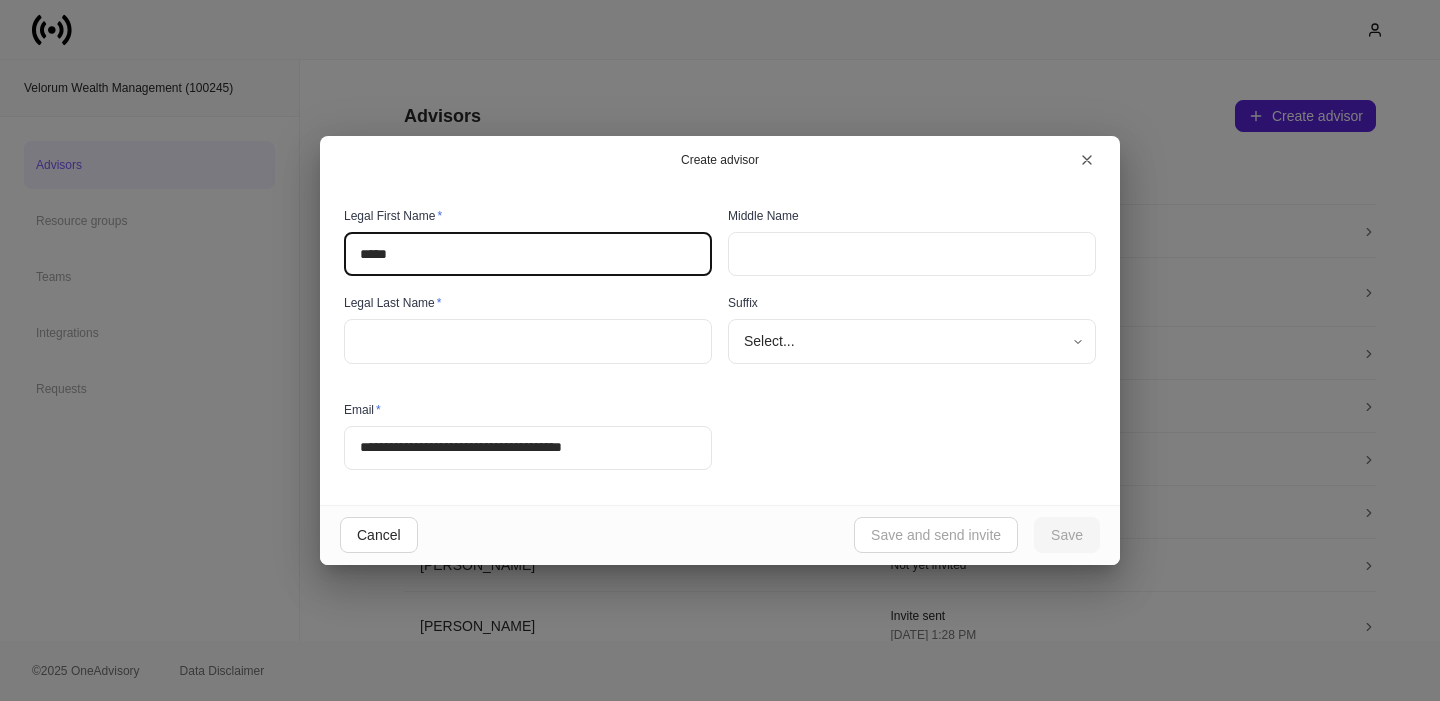 click at bounding box center (528, 341) 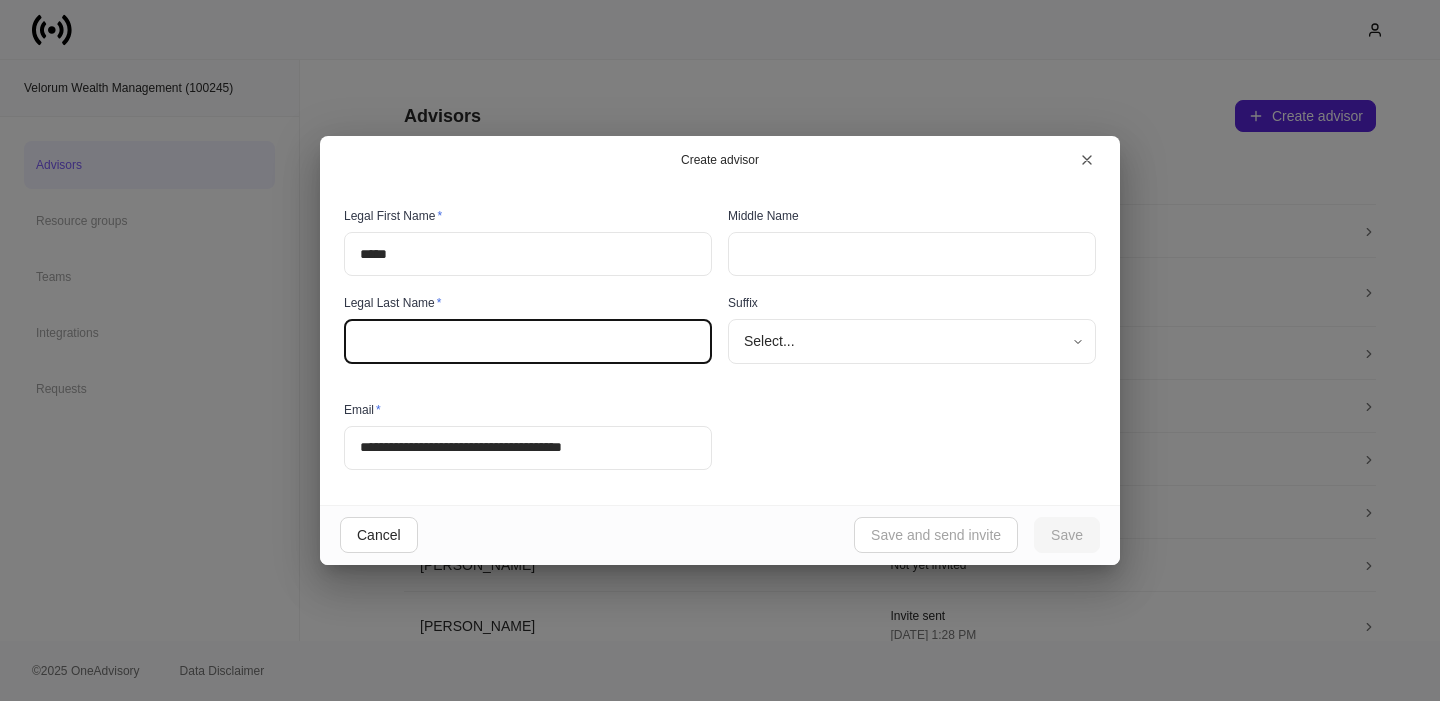 paste on "**********" 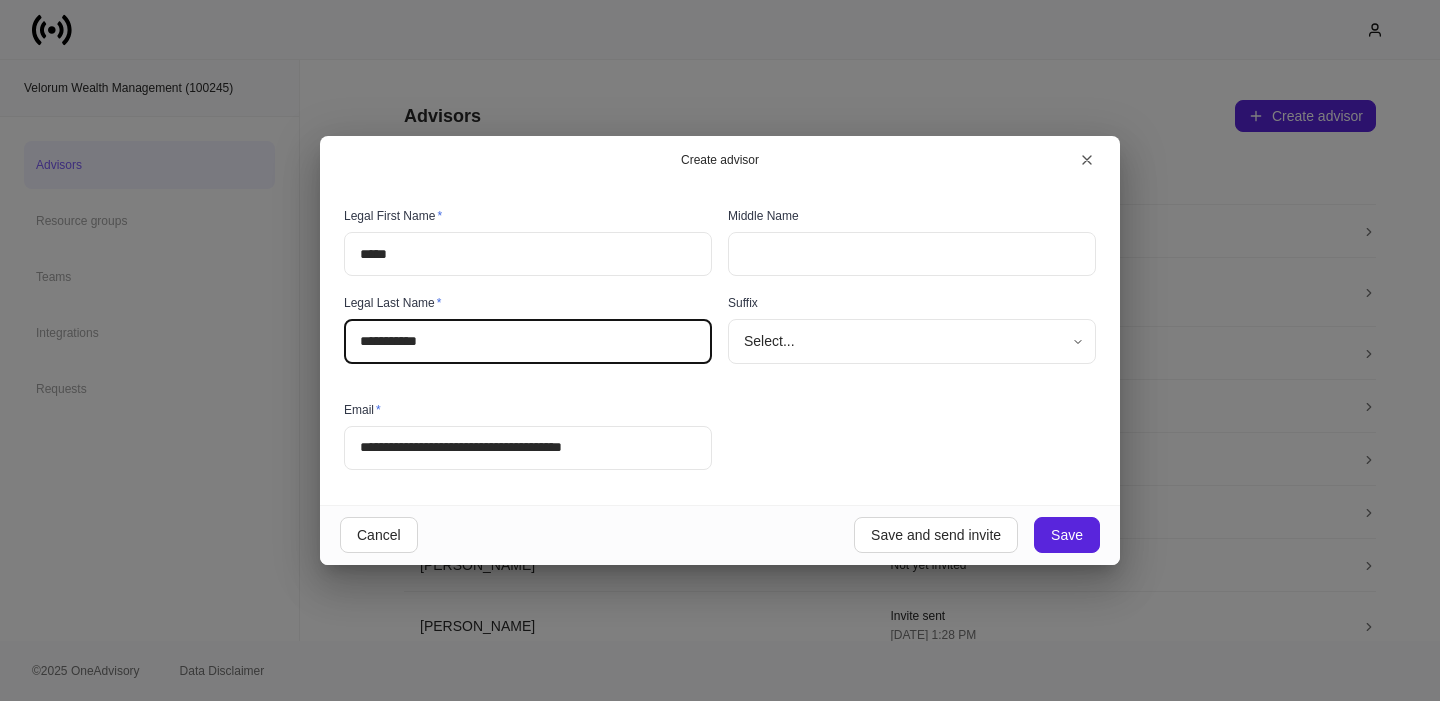 click on "**********" at bounding box center (528, 341) 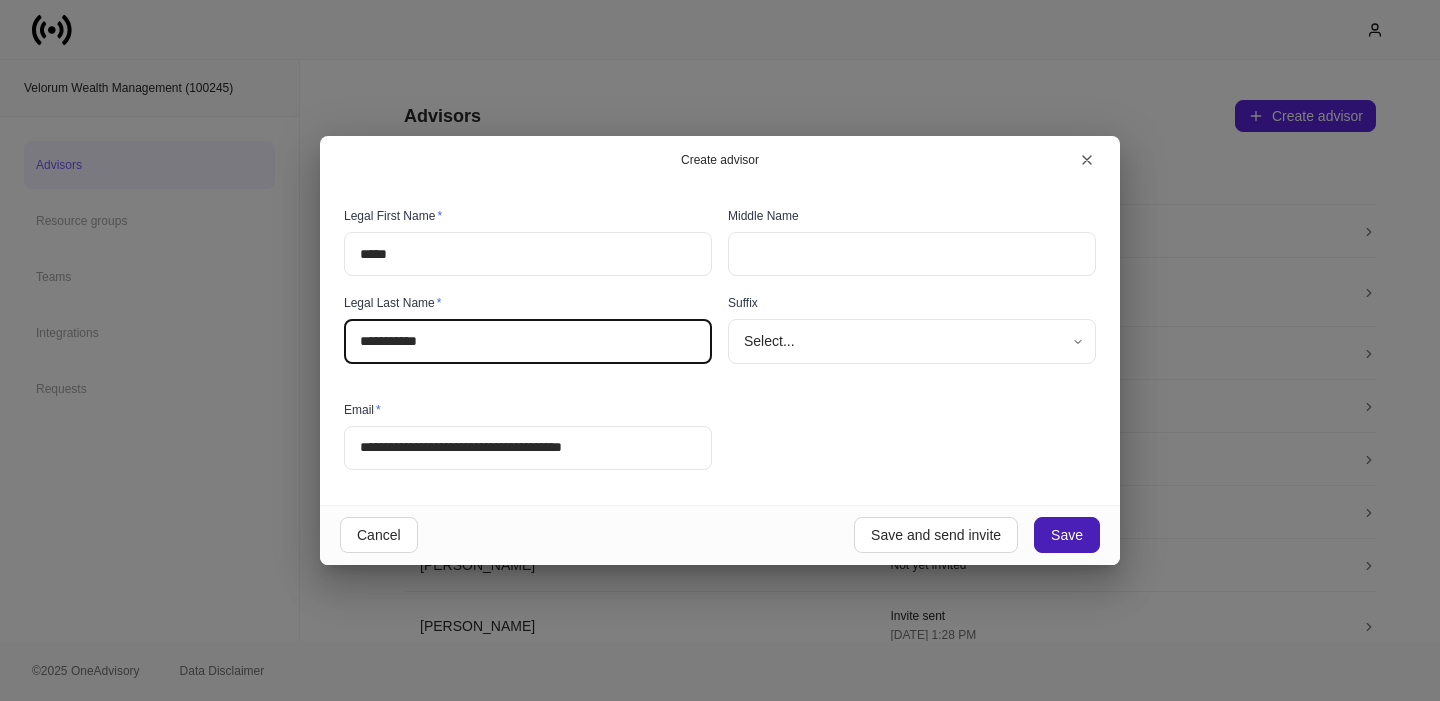 type on "**********" 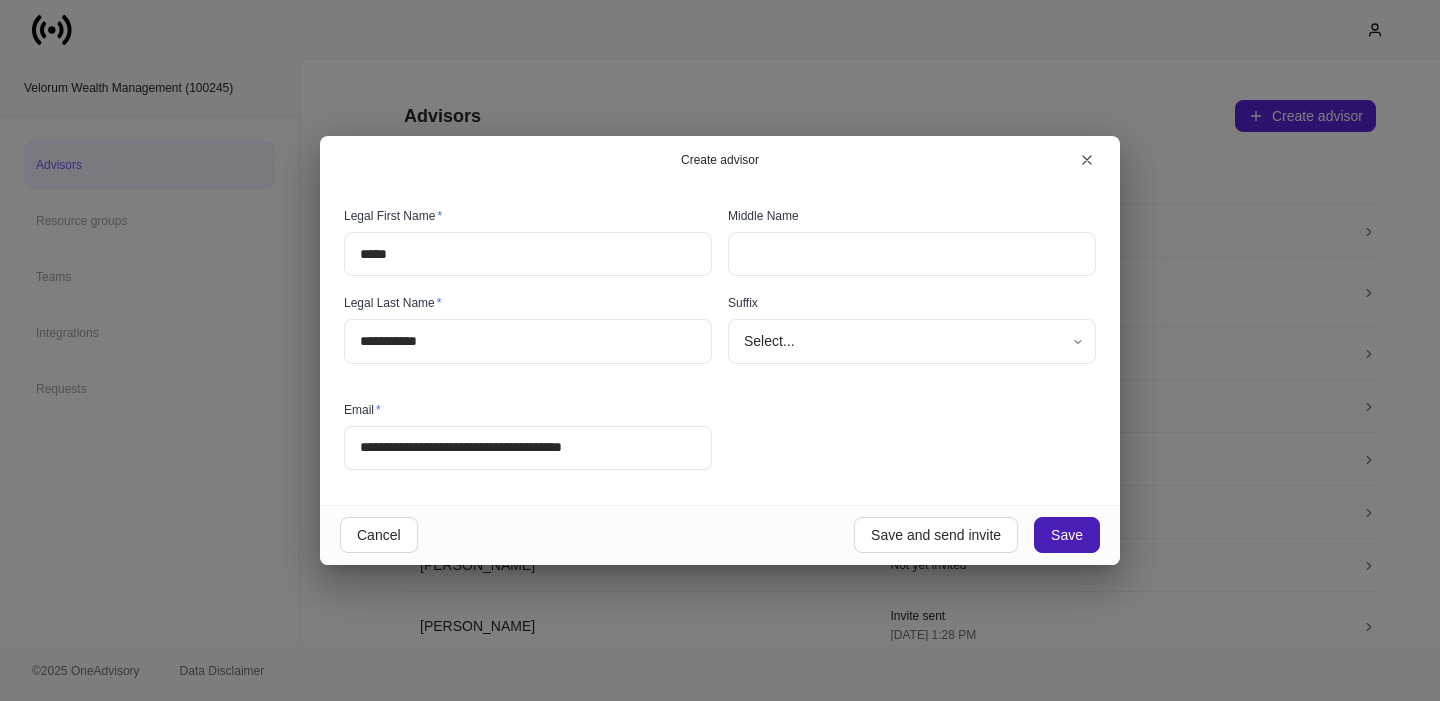 click on "Save" at bounding box center (1067, 535) 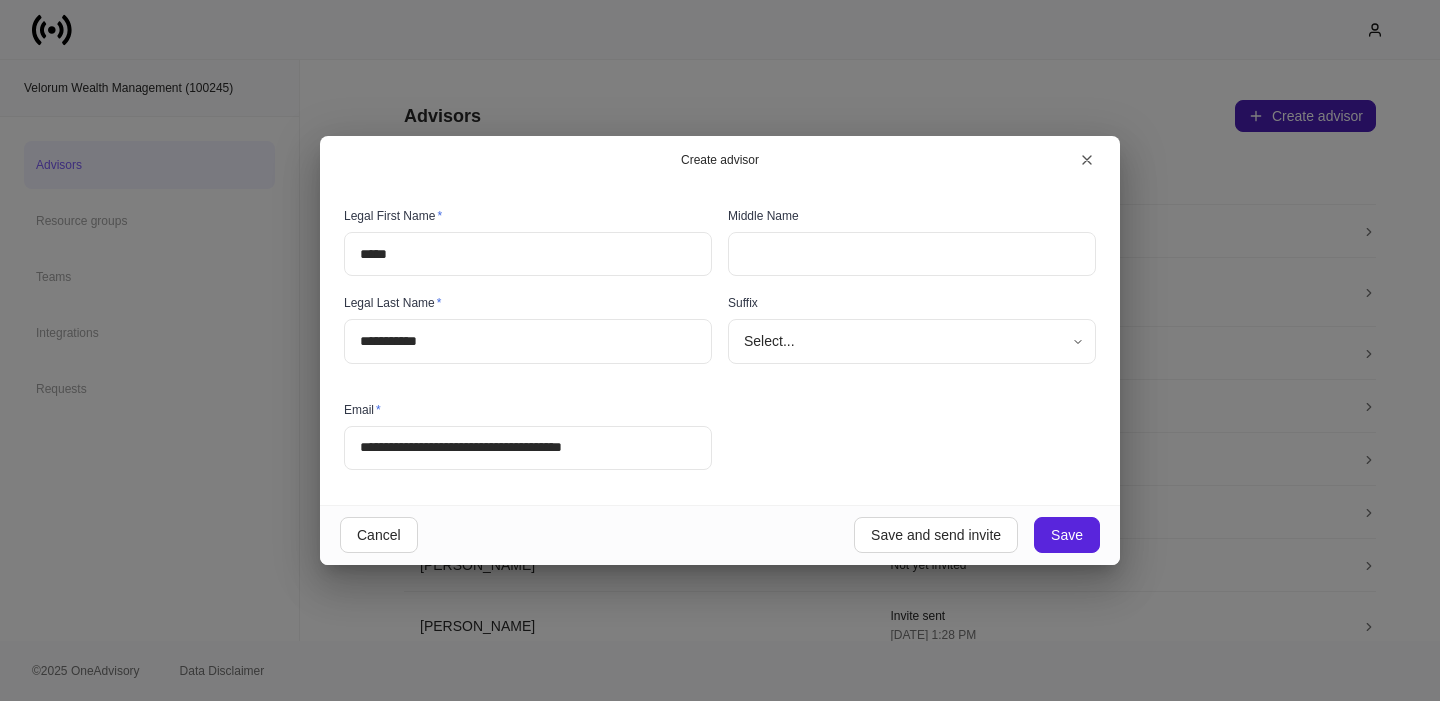 type 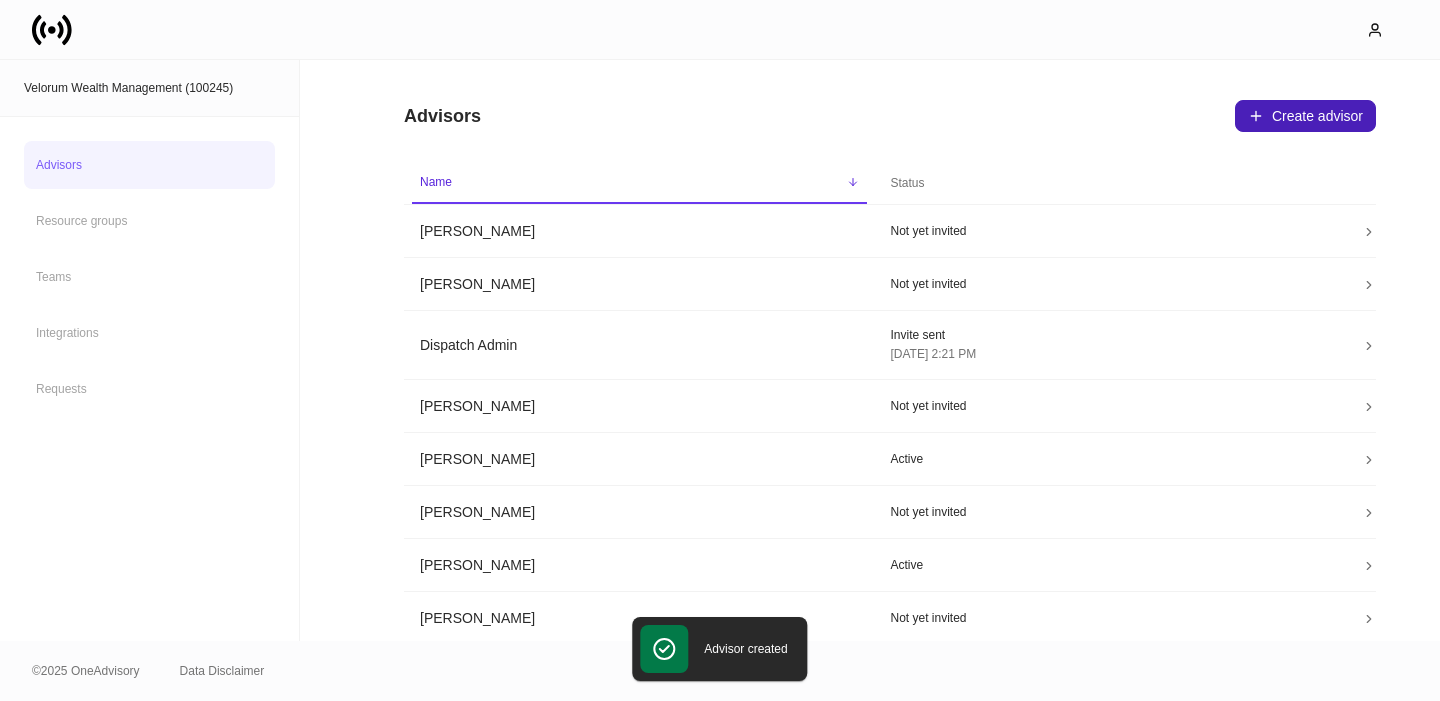 click on "Create advisor" at bounding box center (1305, 116) 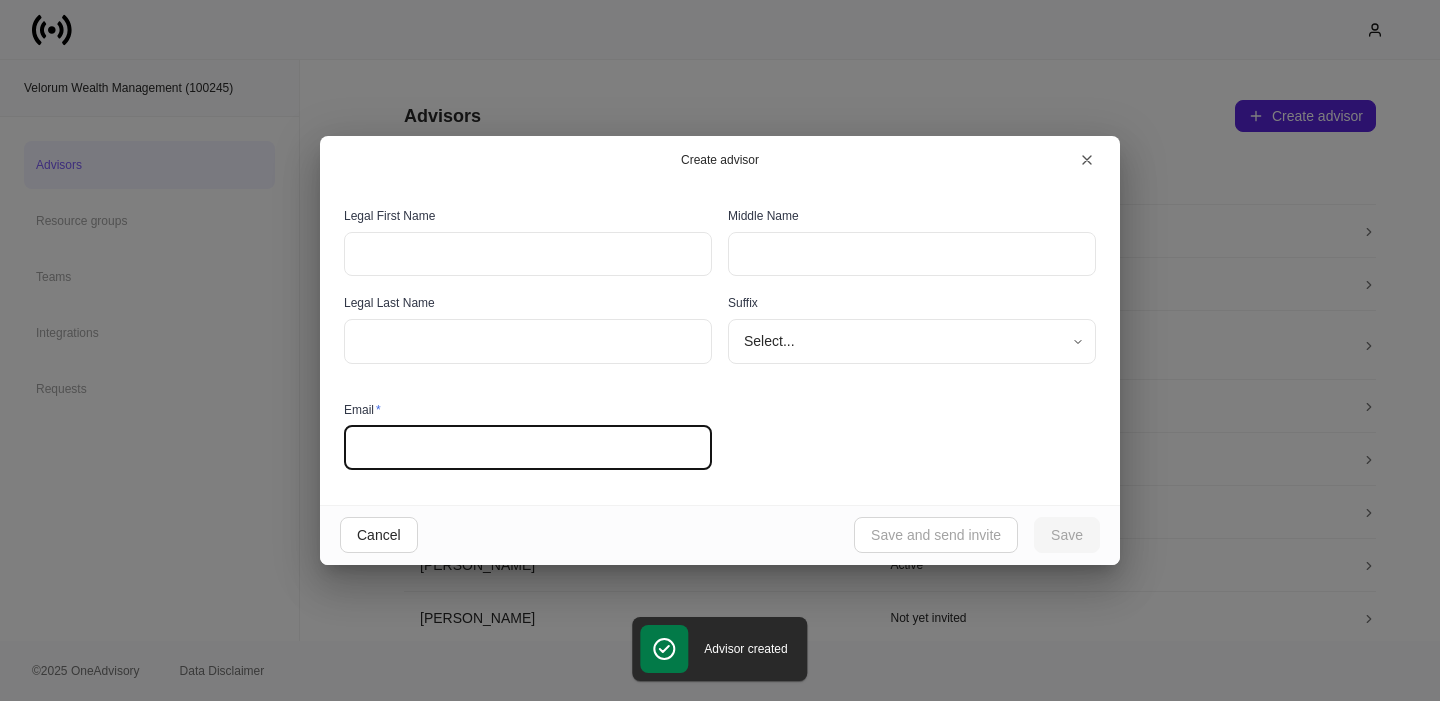 click at bounding box center (528, 448) 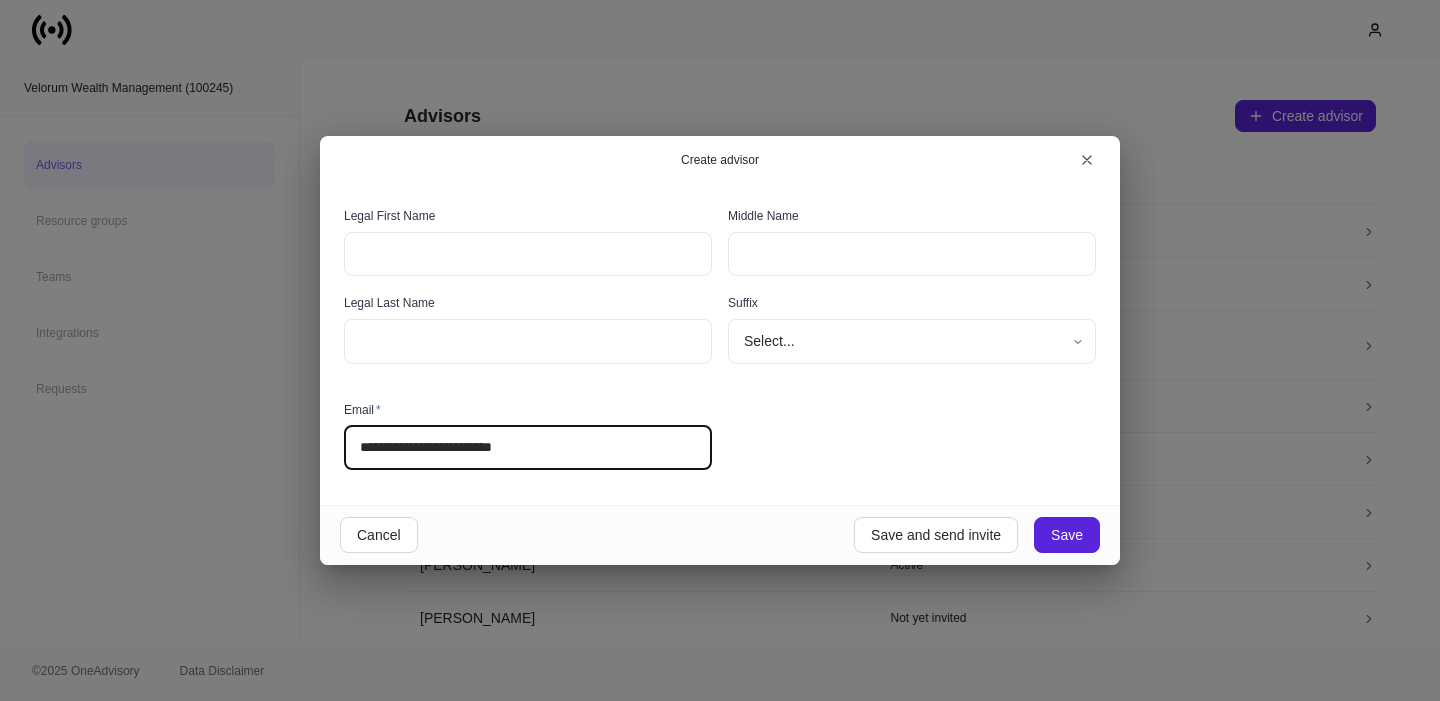 click on "**********" at bounding box center [528, 448] 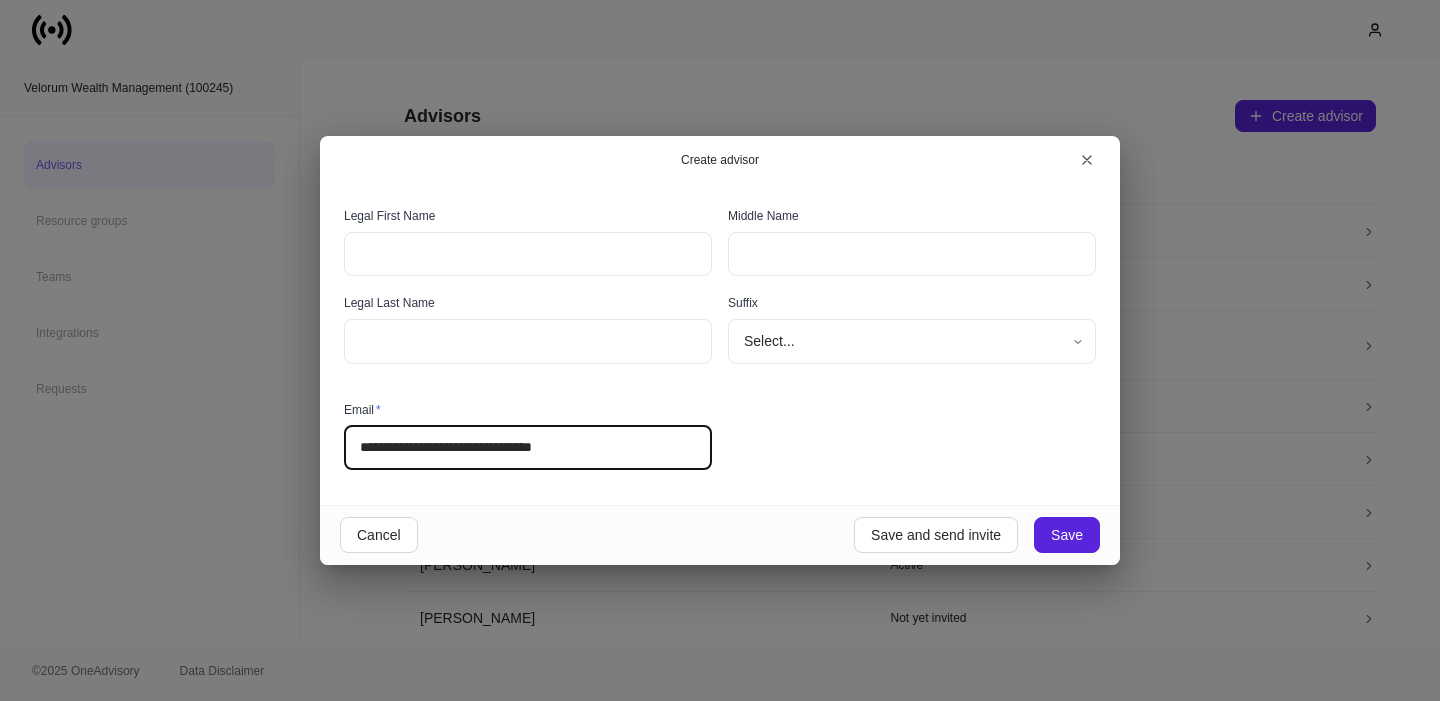 type on "**********" 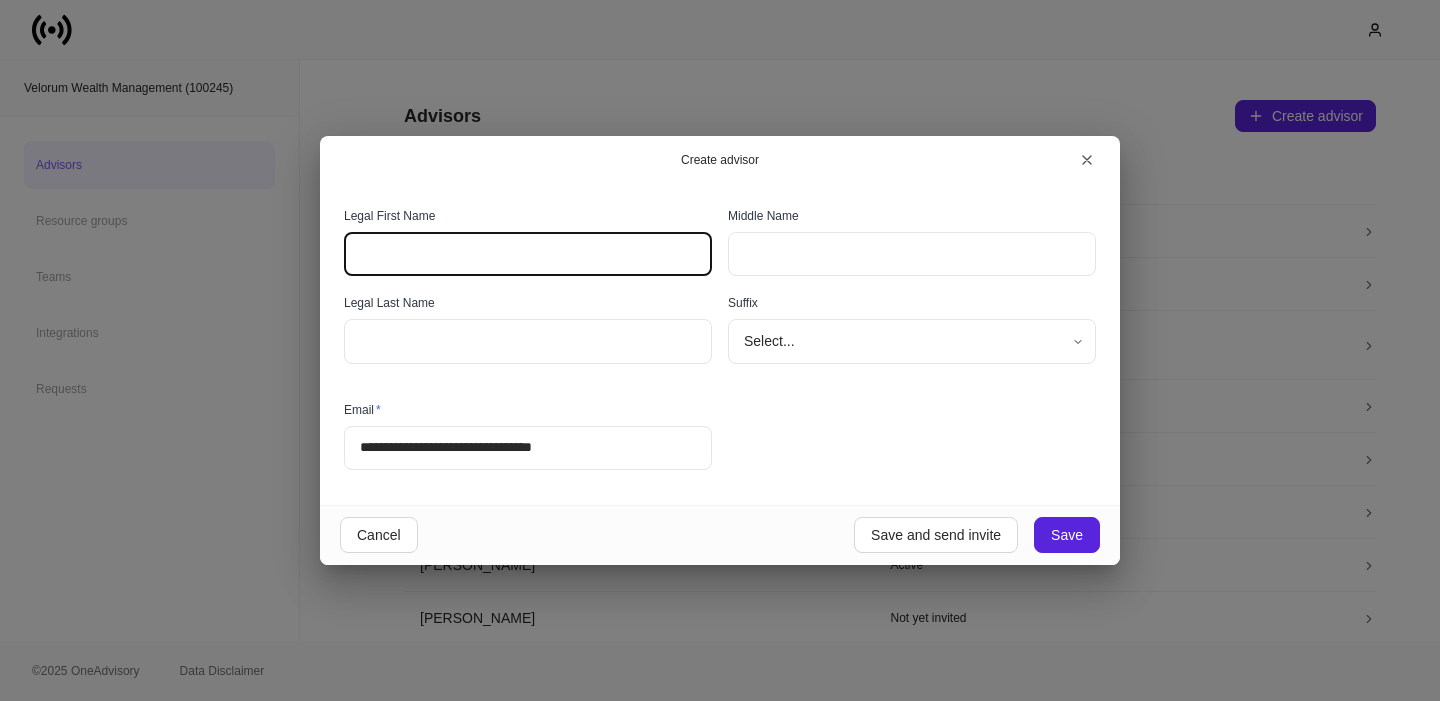 click at bounding box center (528, 254) 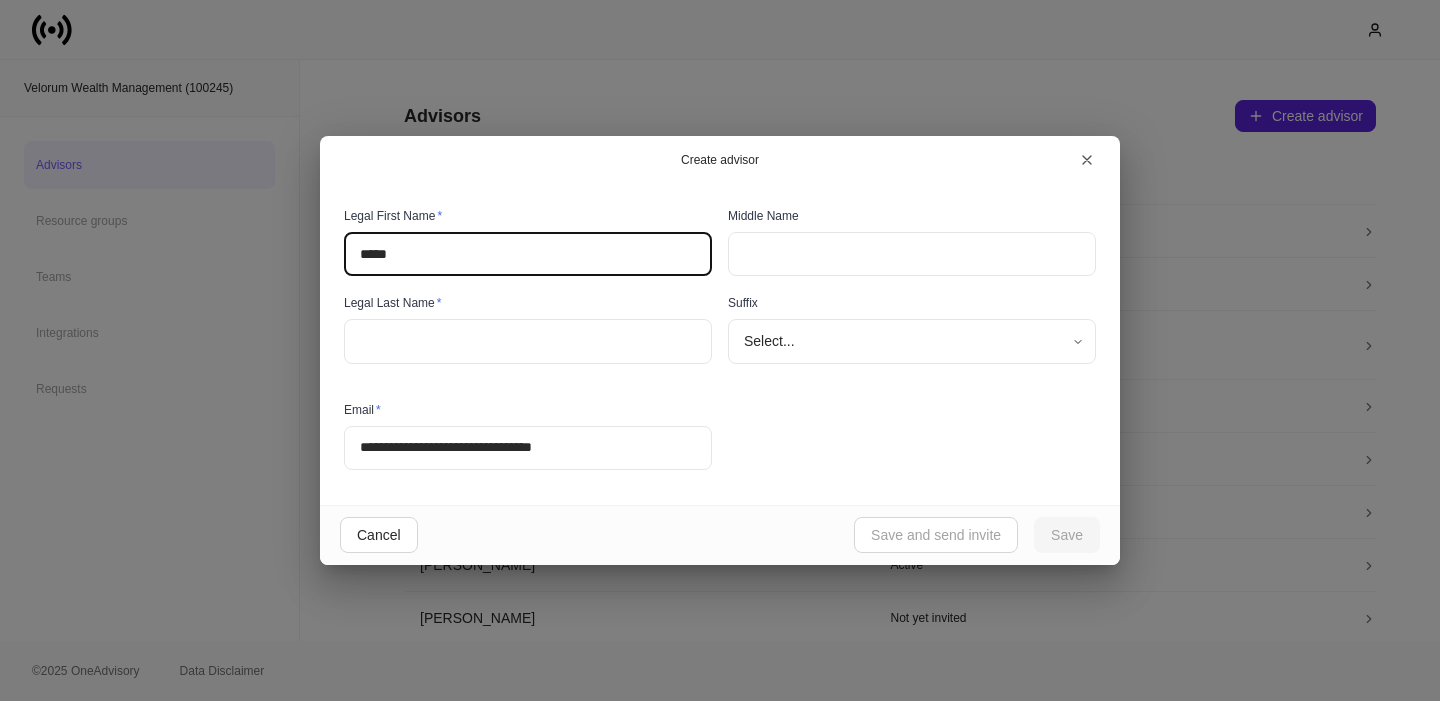 type on "*****" 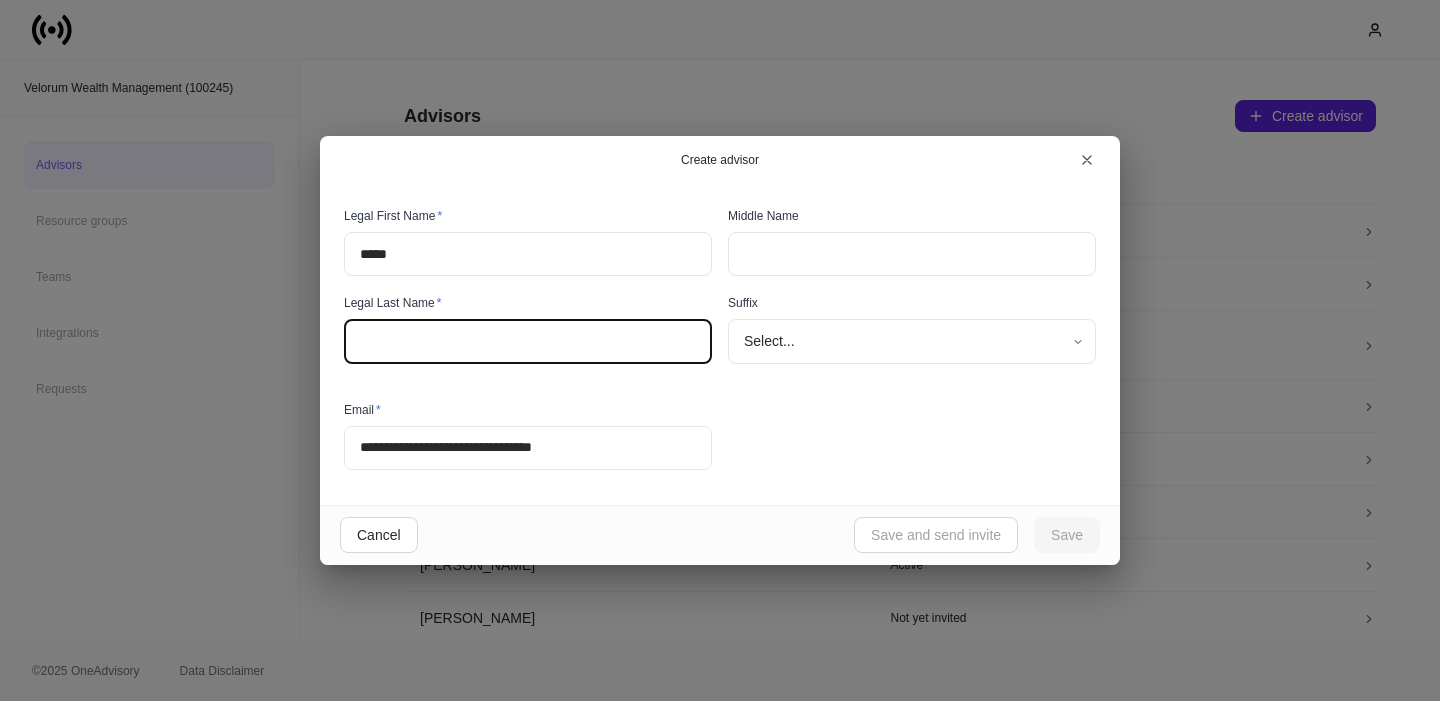 click at bounding box center [528, 341] 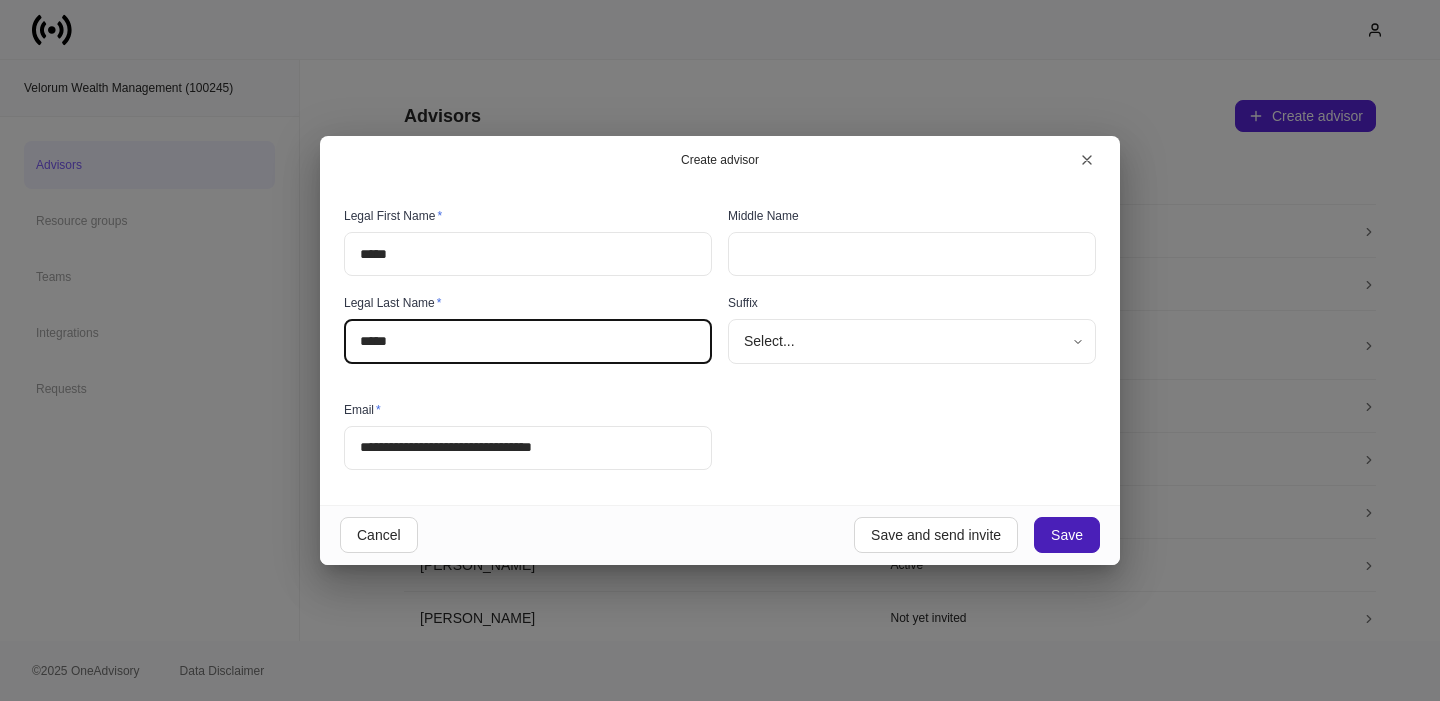 type on "*****" 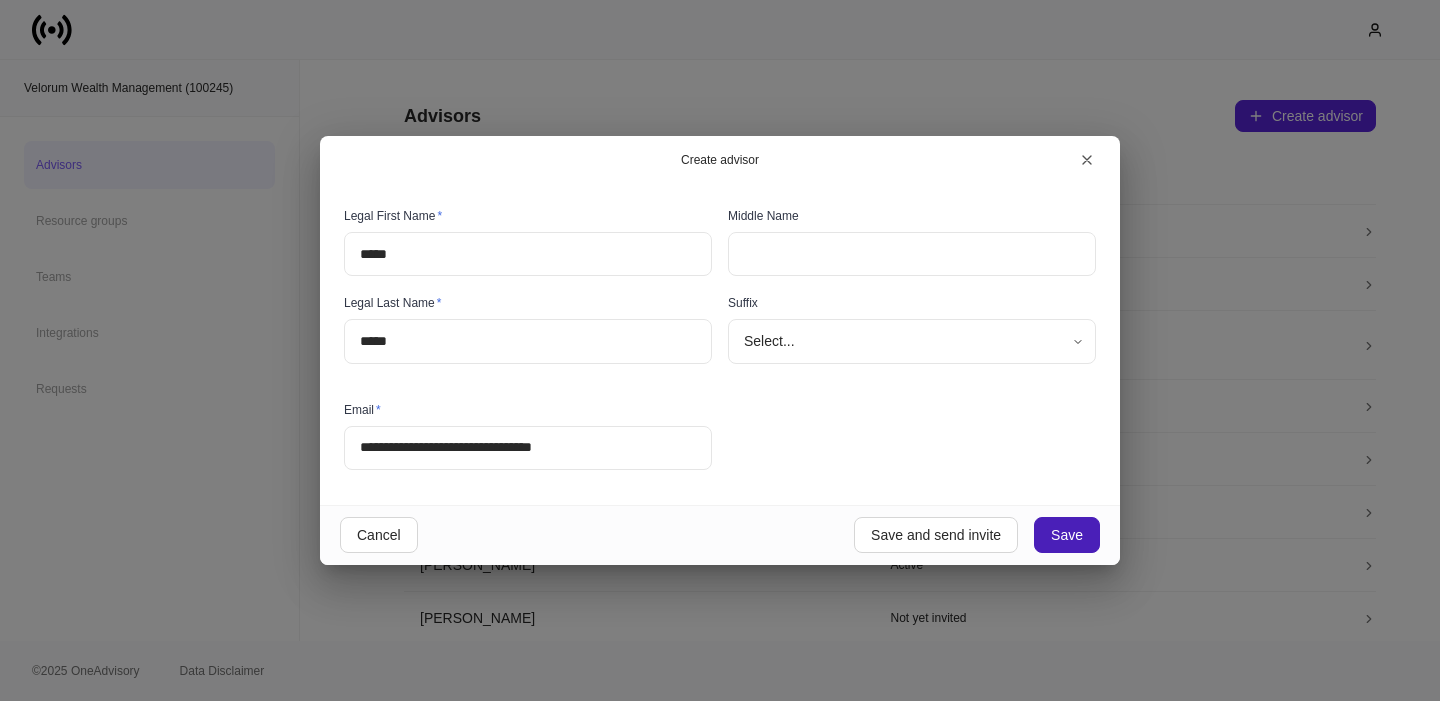 click on "Save" at bounding box center [1067, 535] 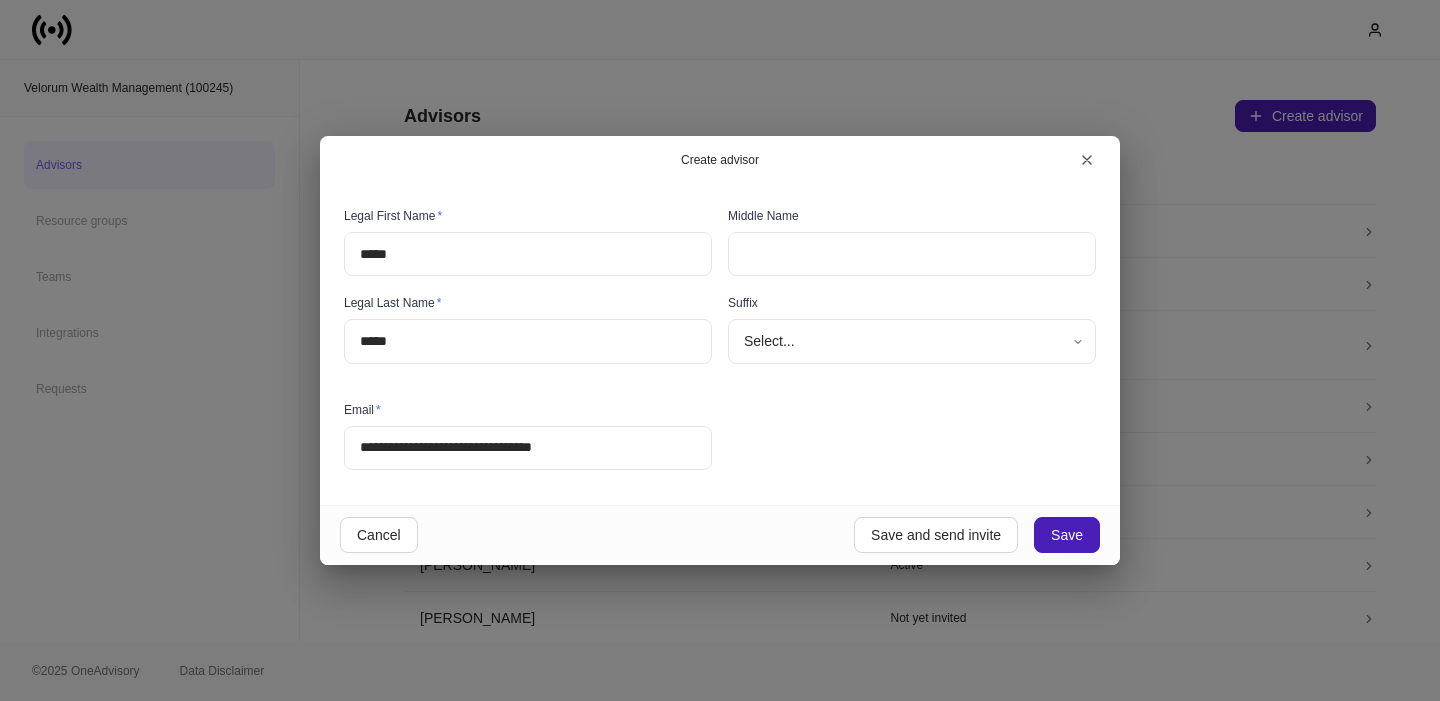 type 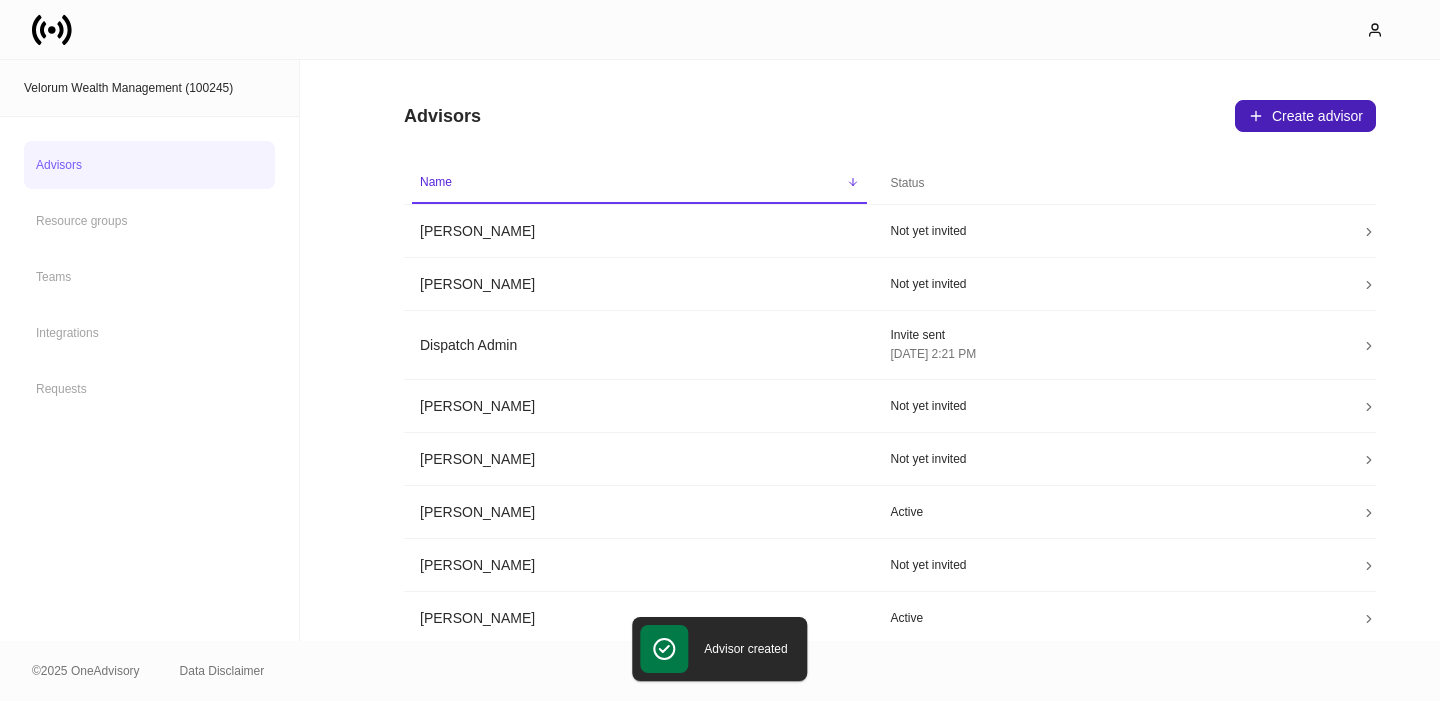 click on "Create advisor" at bounding box center [1305, 116] 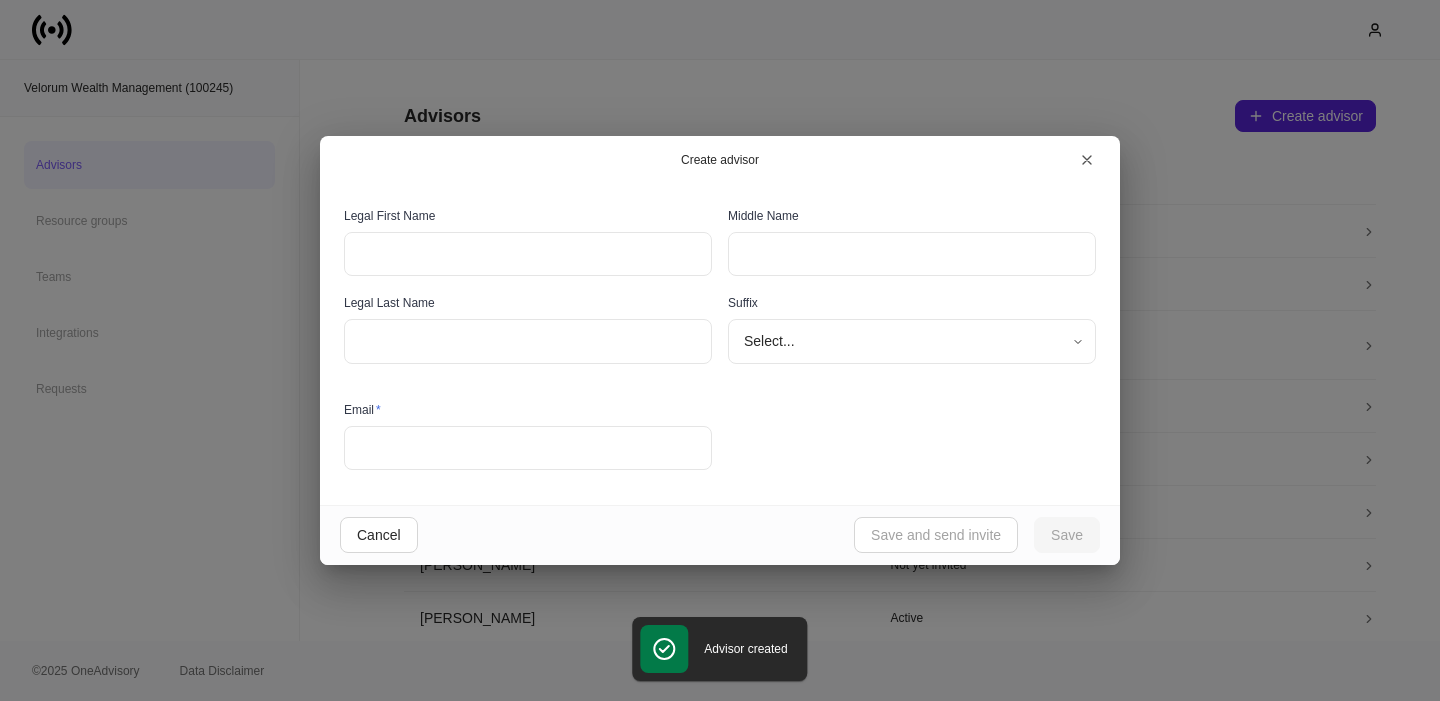 click at bounding box center [528, 448] 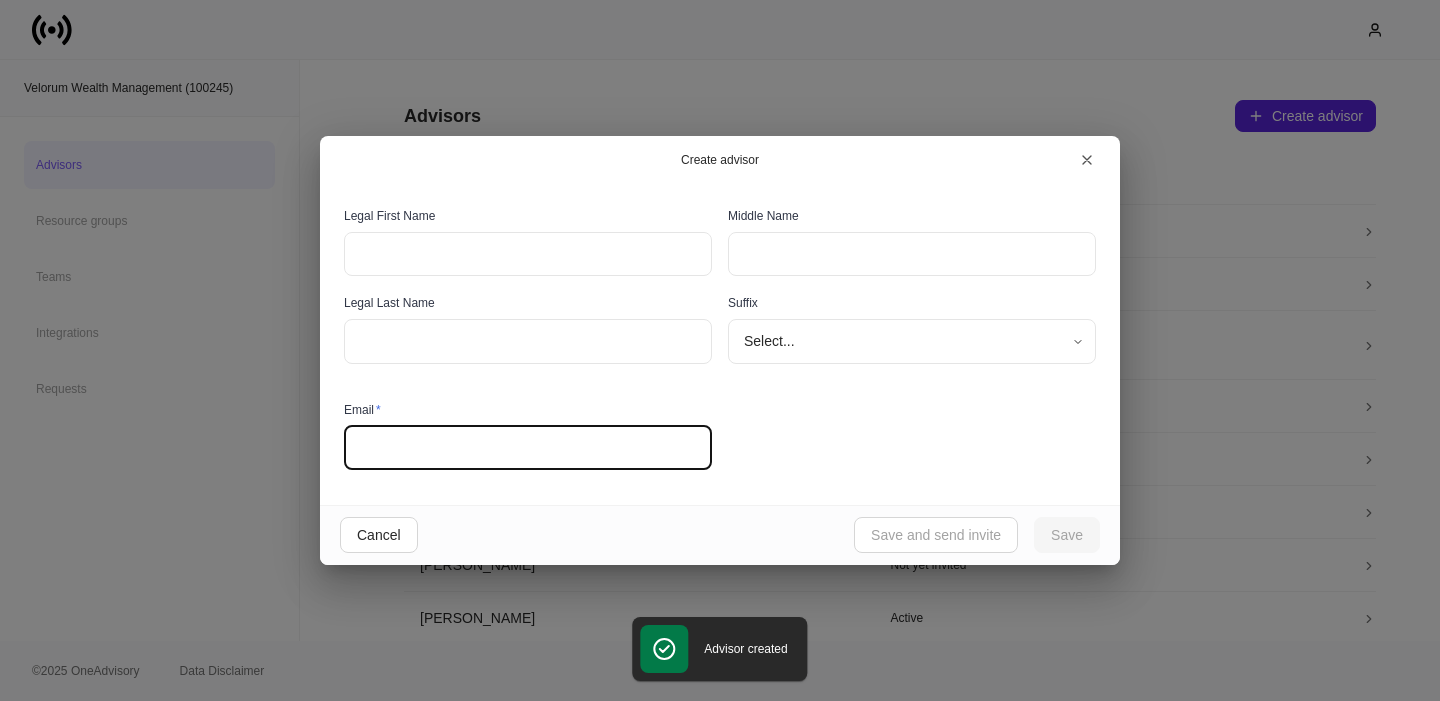 paste on "**********" 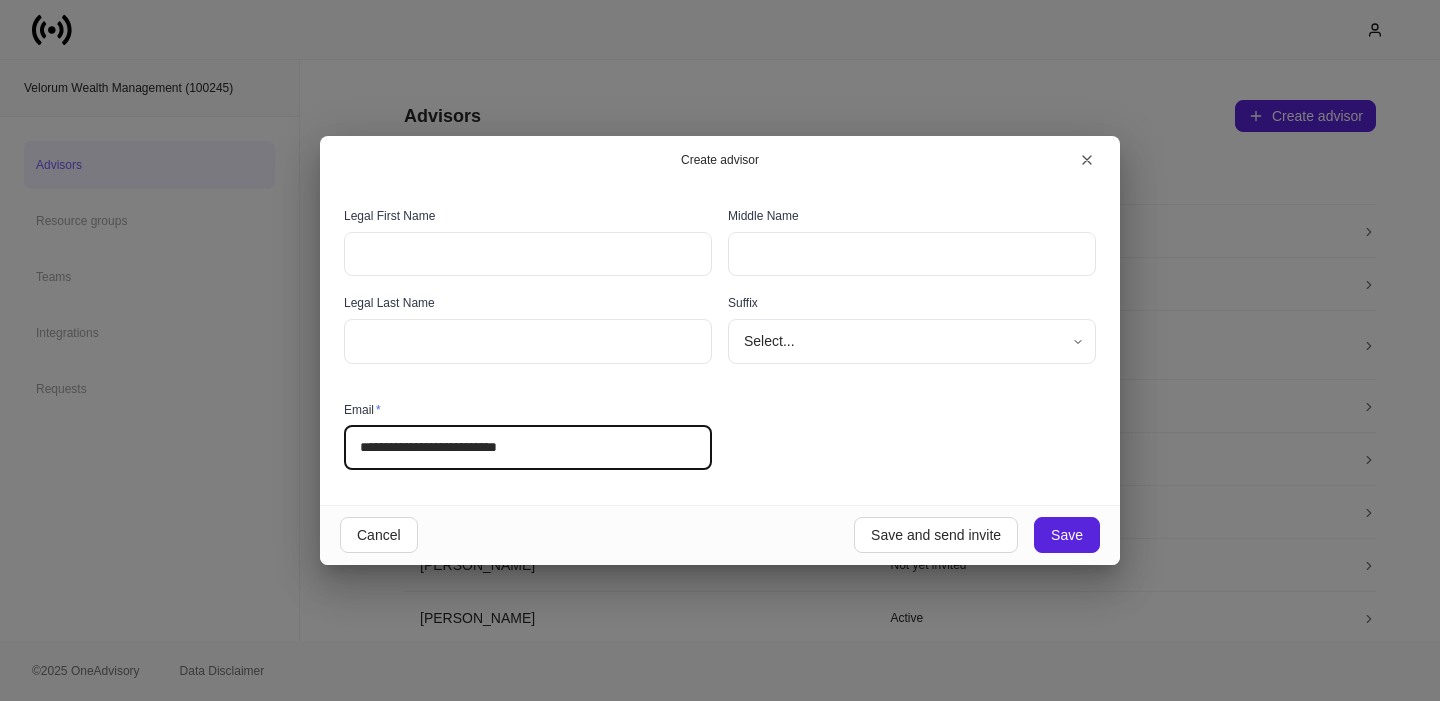 drag, startPoint x: 413, startPoint y: 449, endPoint x: 457, endPoint y: 444, distance: 44.28318 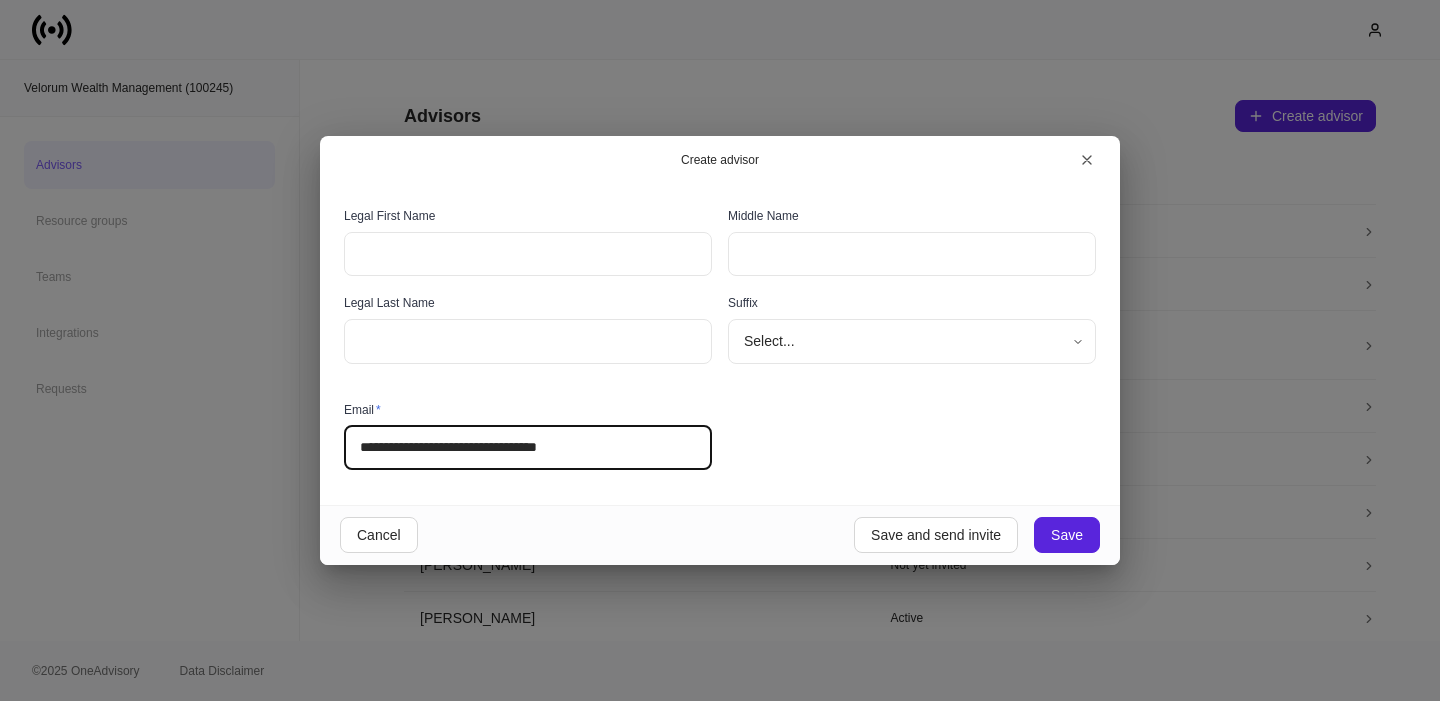 type on "**********" 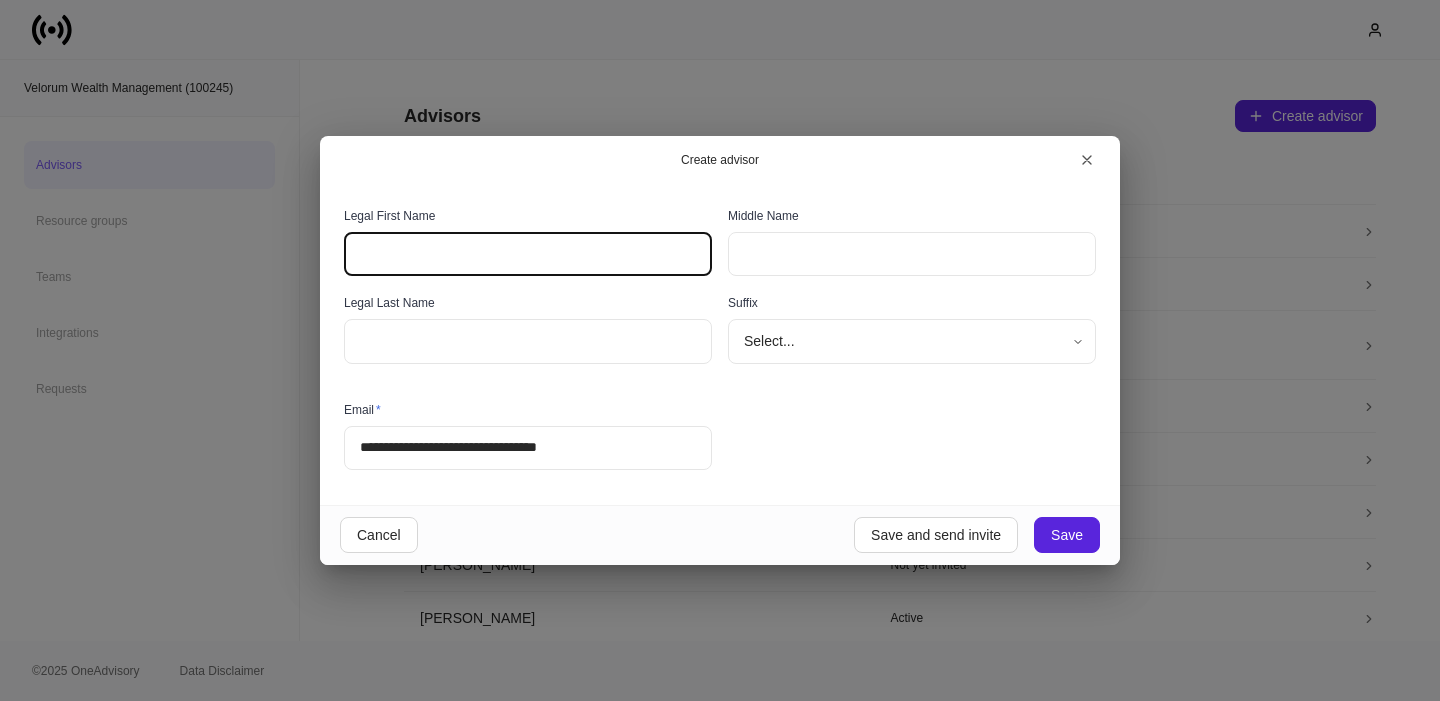 click at bounding box center [528, 254] 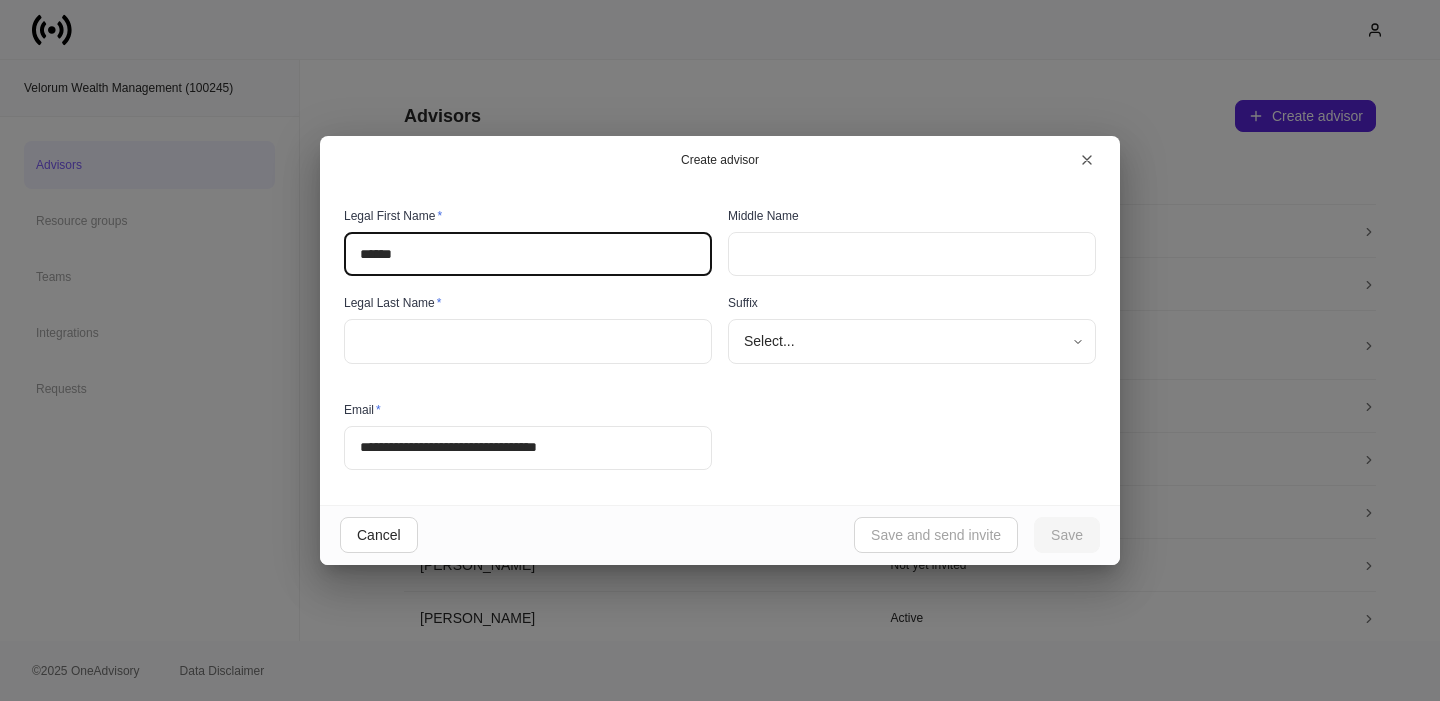 type on "******" 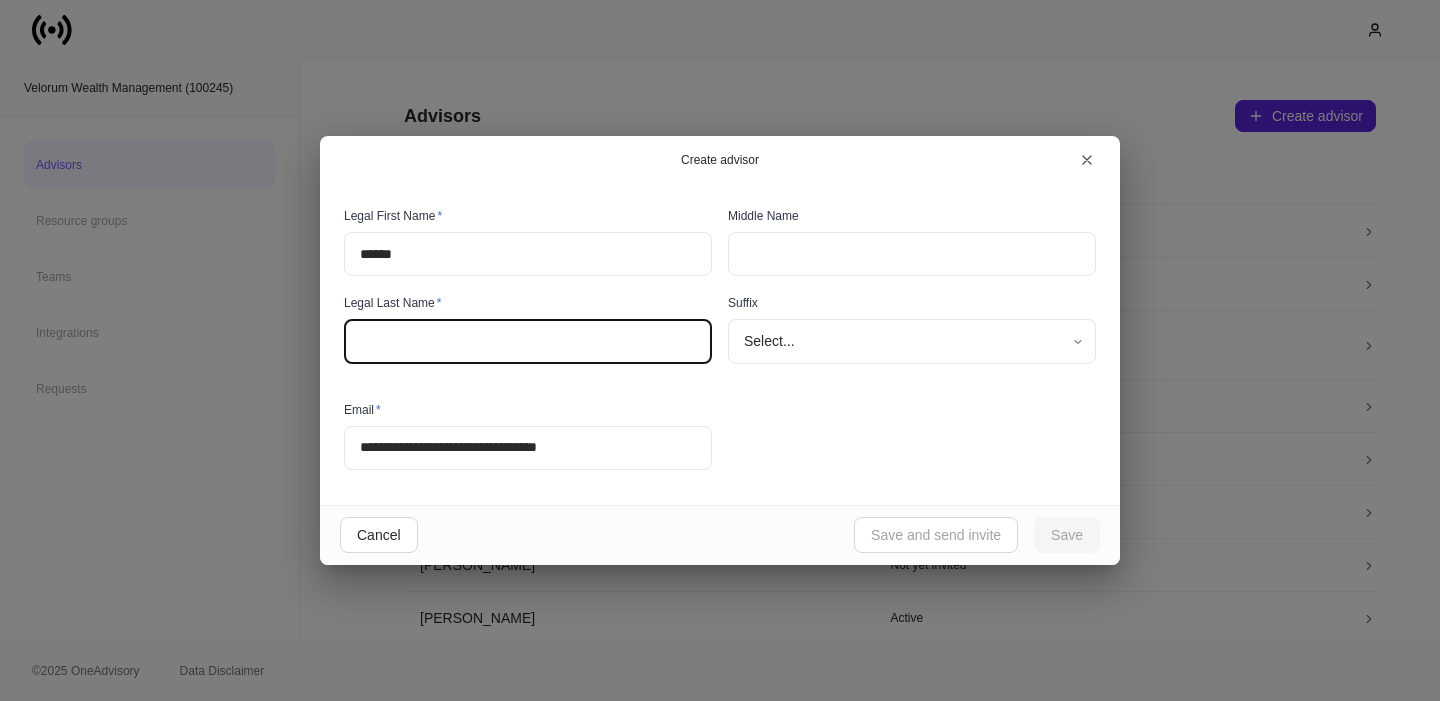 click at bounding box center (528, 341) 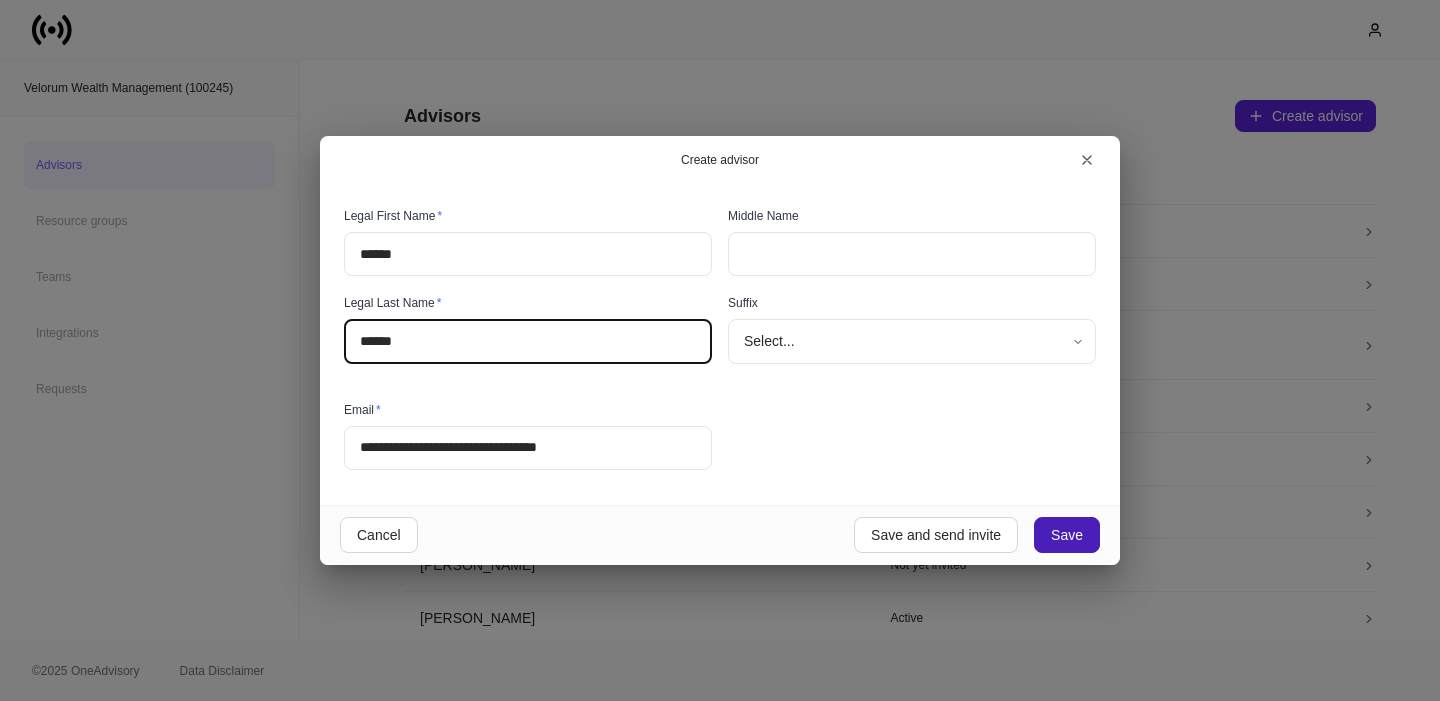 type on "******" 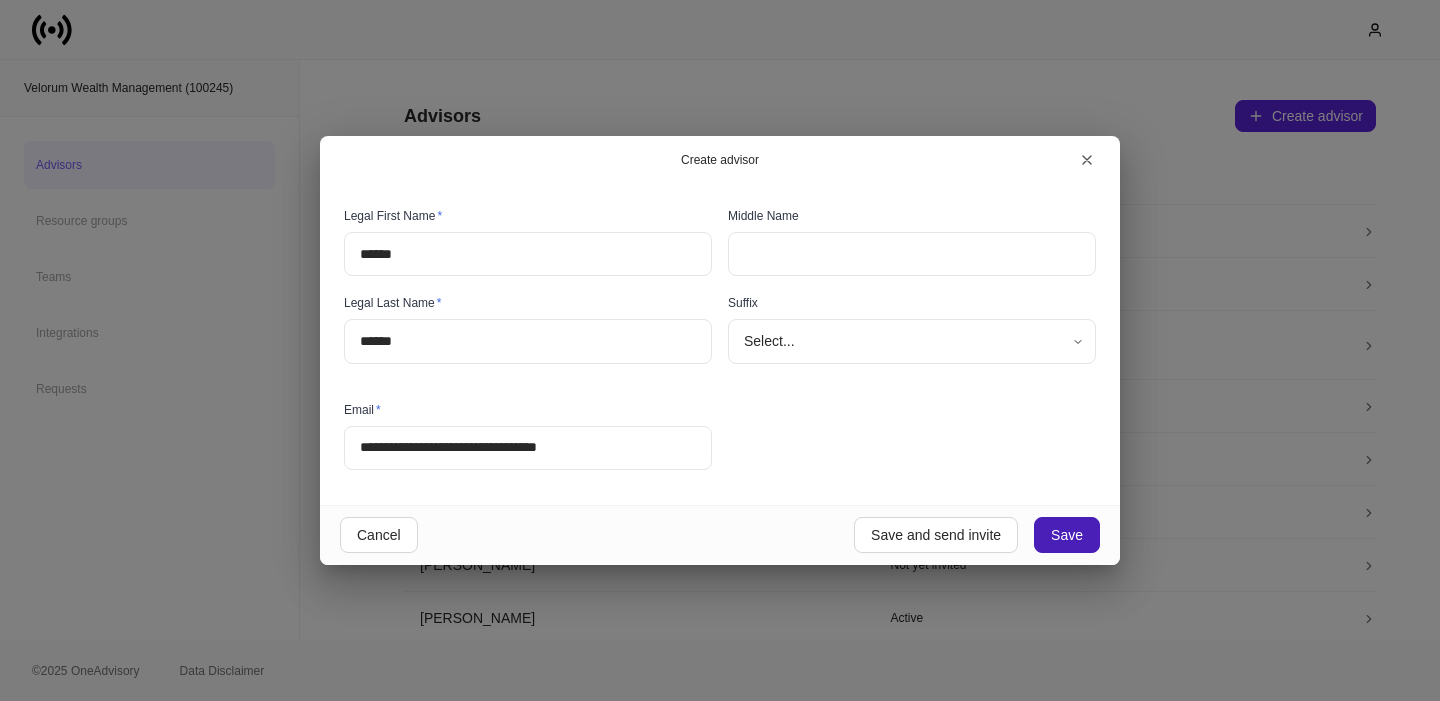 click on "Save" at bounding box center (1067, 535) 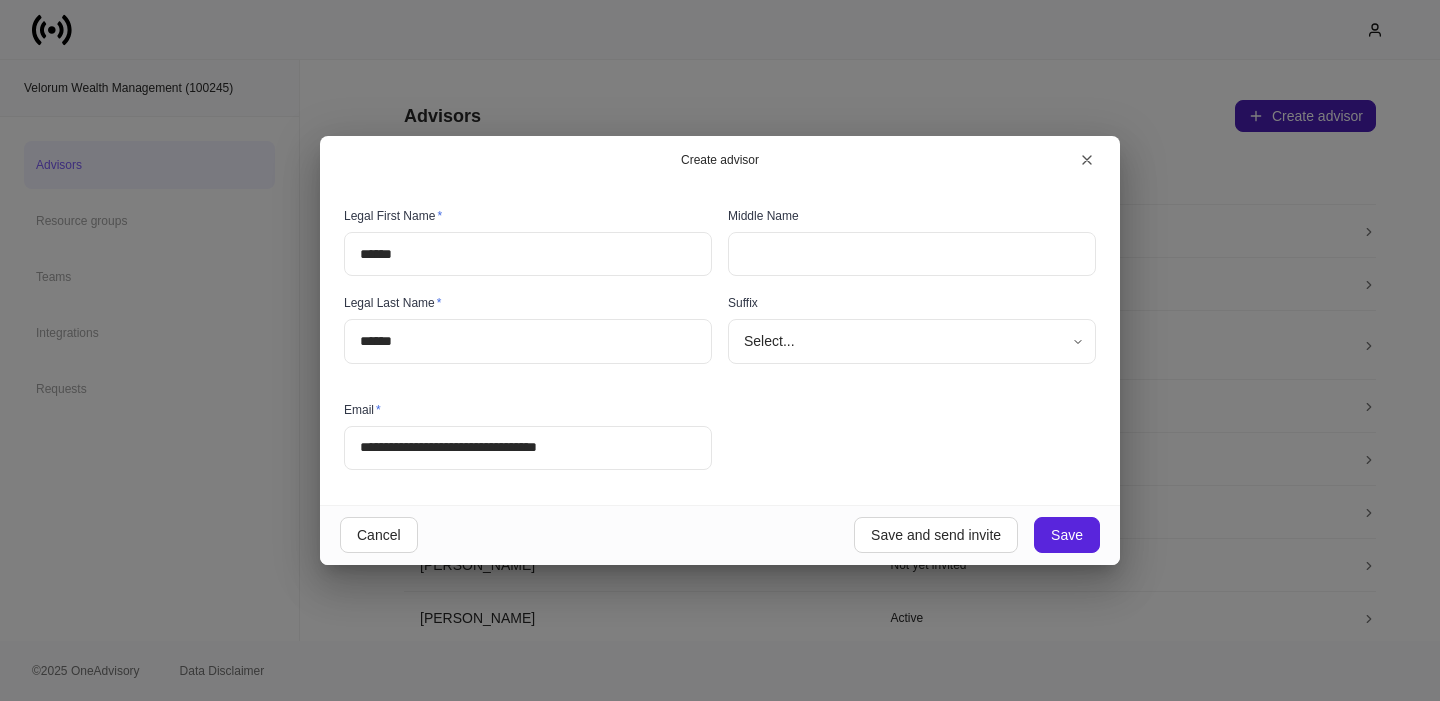 type 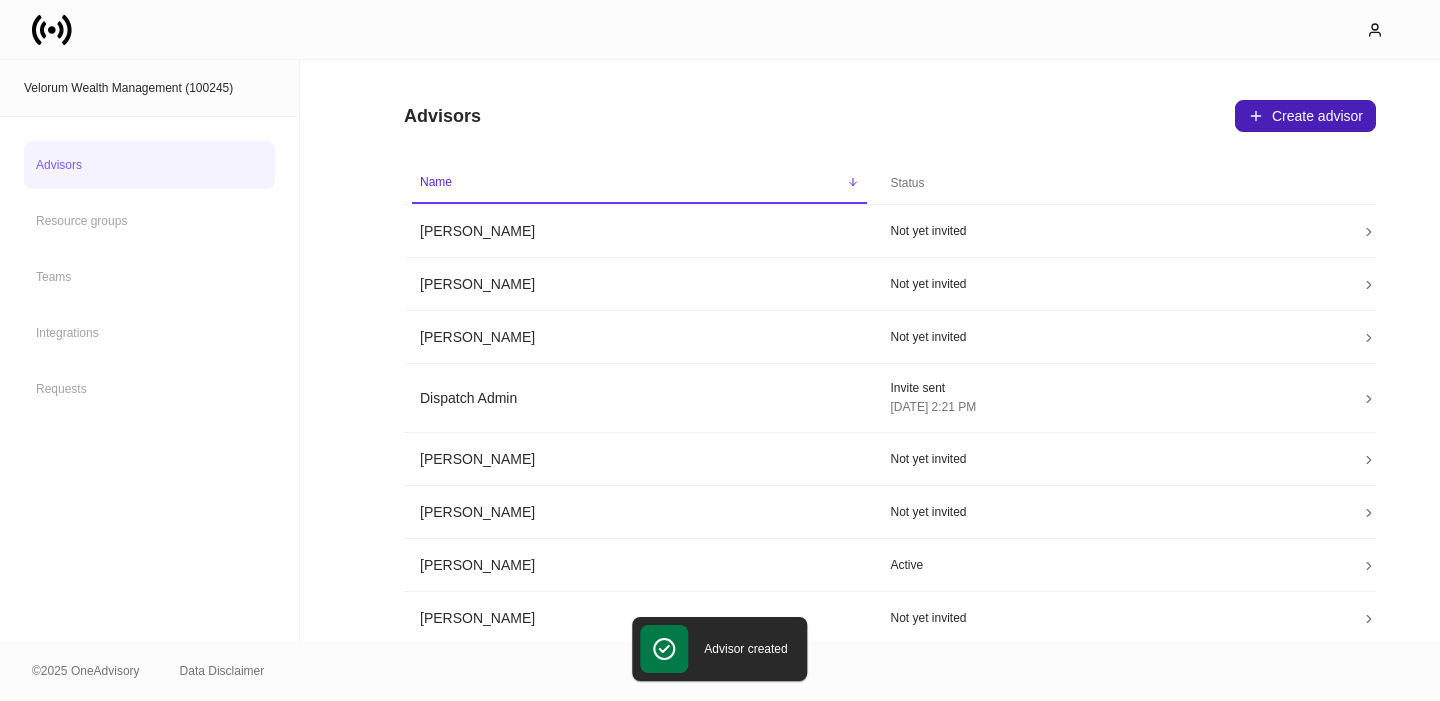 click on "Create advisor" at bounding box center (1305, 116) 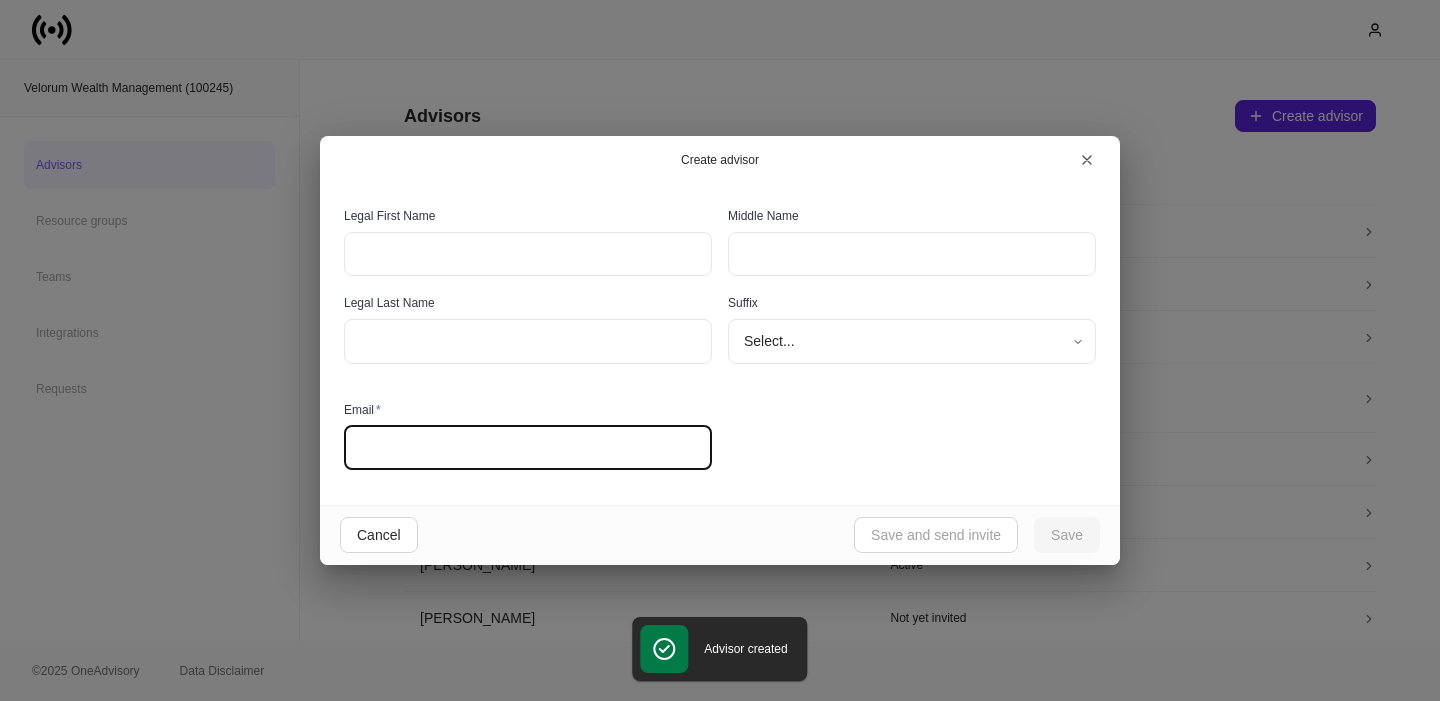 click at bounding box center (528, 448) 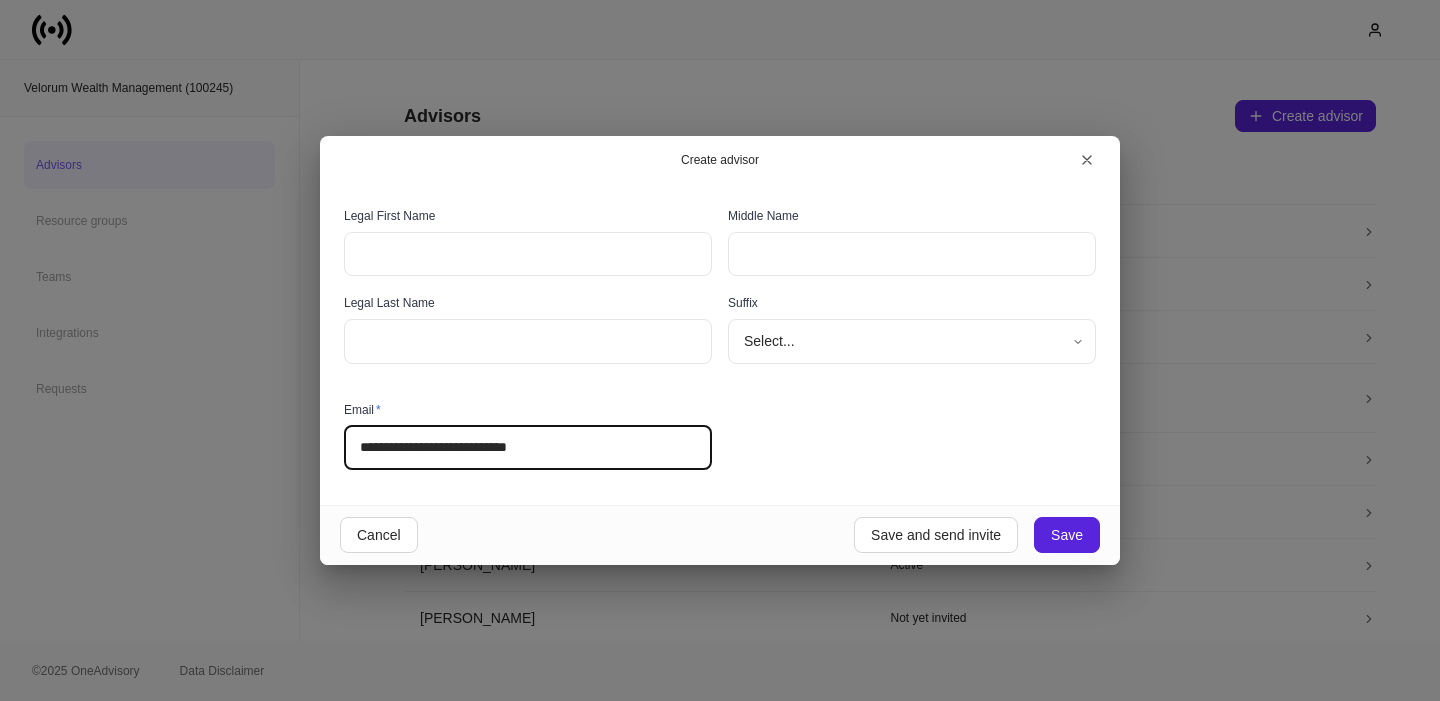 drag, startPoint x: 431, startPoint y: 451, endPoint x: 446, endPoint y: 448, distance: 15.297058 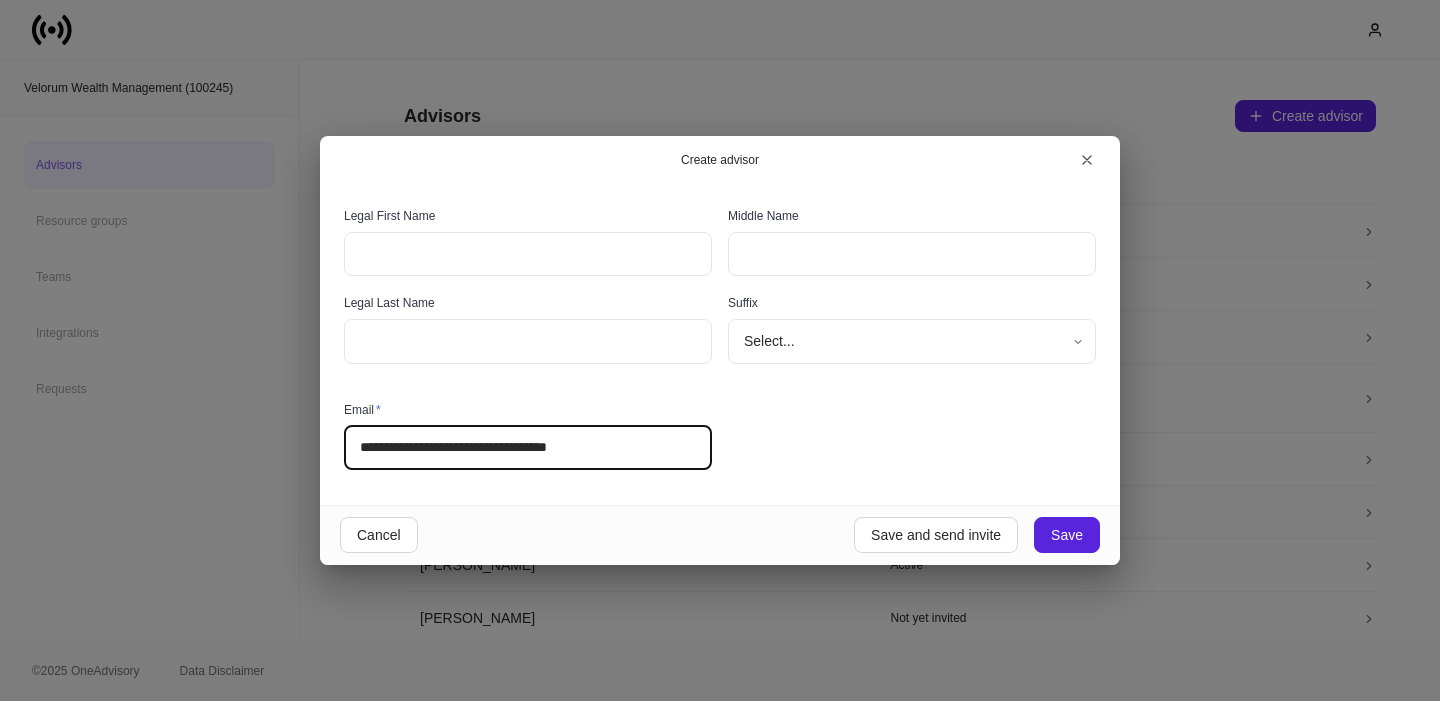 type on "**********" 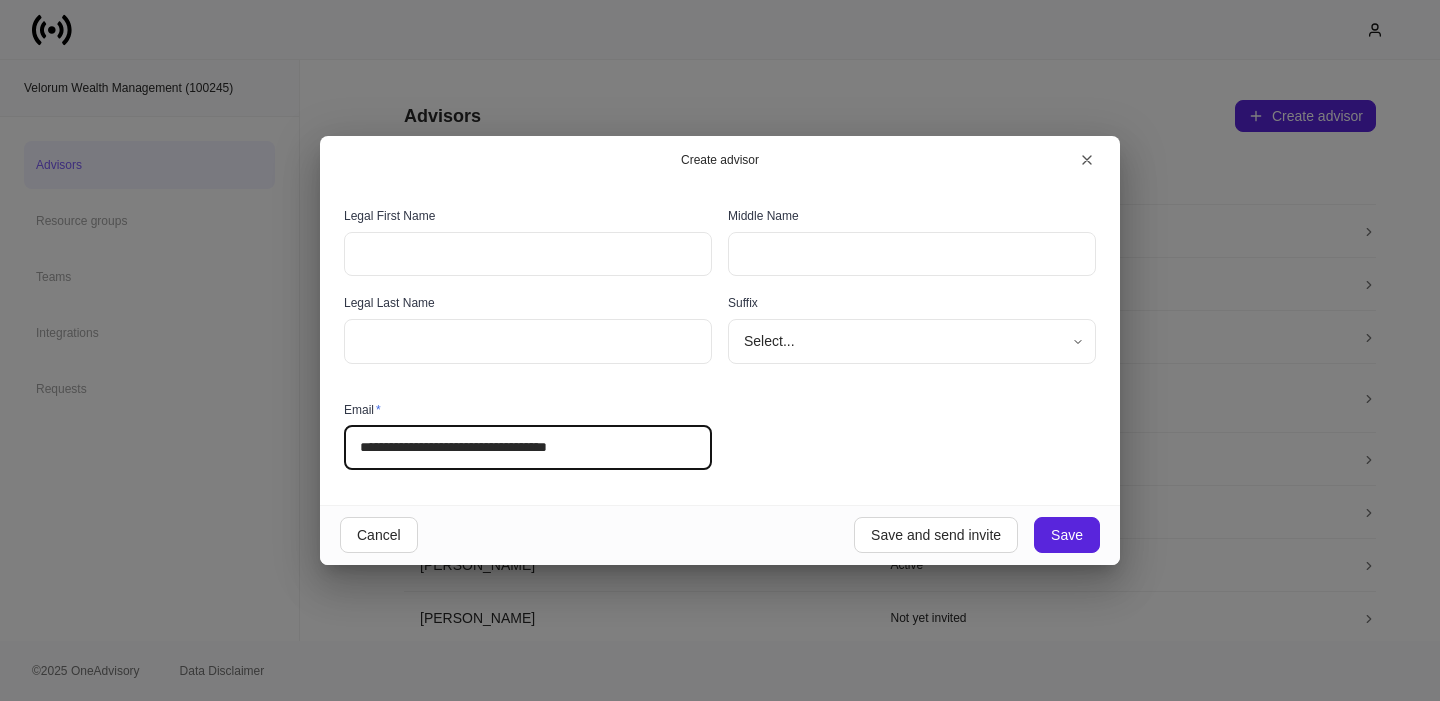 click at bounding box center [528, 254] 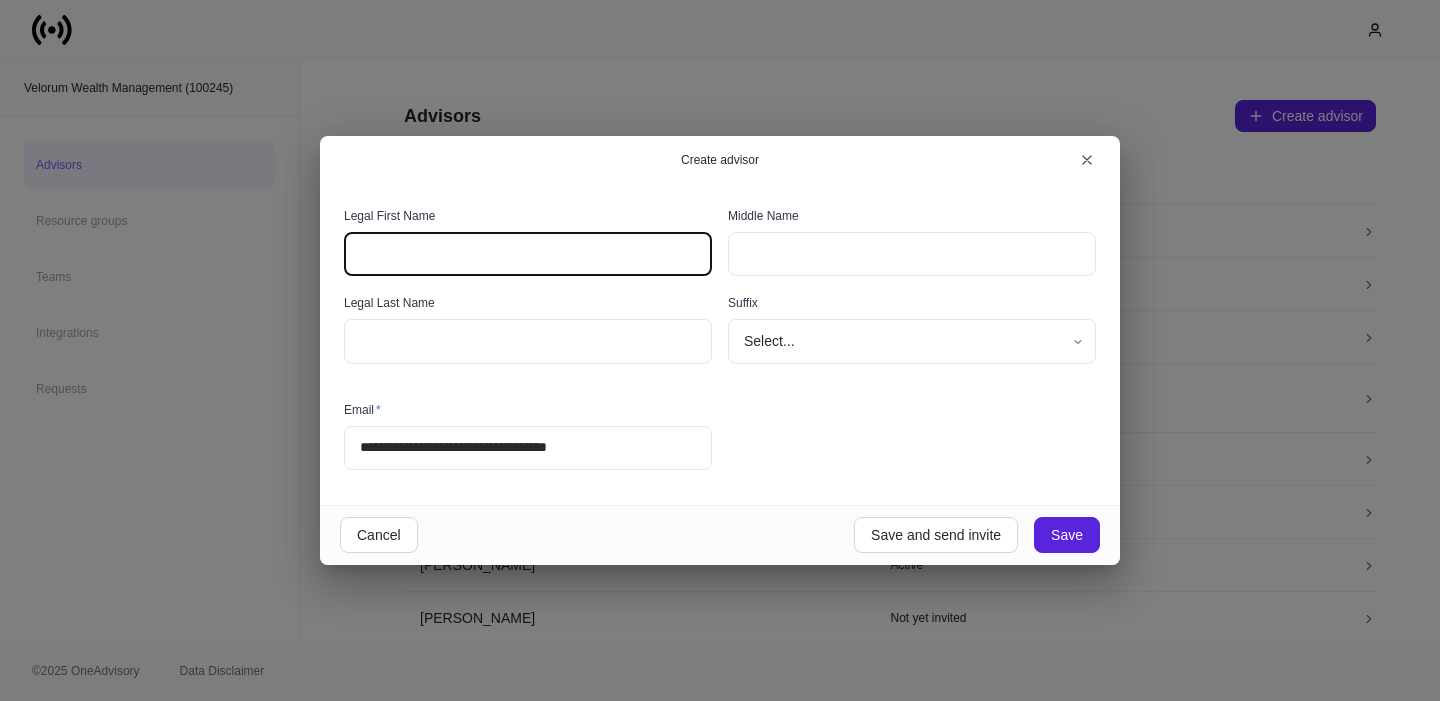 paste on "*******" 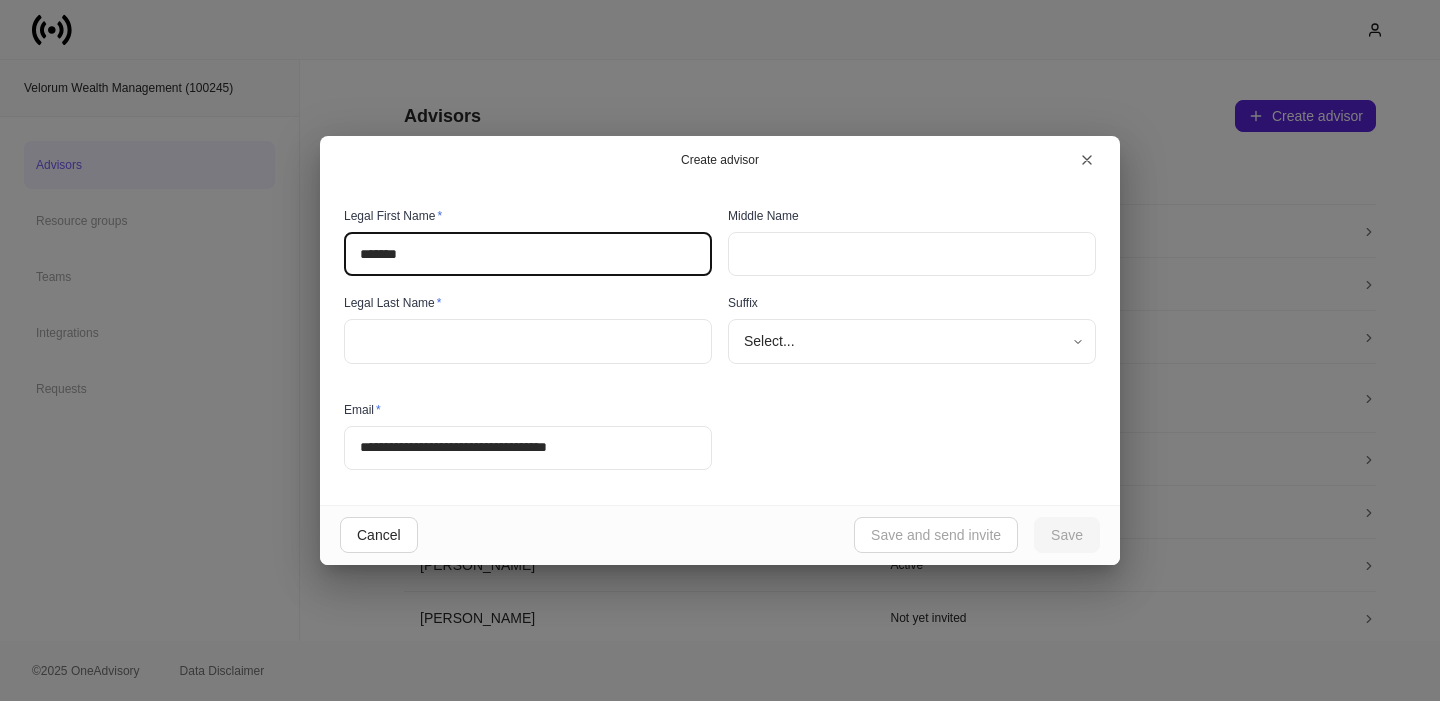 type on "*******" 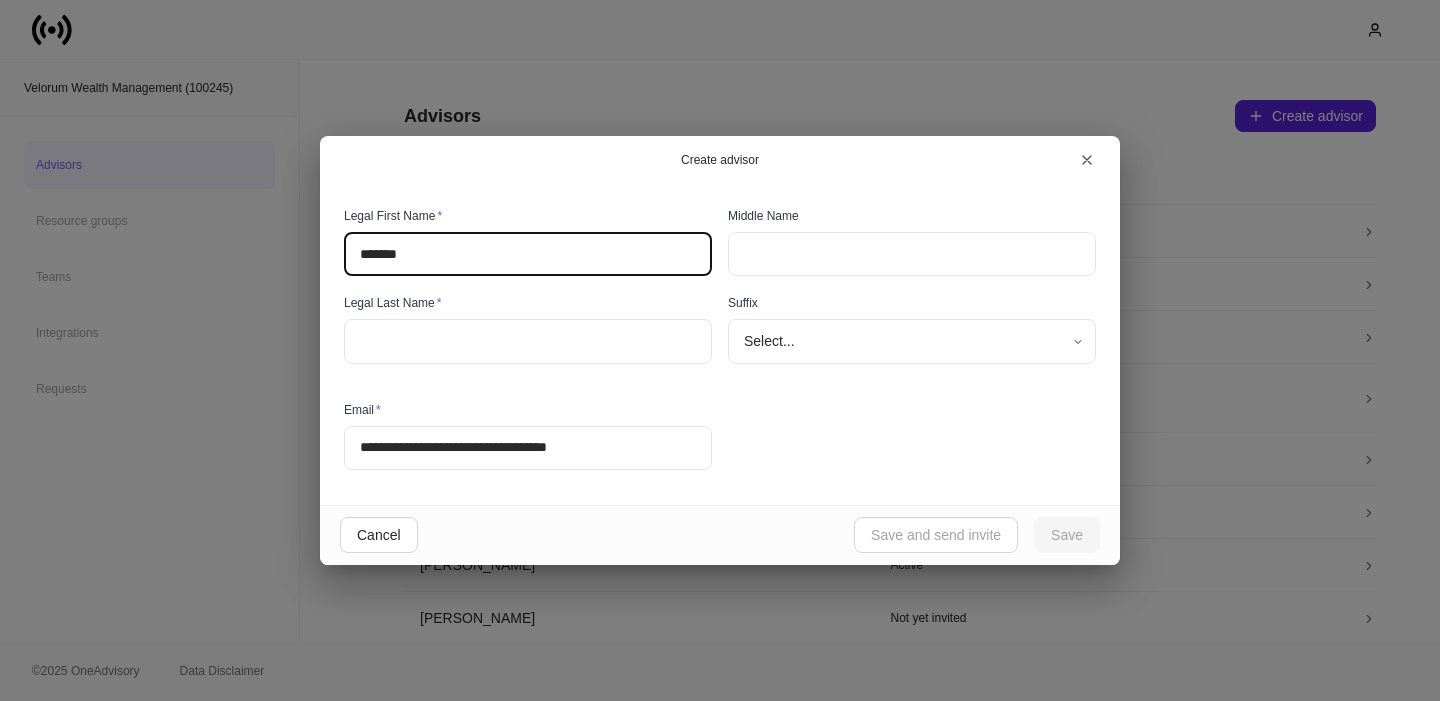 click at bounding box center (528, 341) 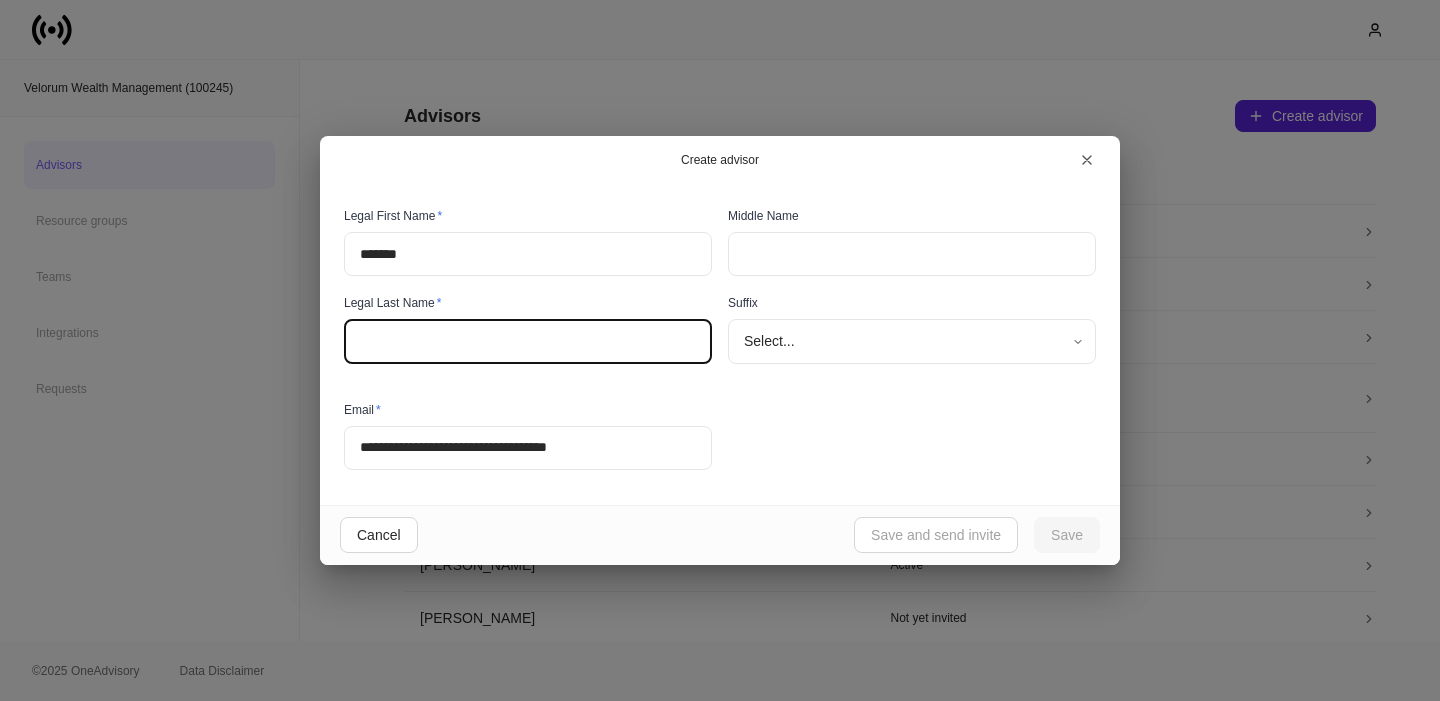 paste on "********" 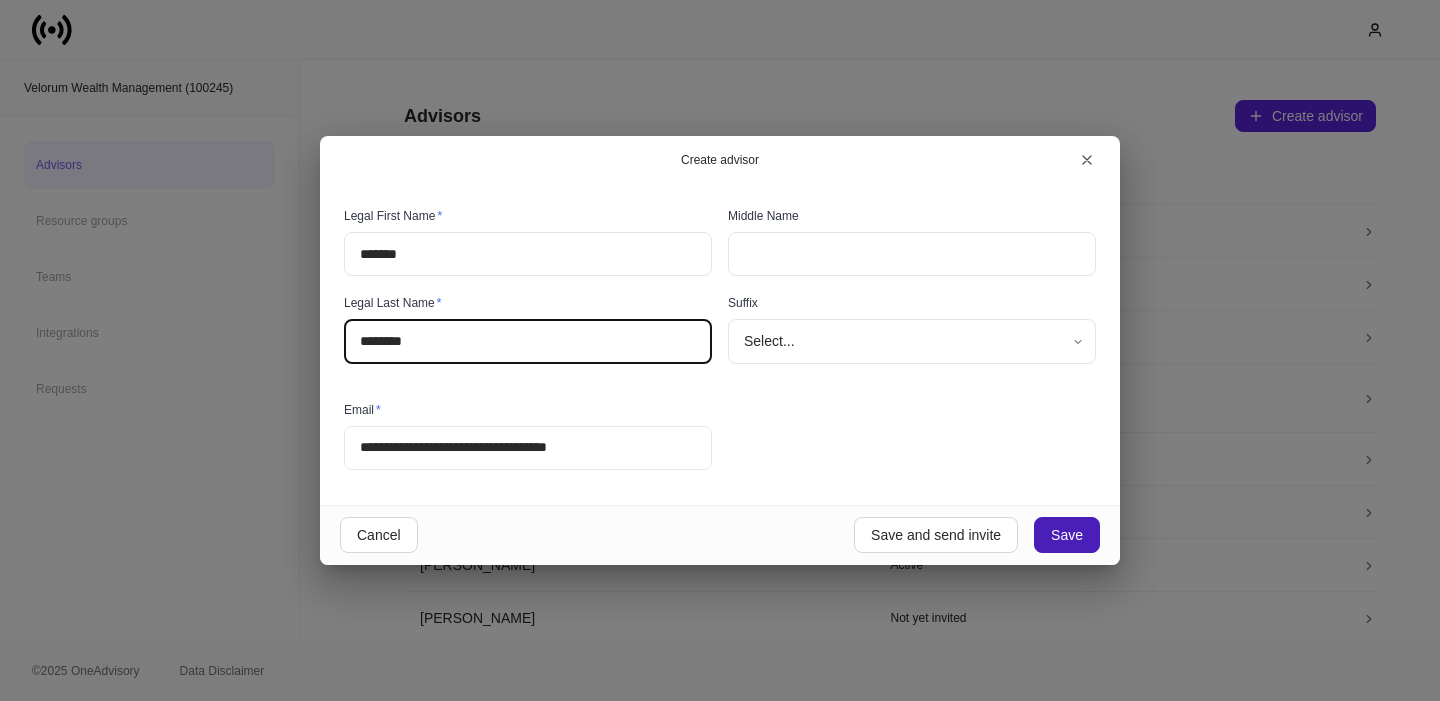 type on "********" 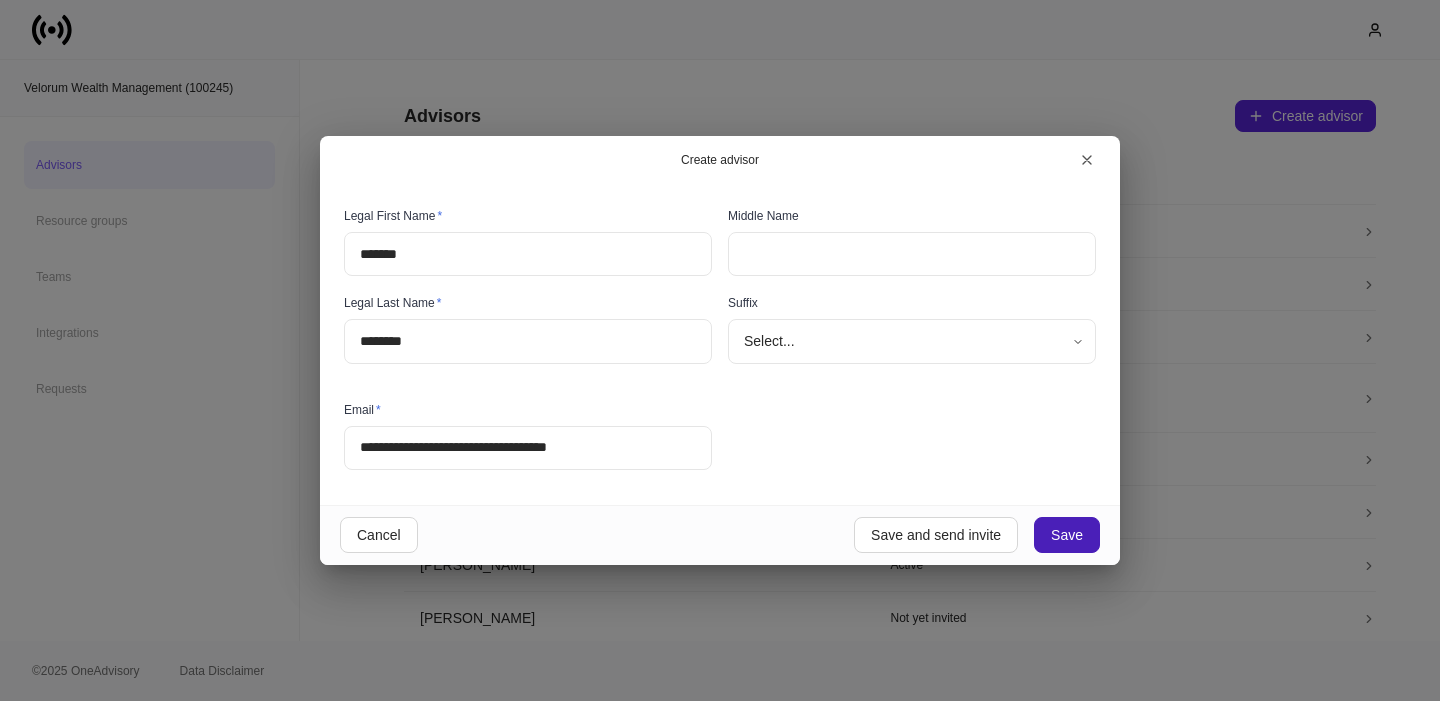 click on "Save" at bounding box center (1067, 535) 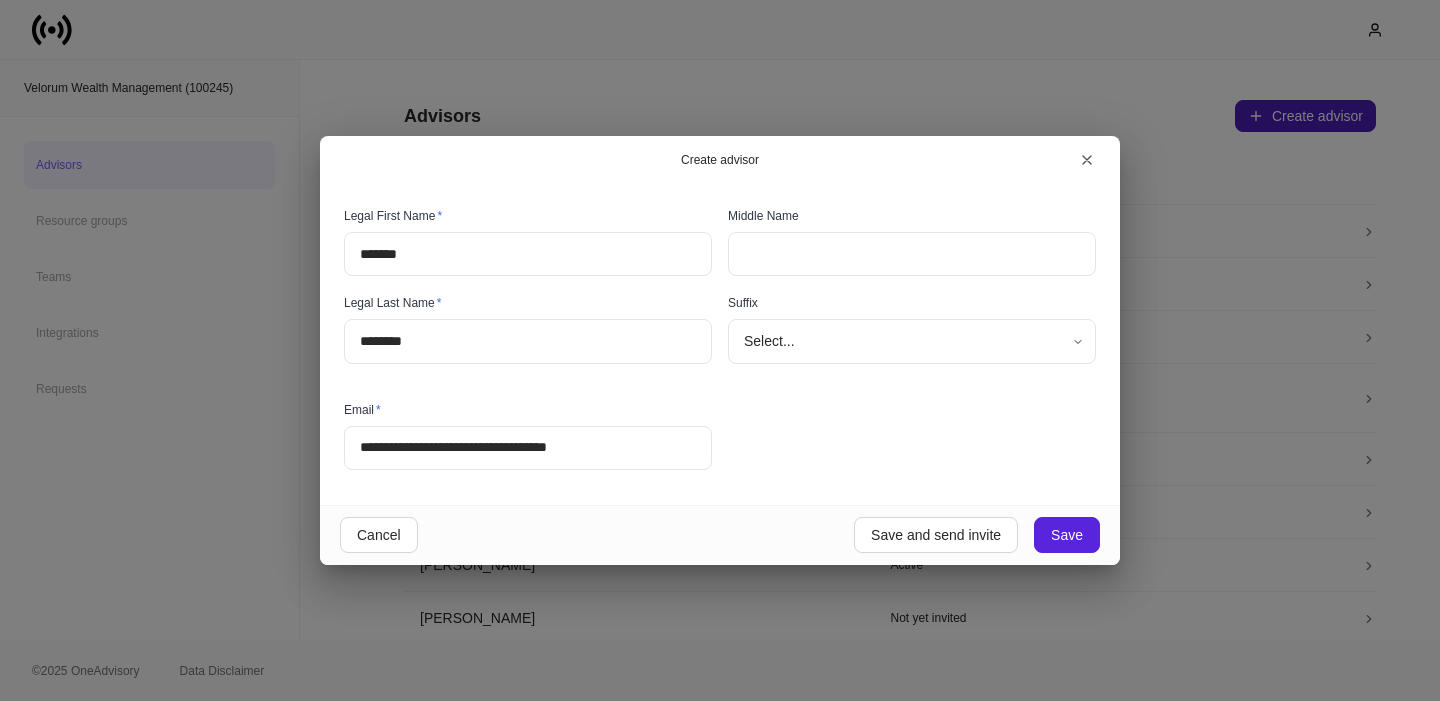 type 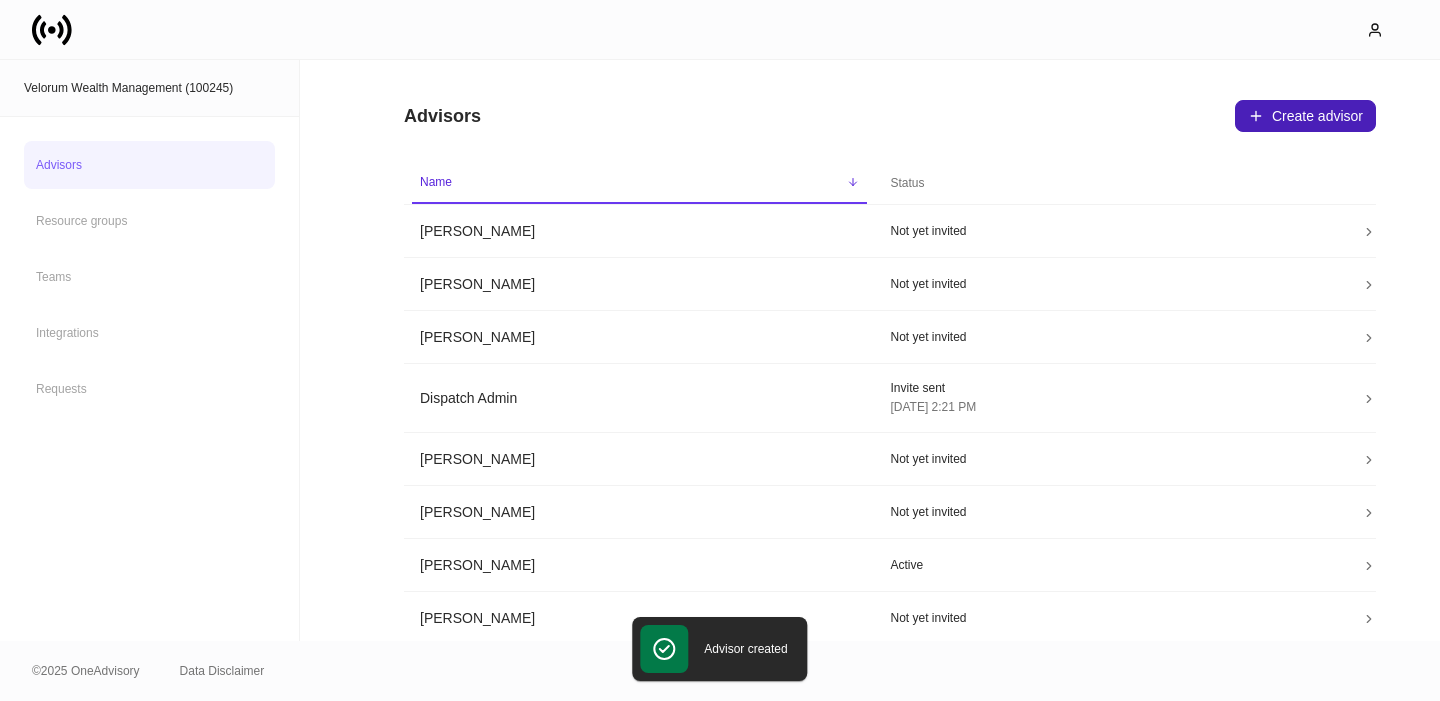 click on "Create advisor" at bounding box center [1305, 116] 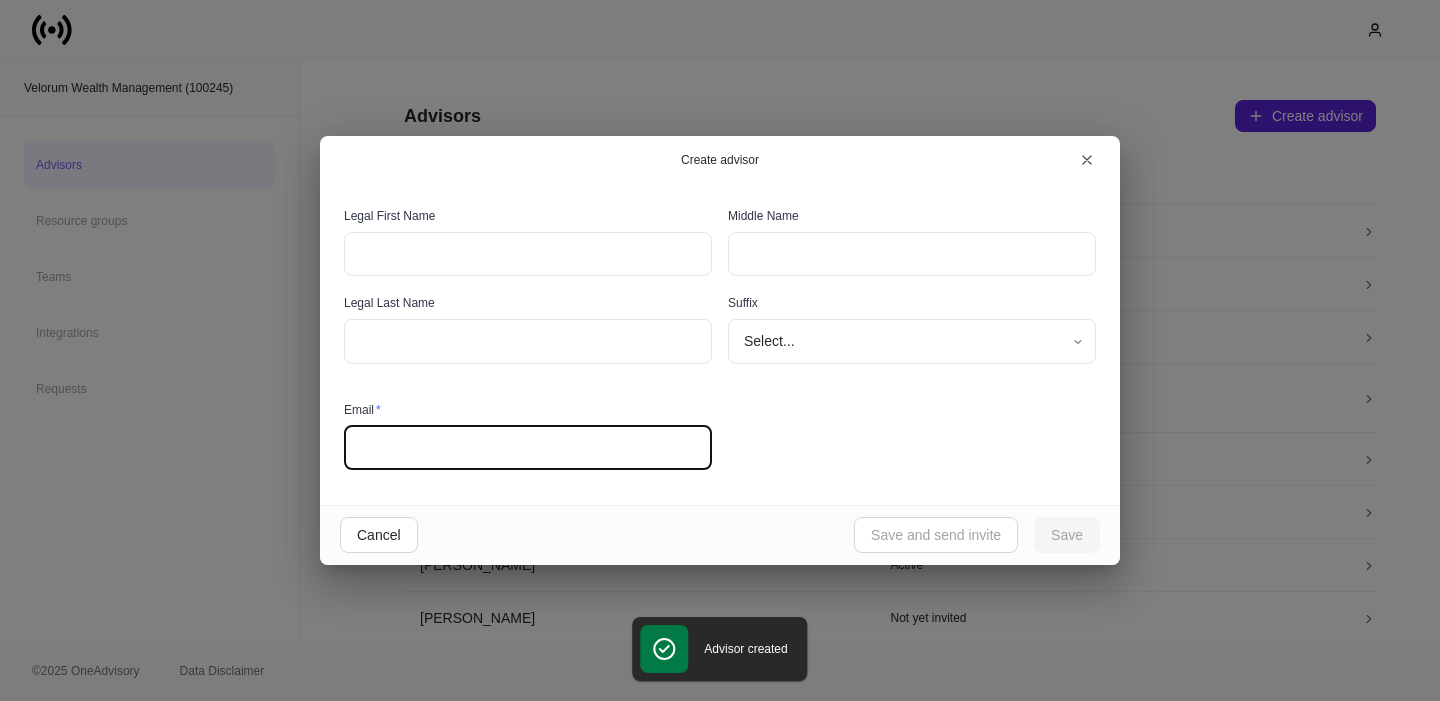 click at bounding box center (528, 448) 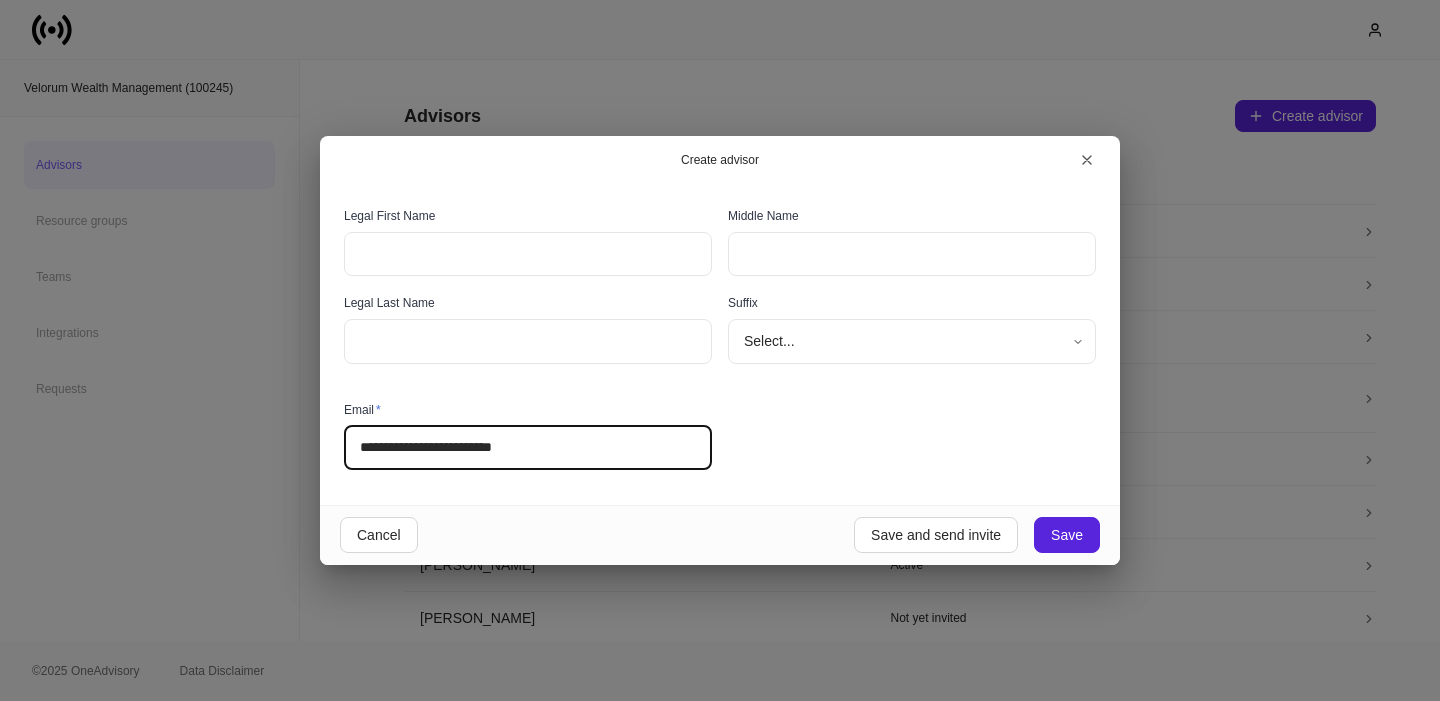 type on "**********" 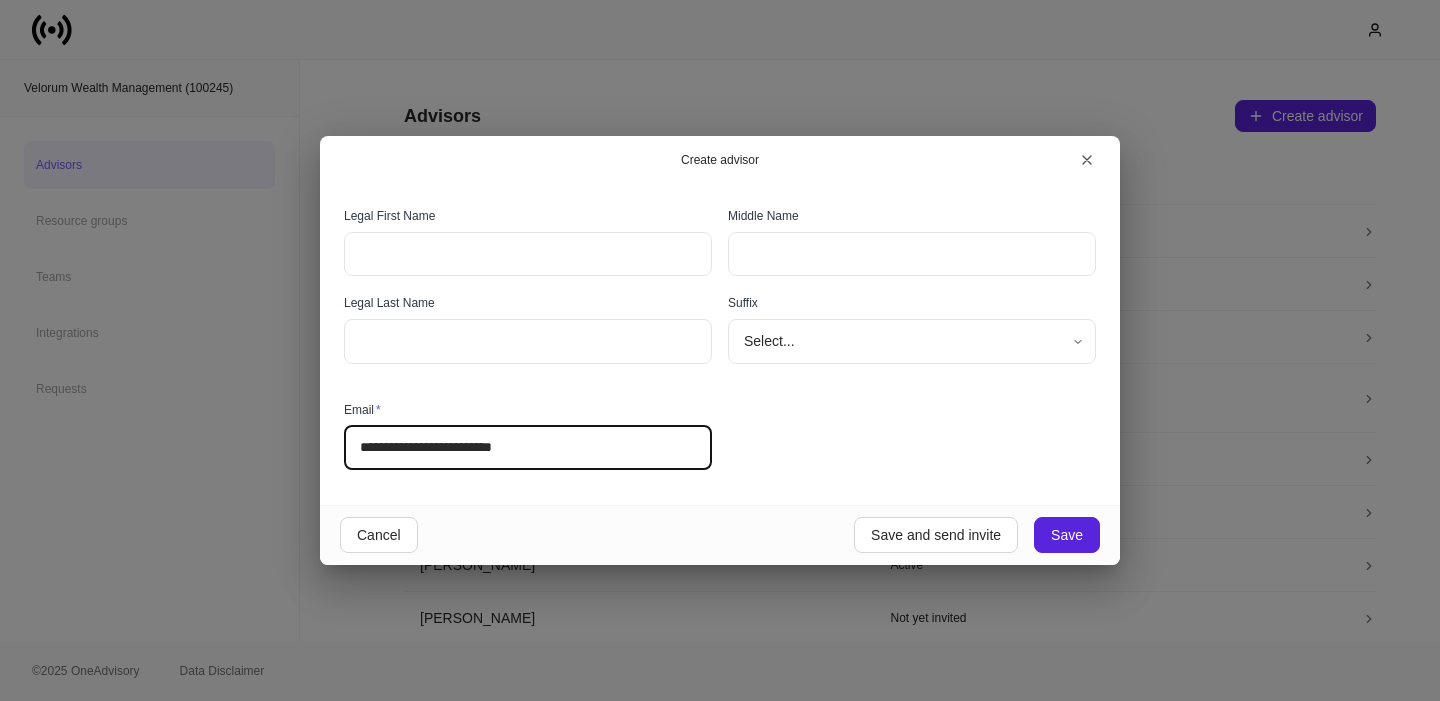 click at bounding box center (528, 254) 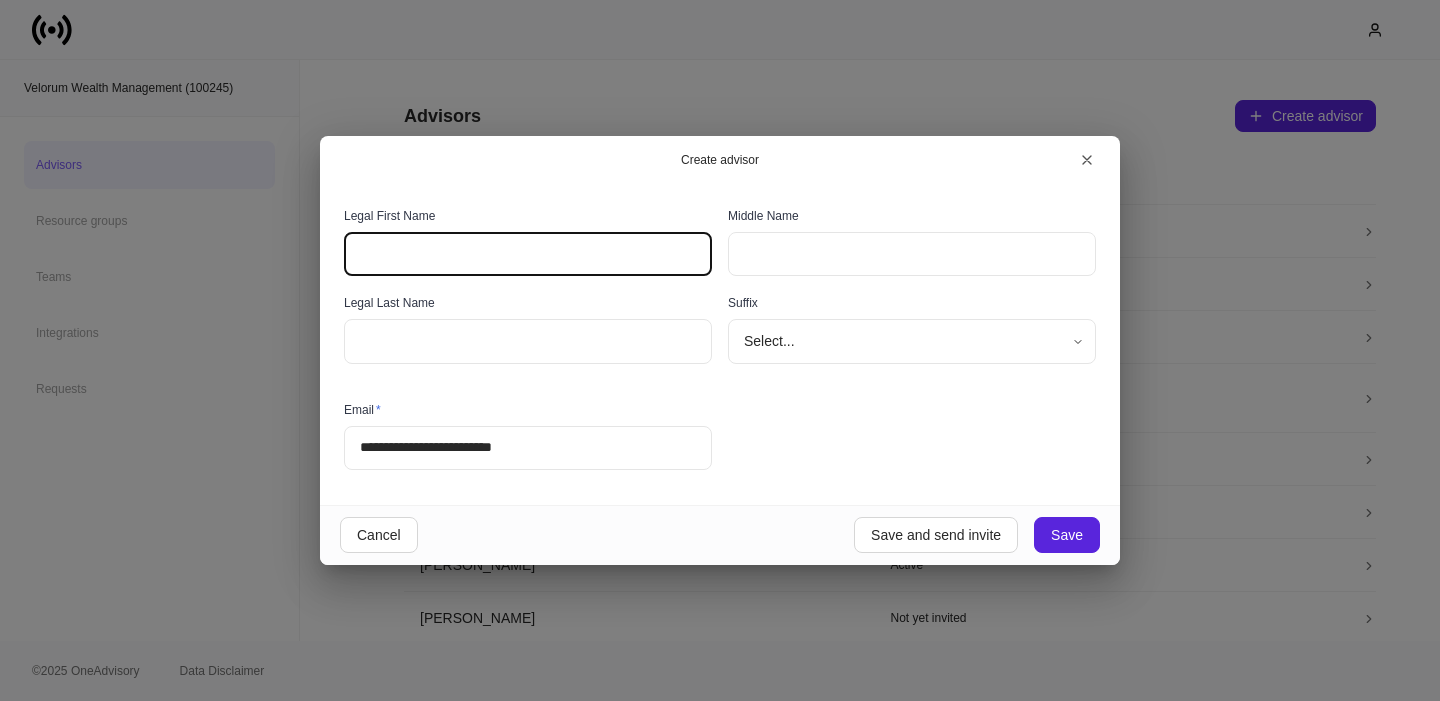 paste on "*******" 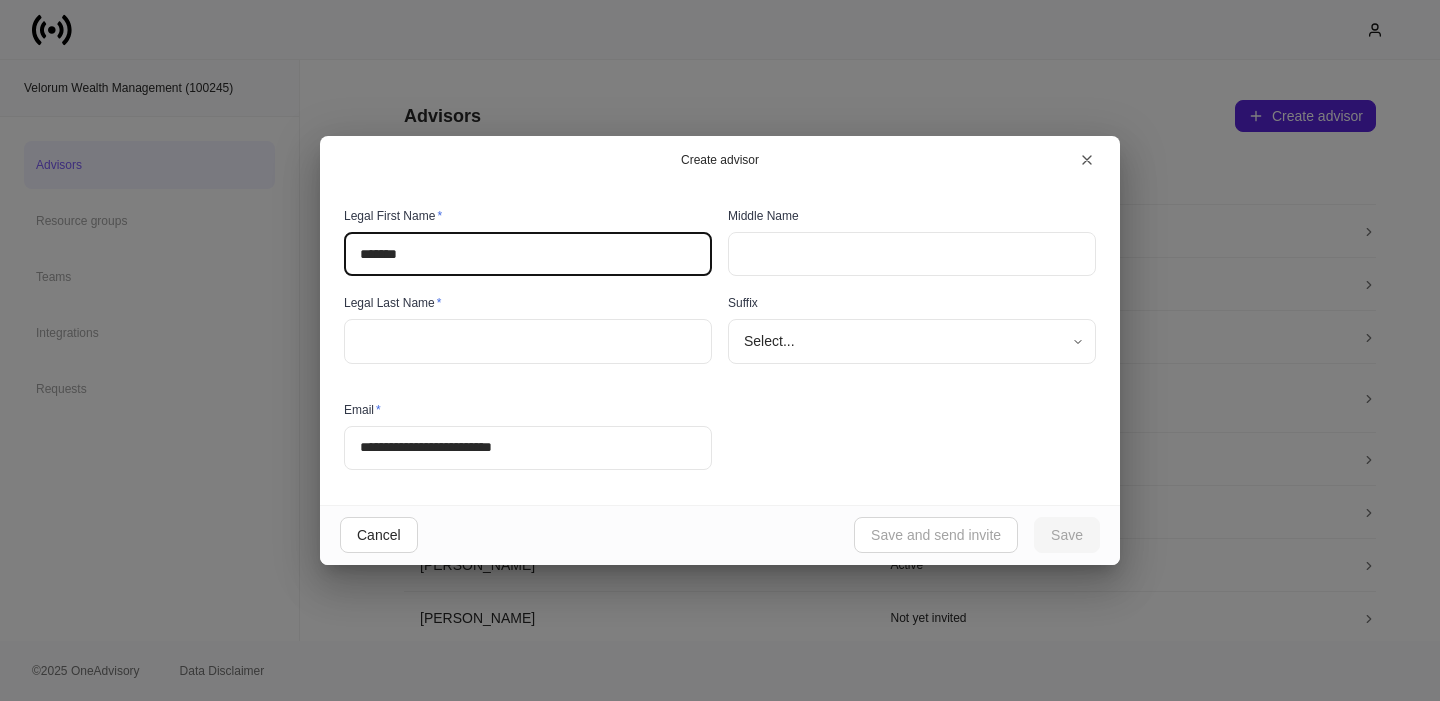 type on "*******" 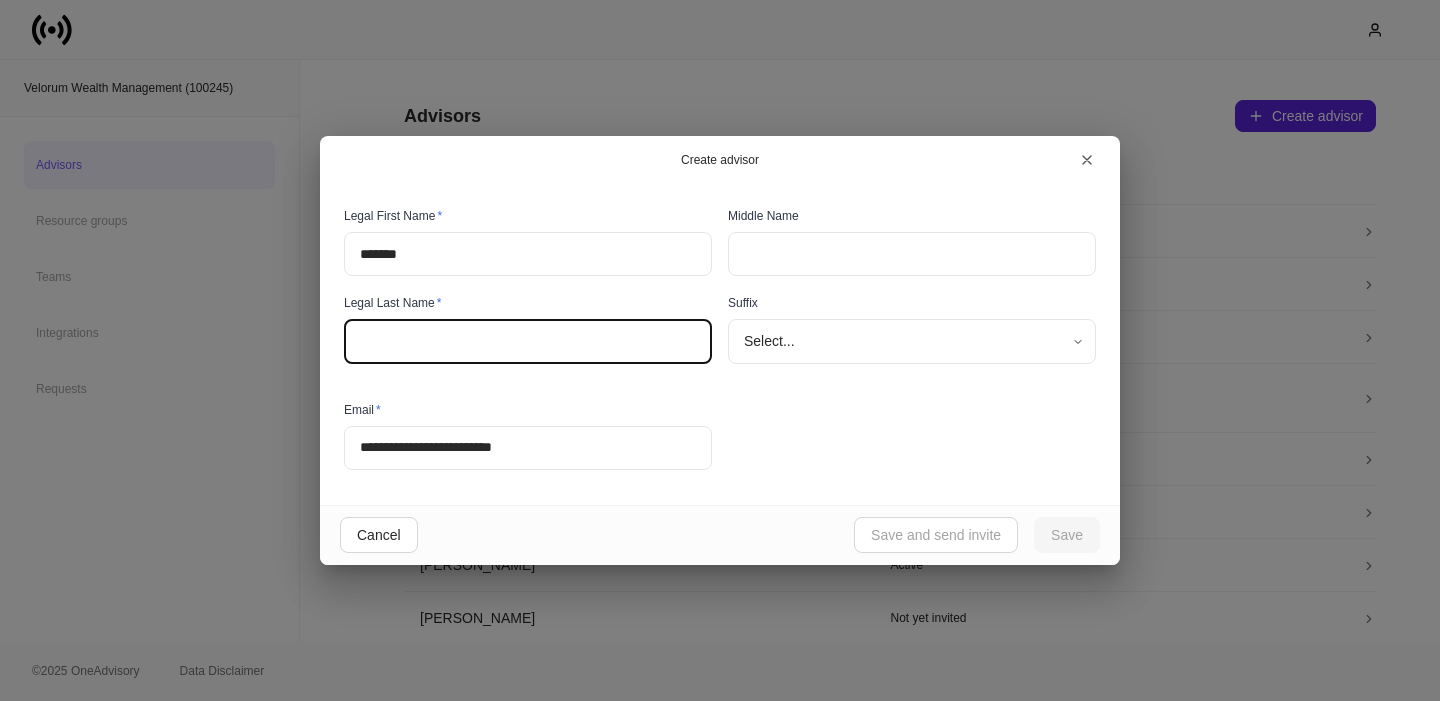 paste on "****" 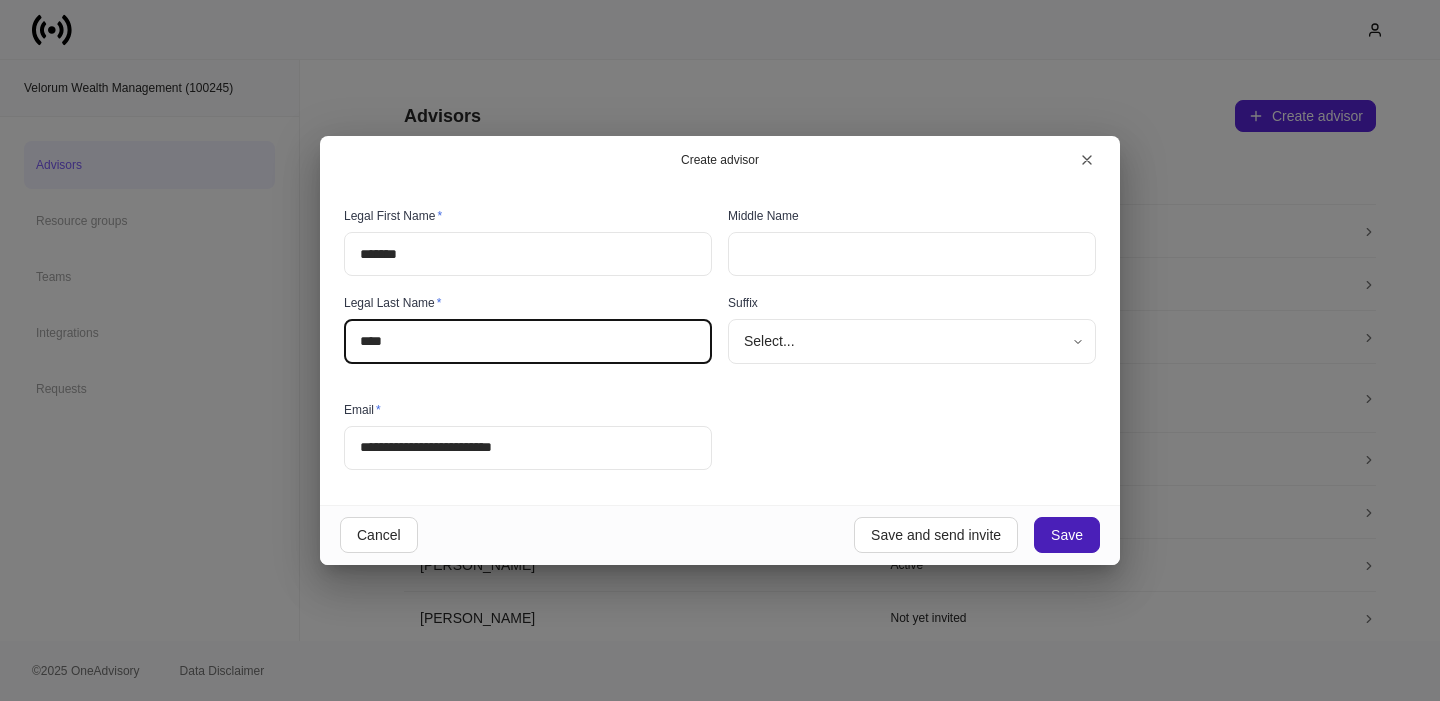 type on "****" 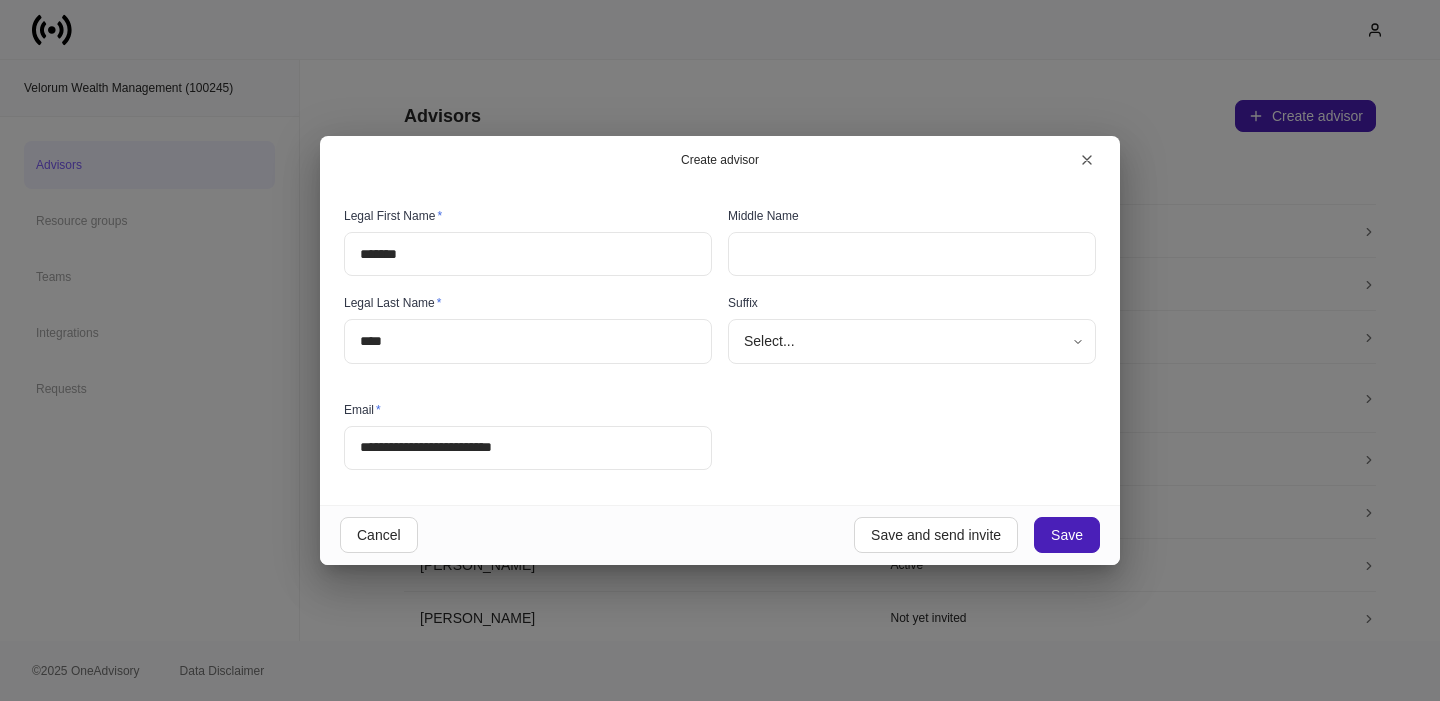 type 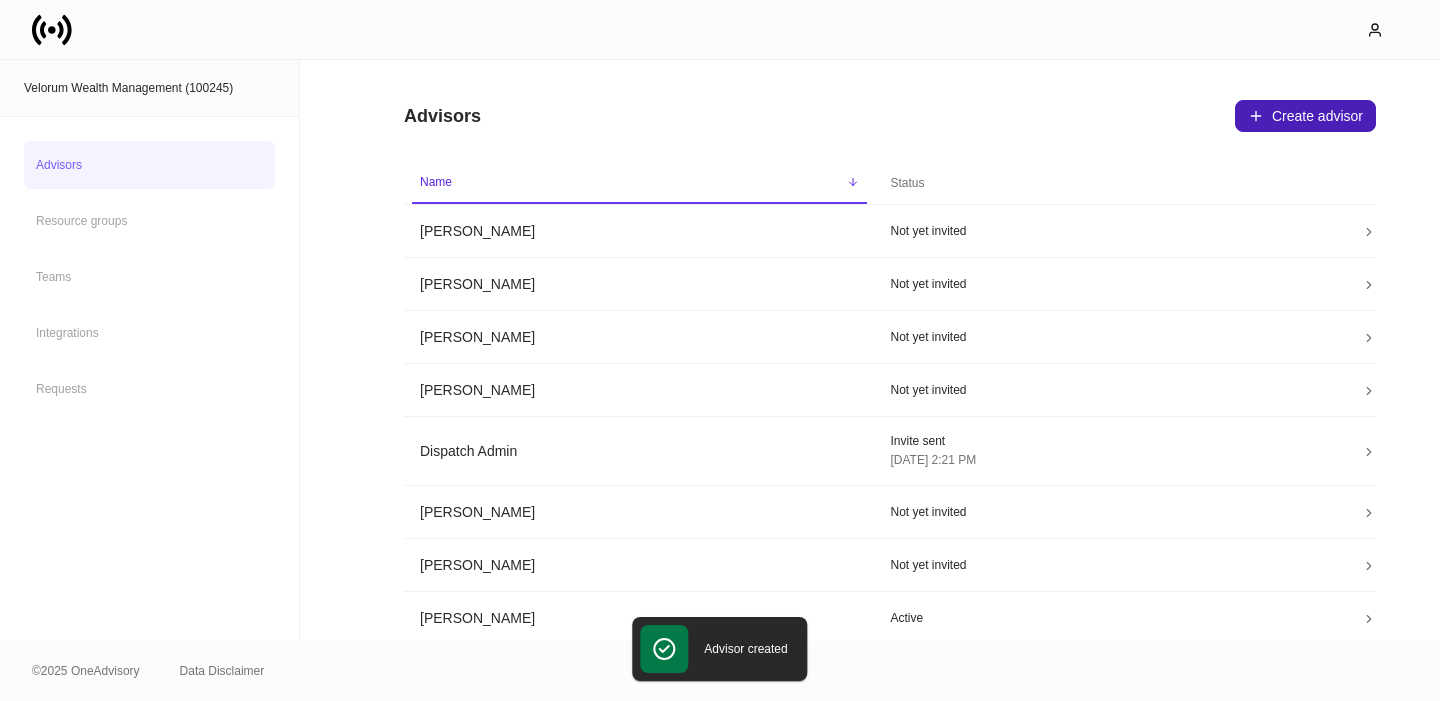 click on "Create advisor" at bounding box center [1305, 116] 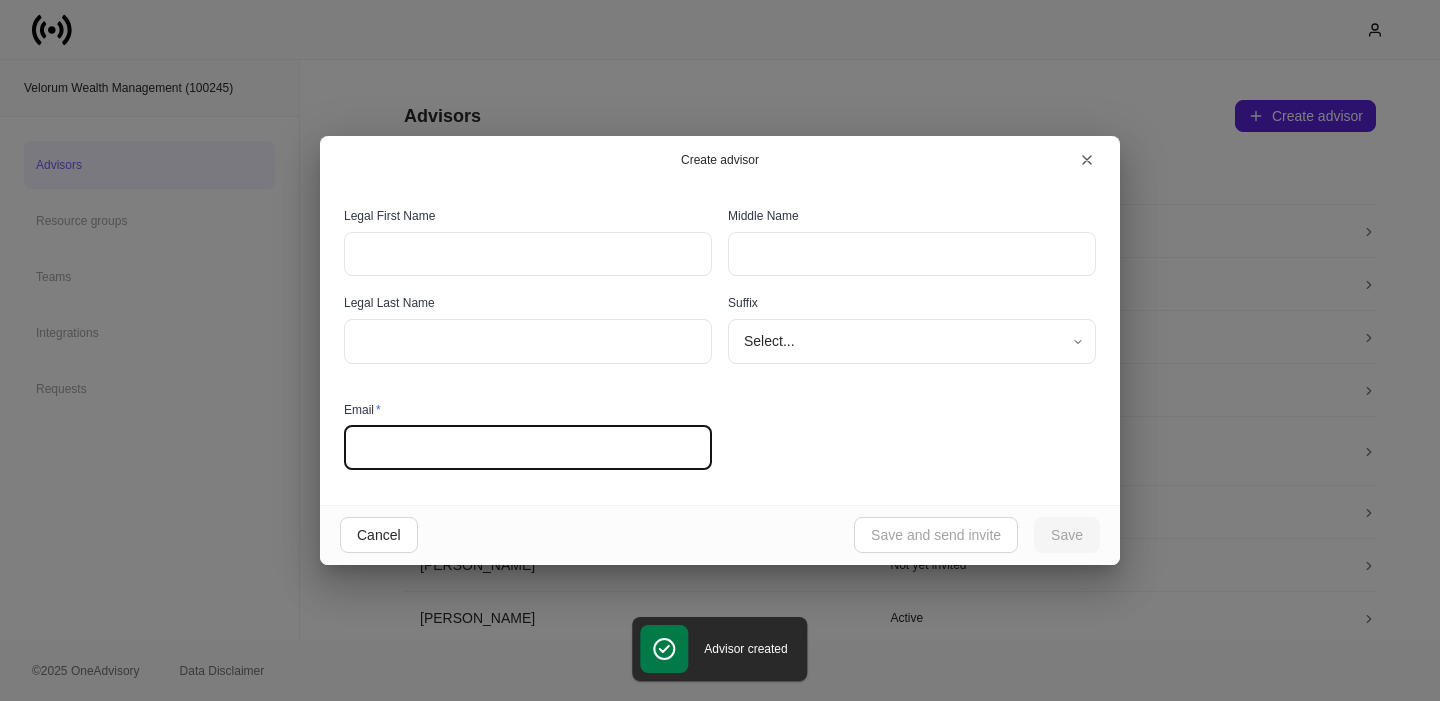 click at bounding box center (528, 448) 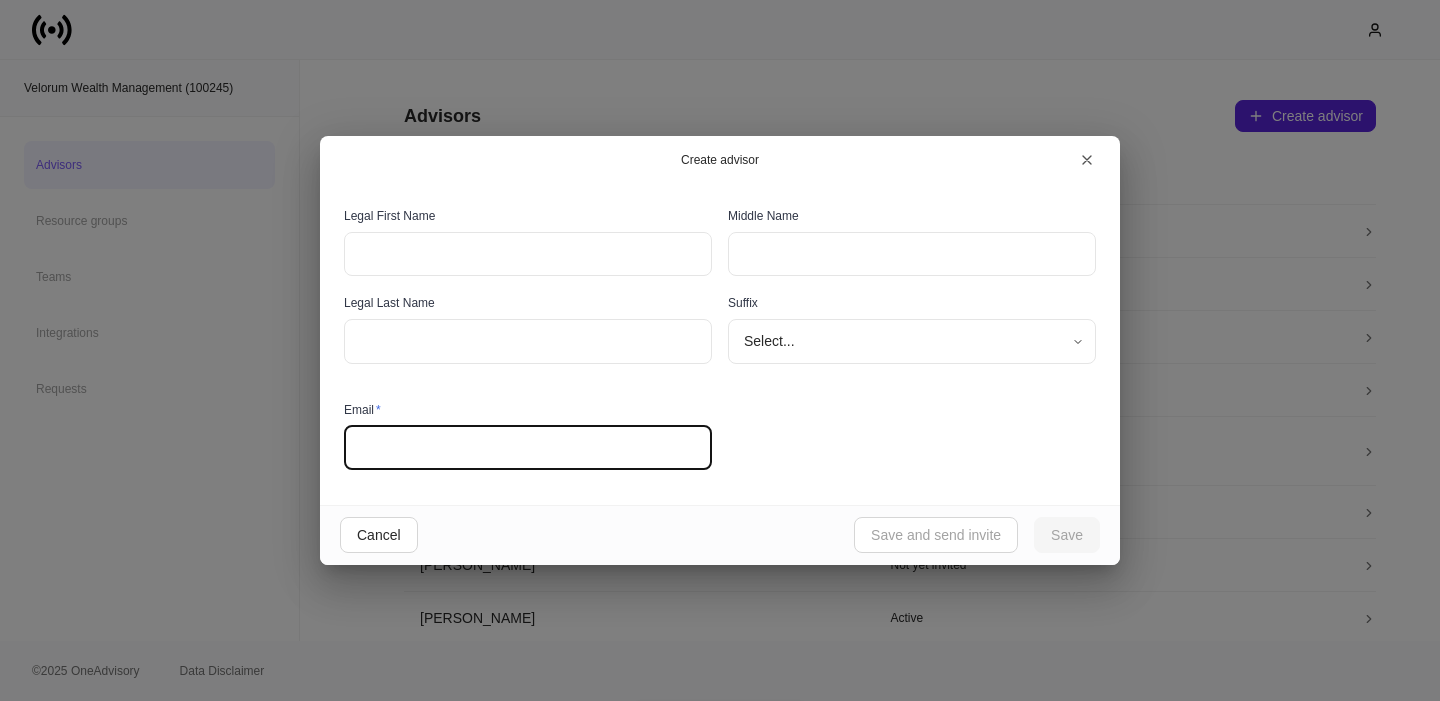paste on "**********" 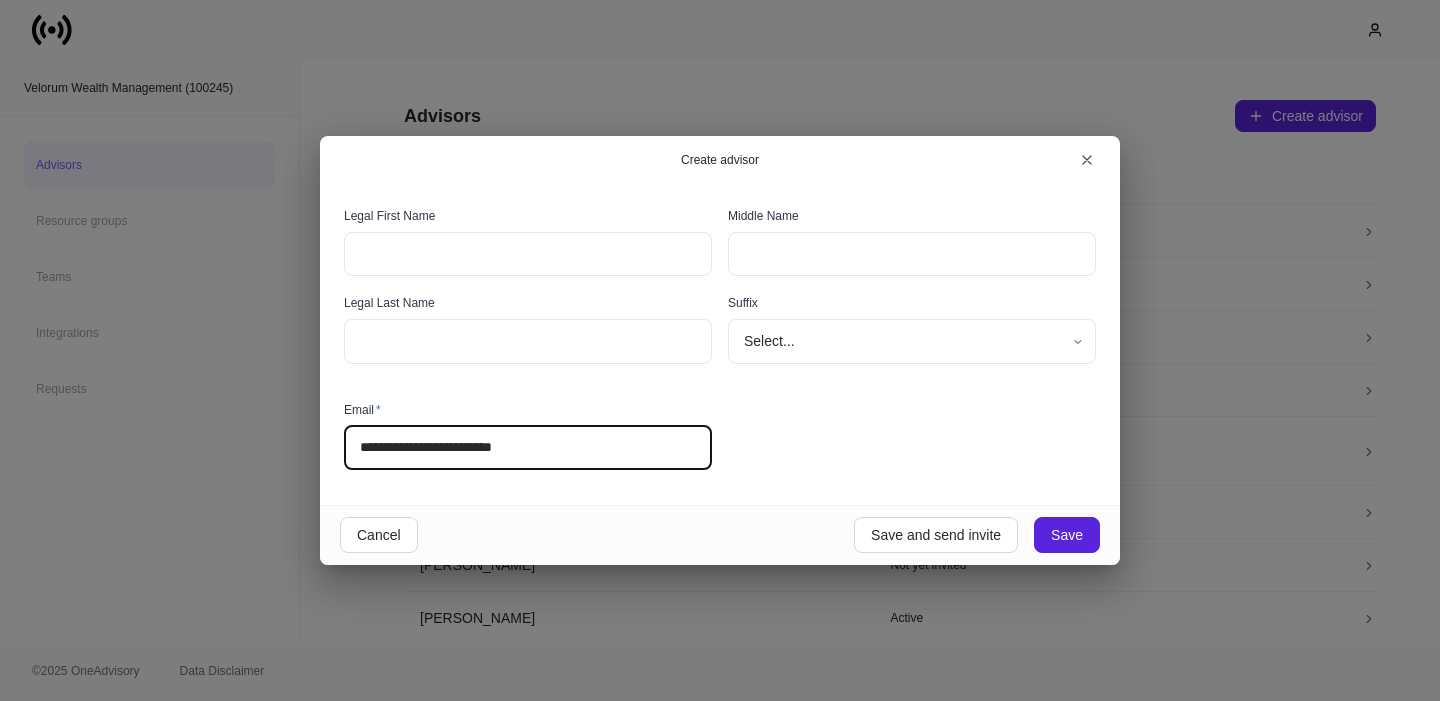 type on "**********" 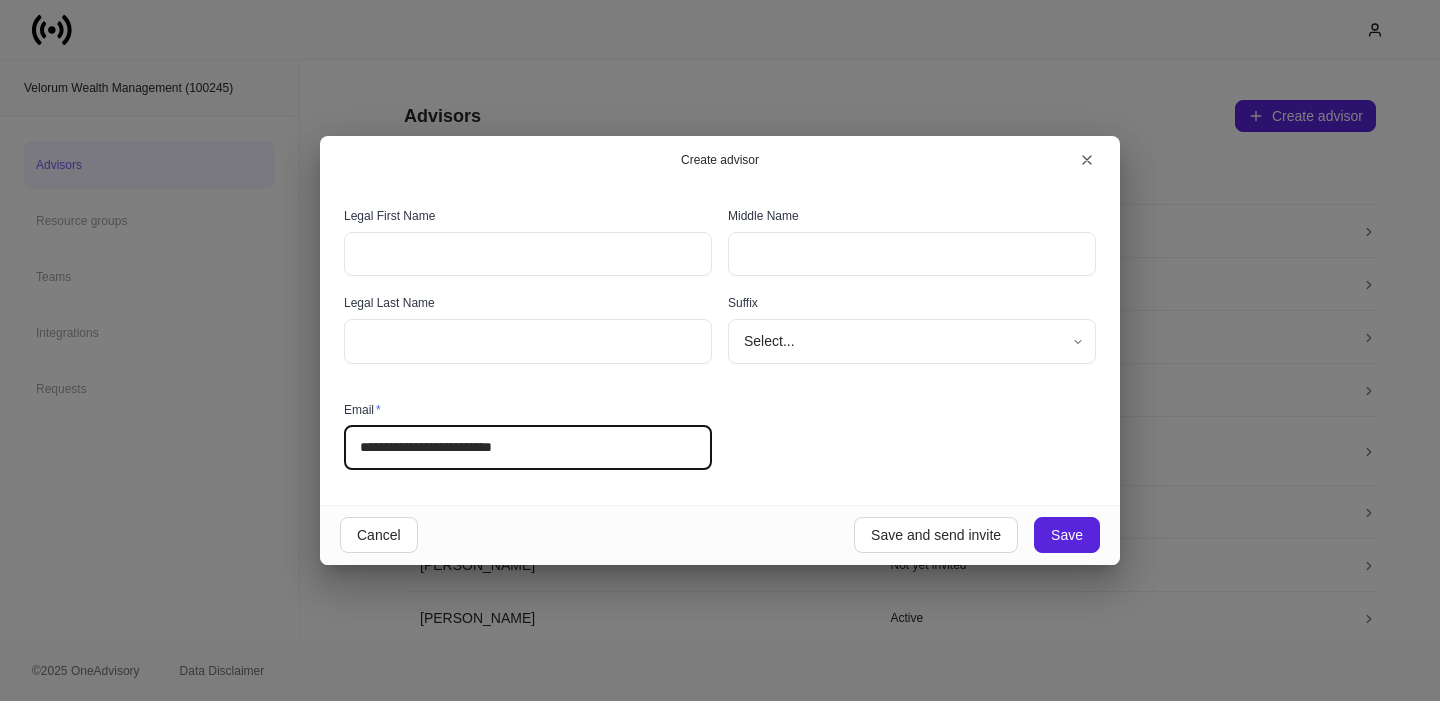 click at bounding box center [528, 254] 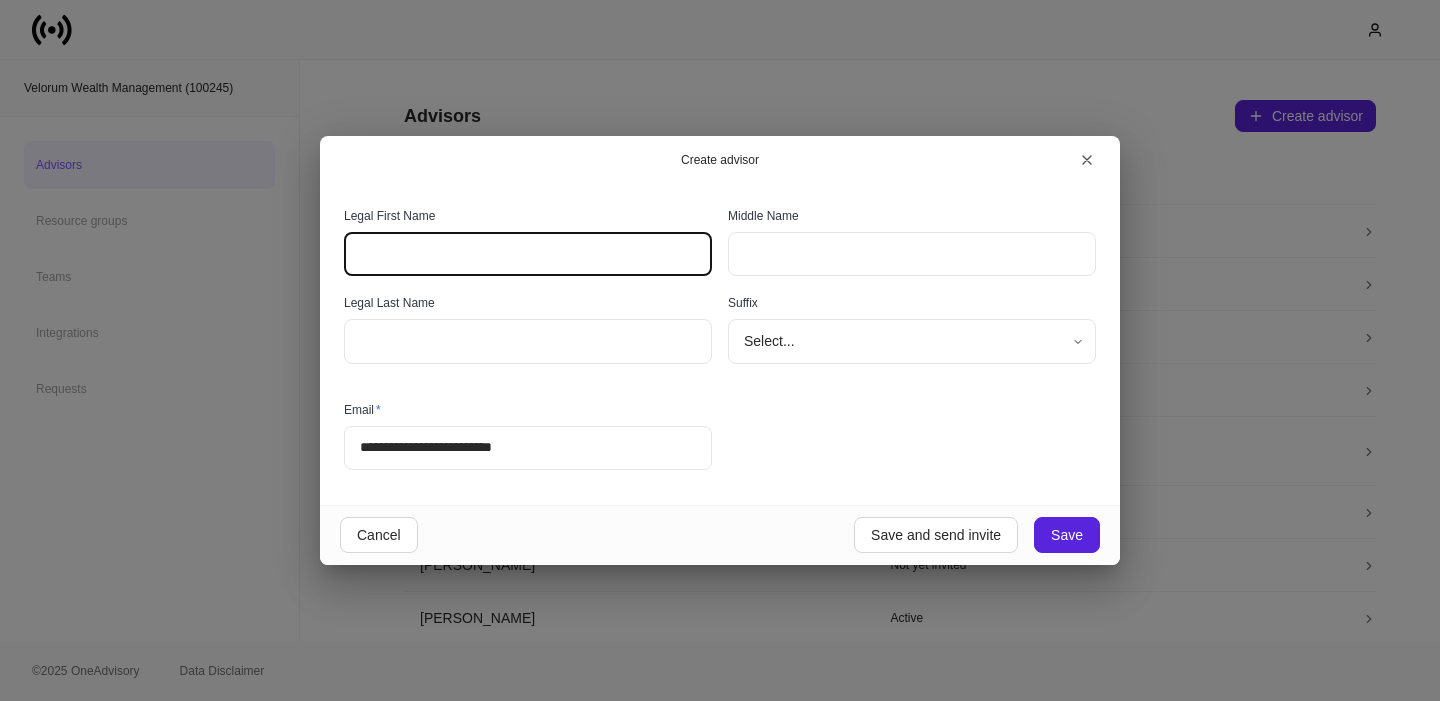 paste on "*****" 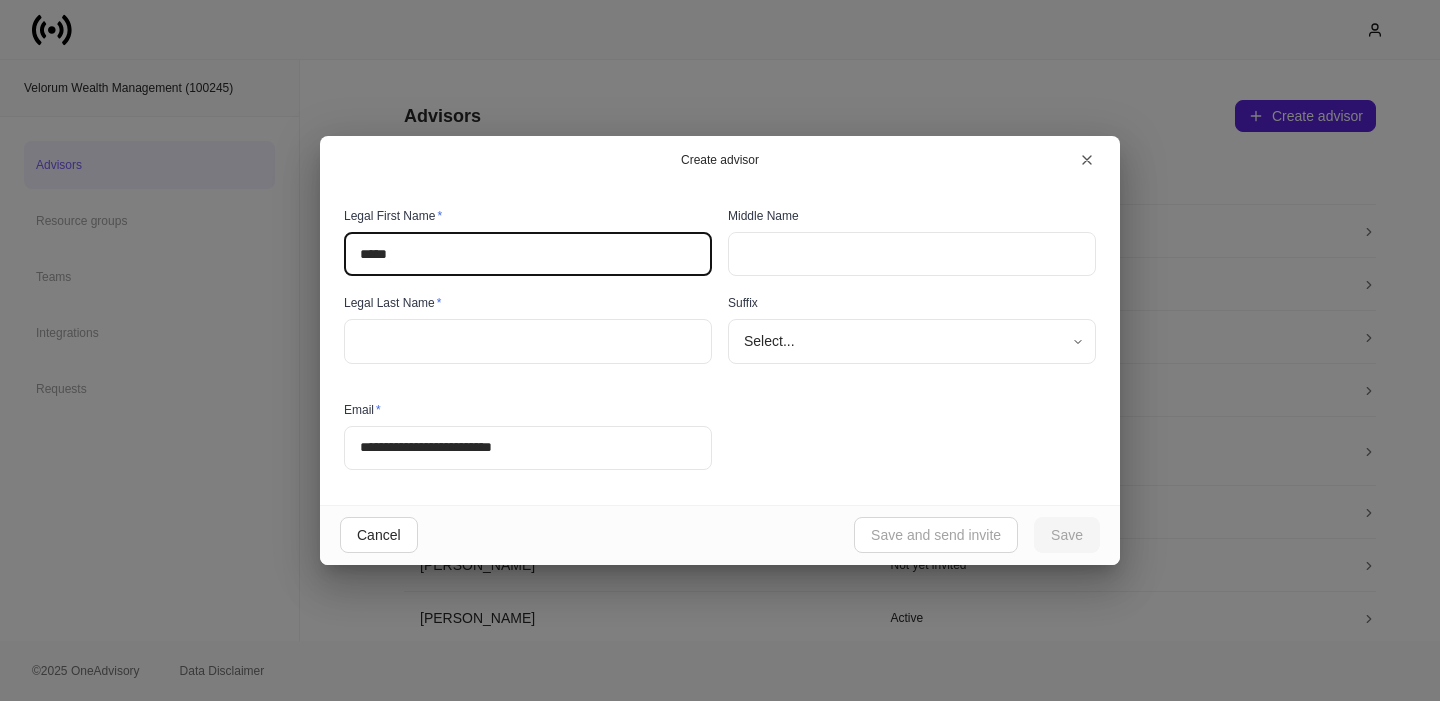 type on "*****" 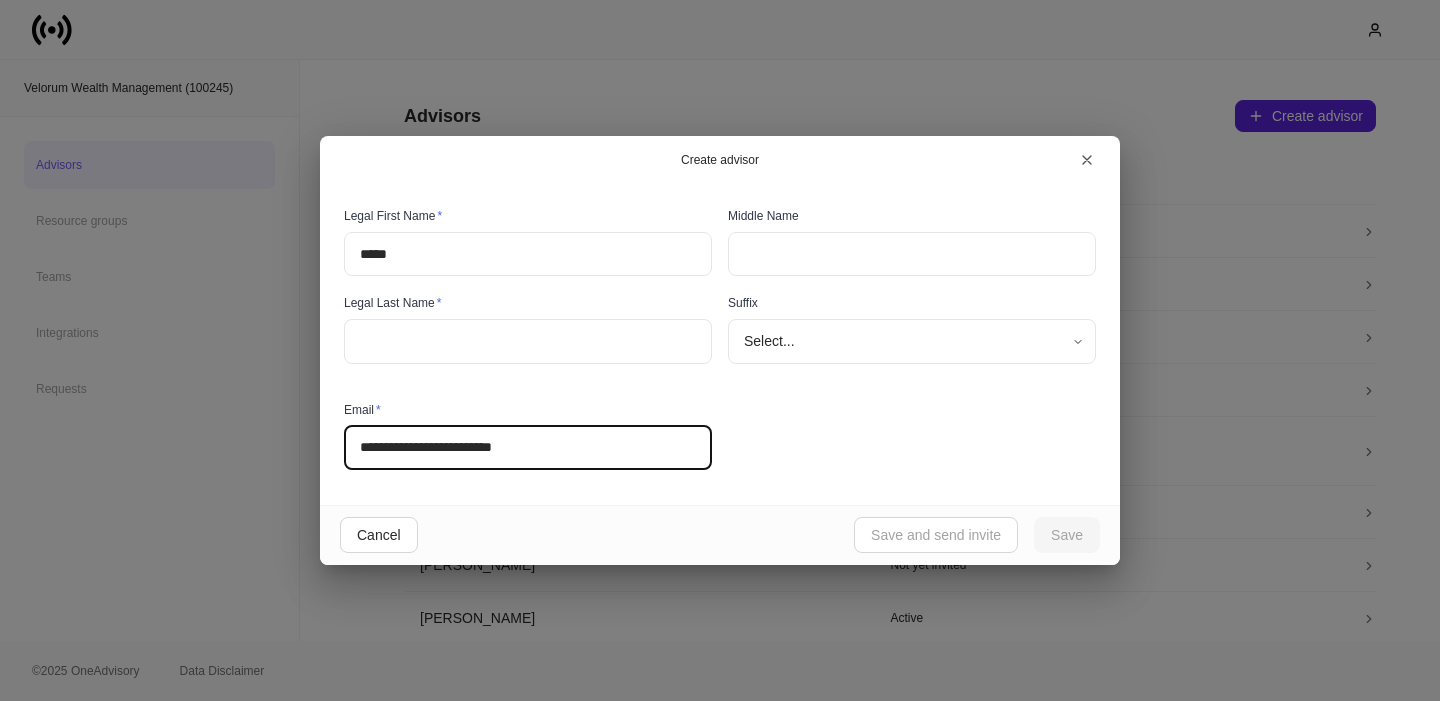 click on "**********" at bounding box center (528, 448) 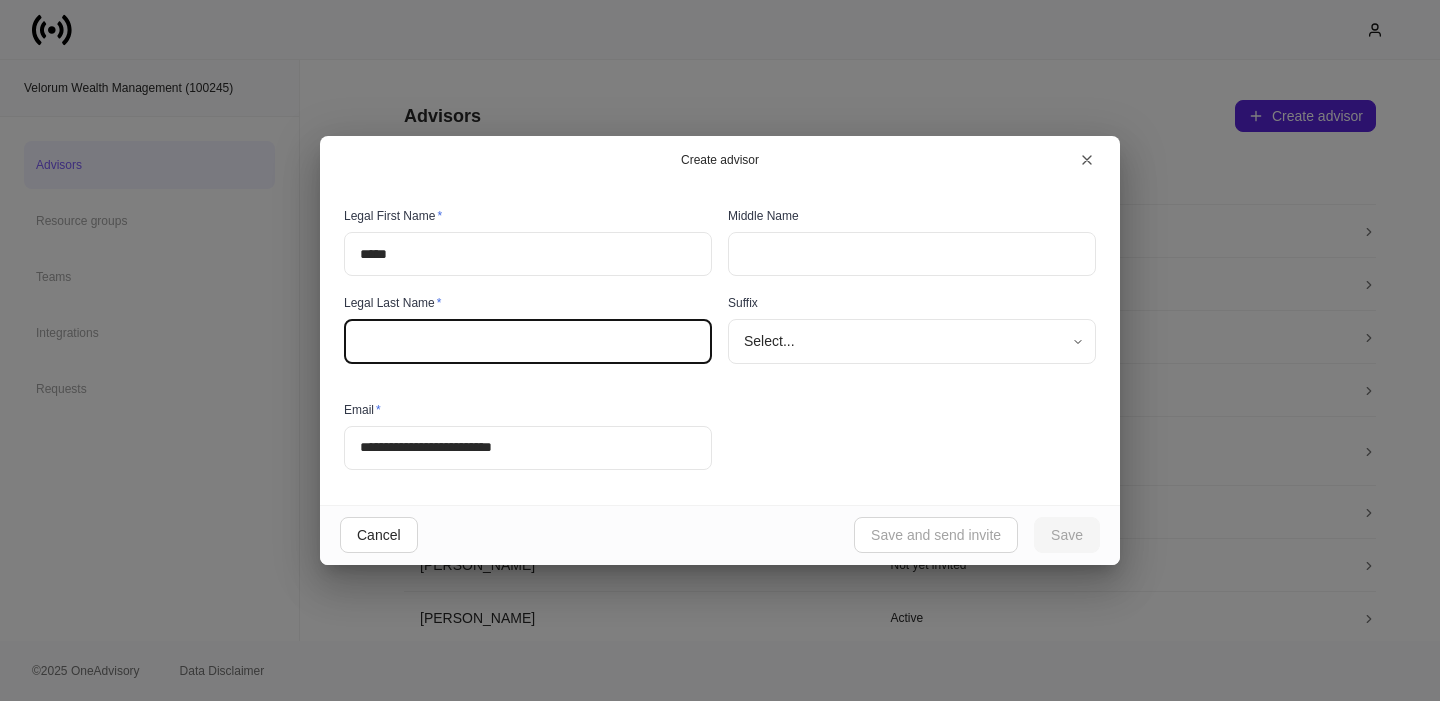click at bounding box center [528, 341] 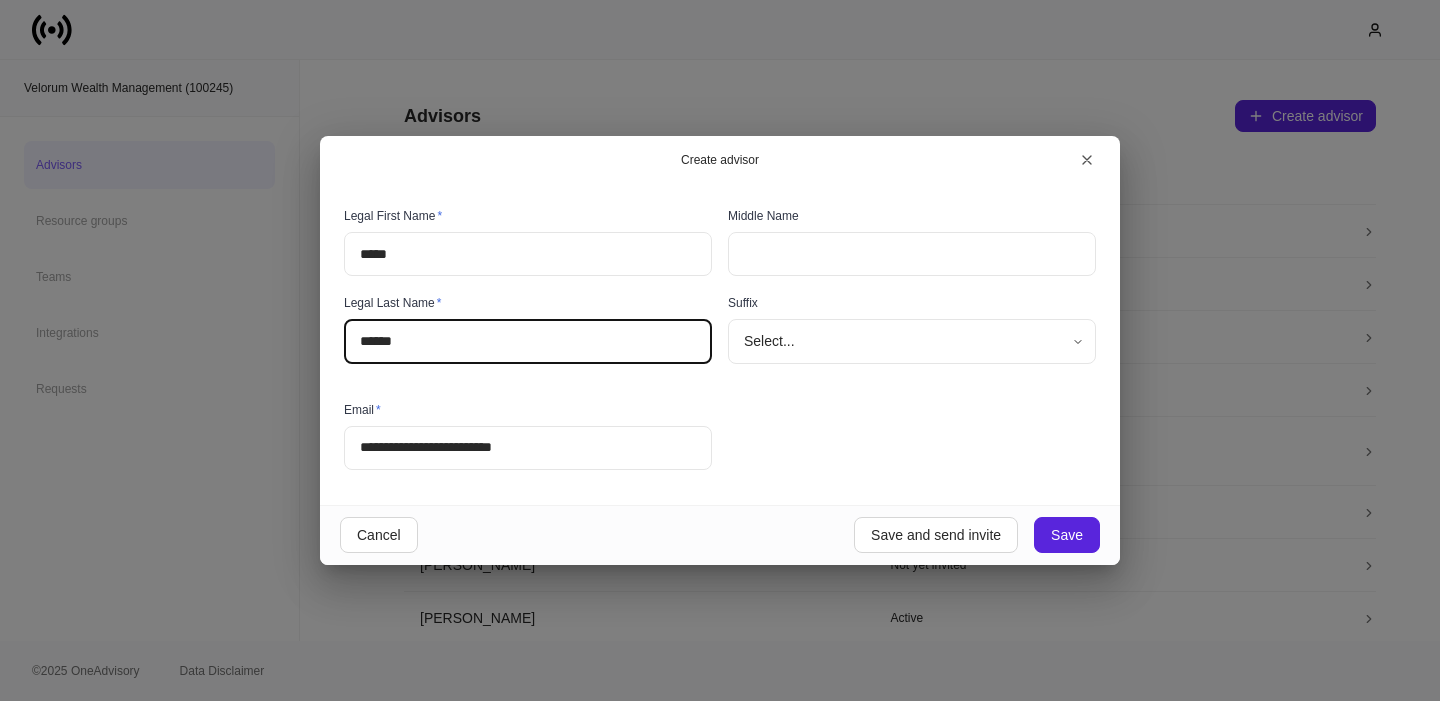 type on "******" 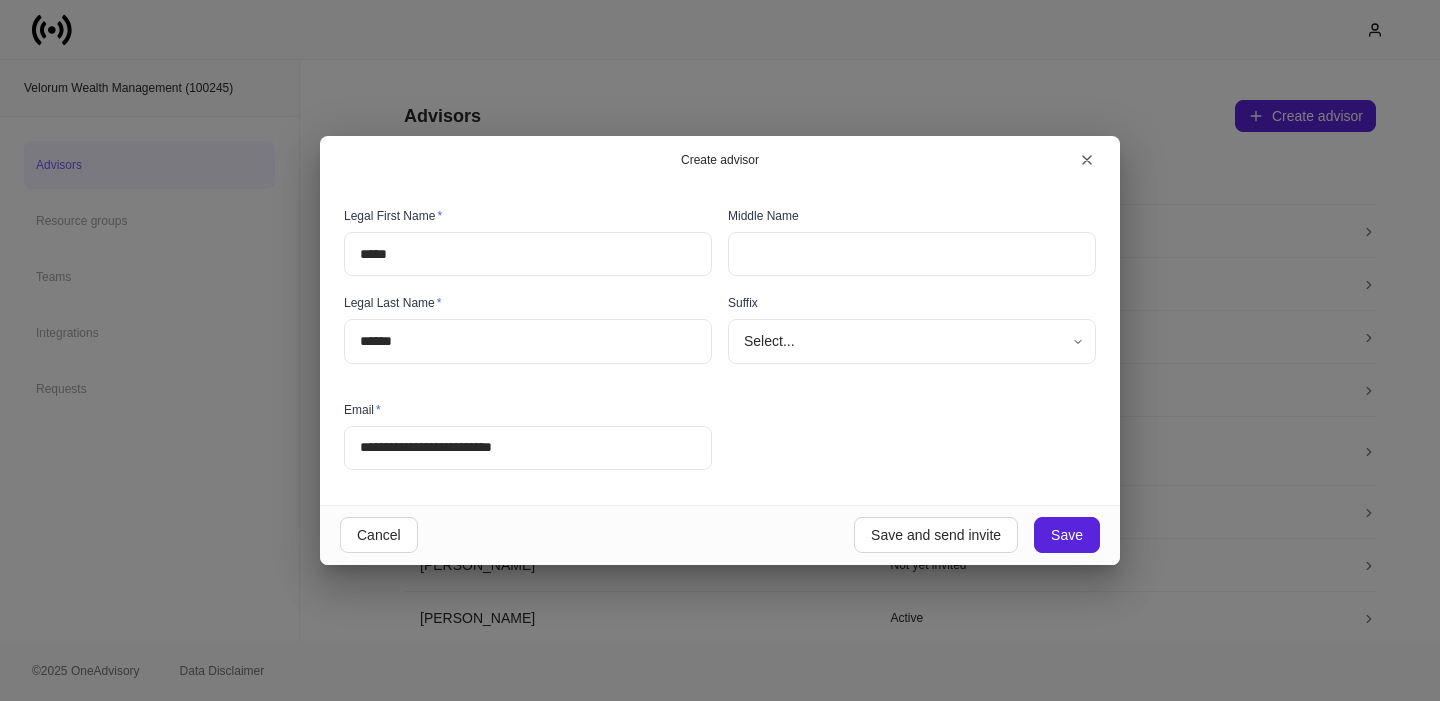 click on "**********" at bounding box center (520, 429) 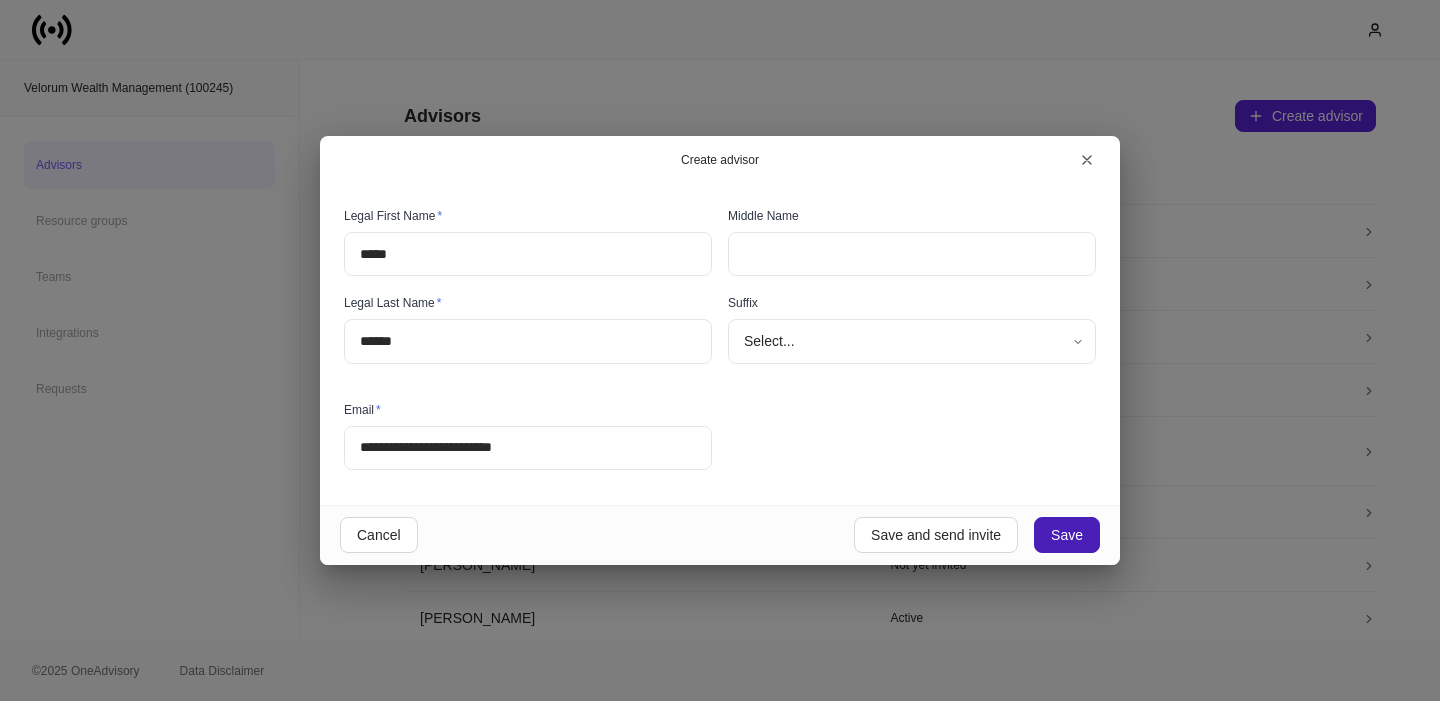 click on "Save" at bounding box center (1067, 535) 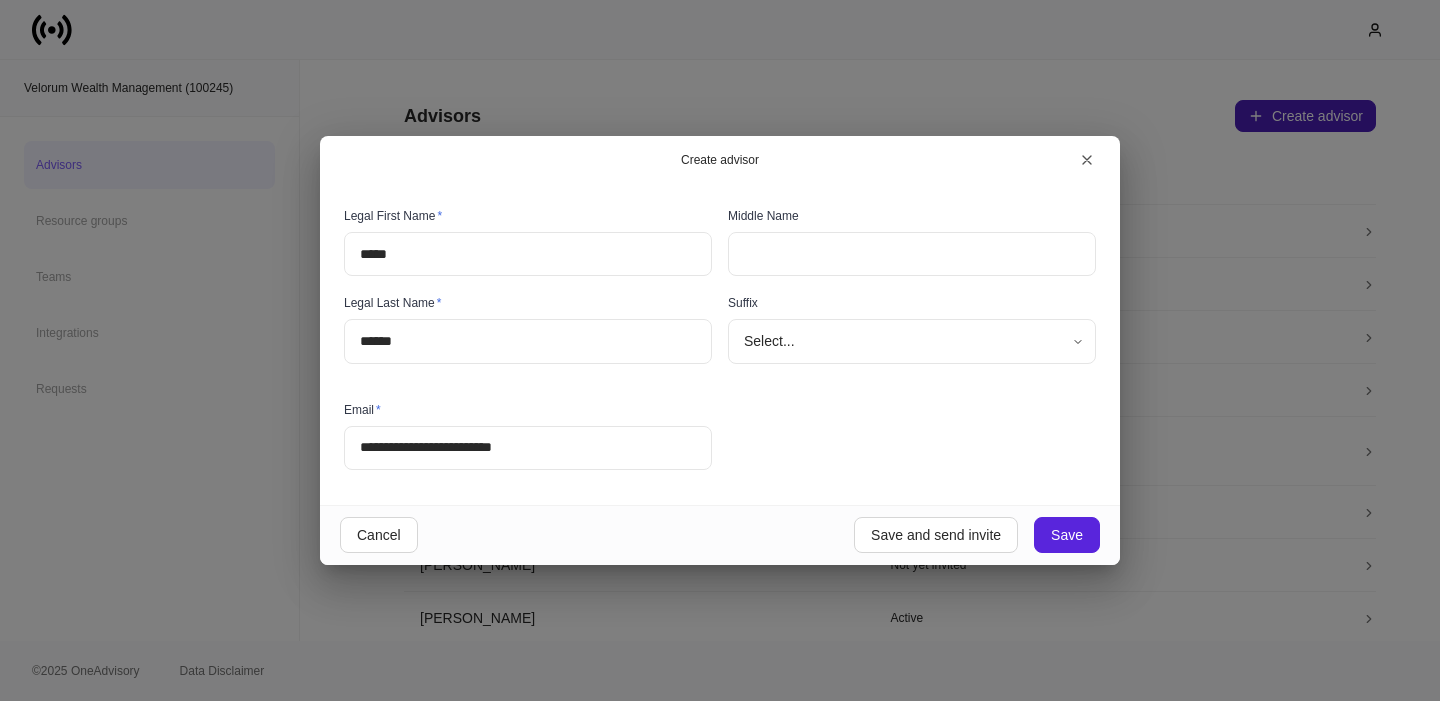 type 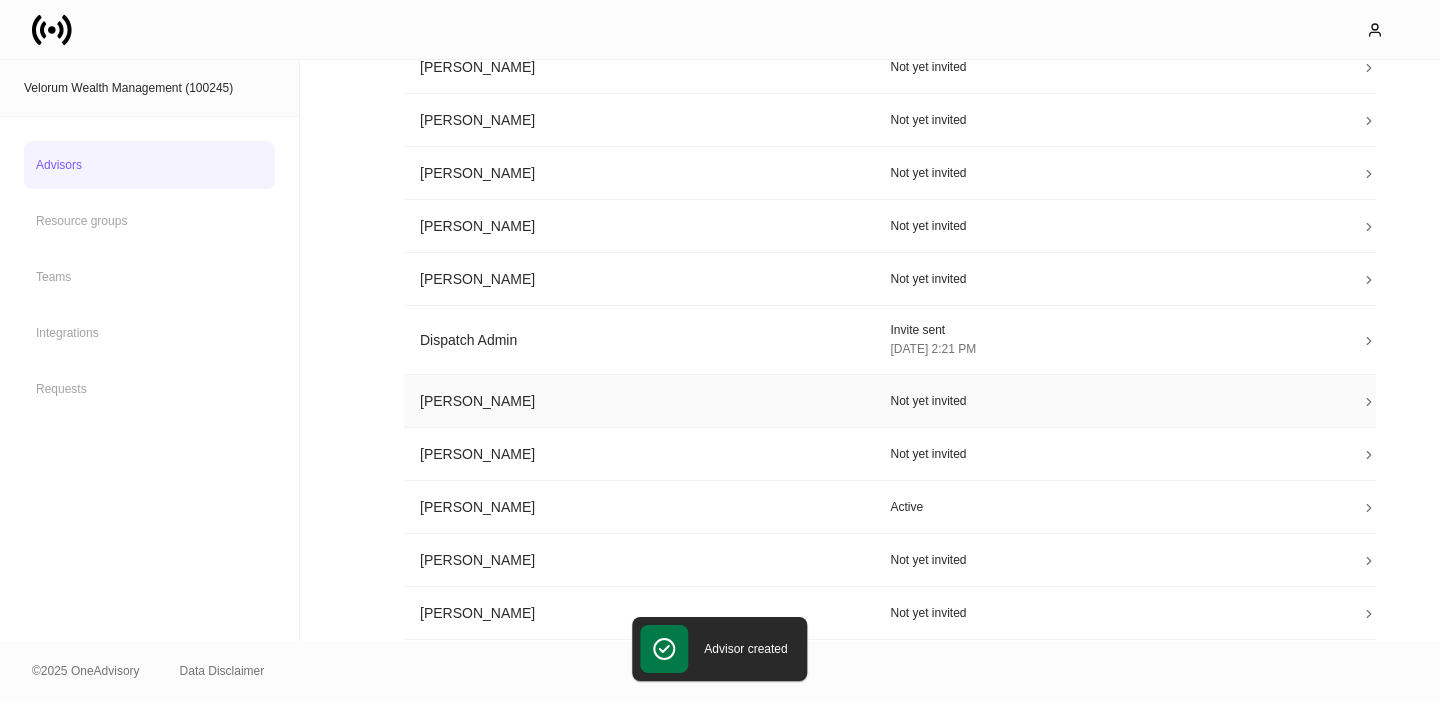 scroll, scrollTop: 337, scrollLeft: 0, axis: vertical 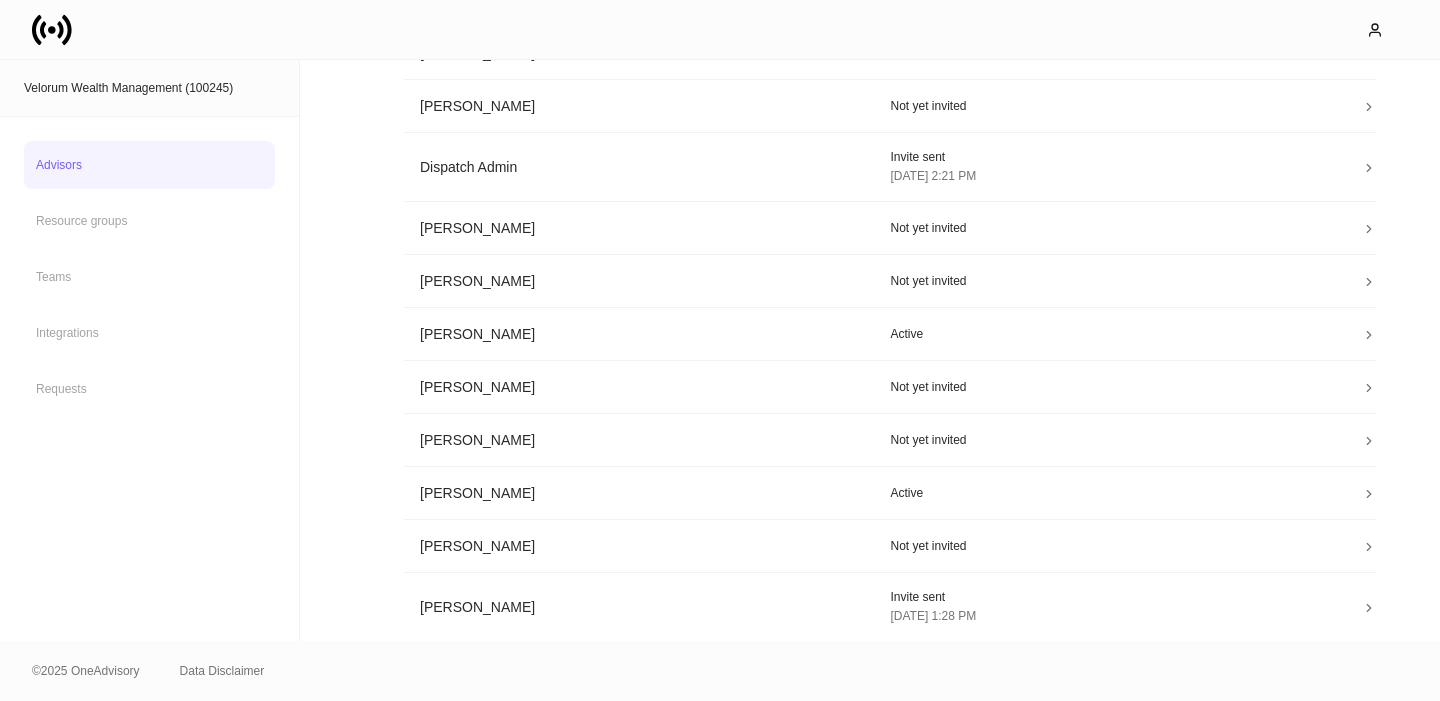 click on "Advisors" at bounding box center [149, 165] 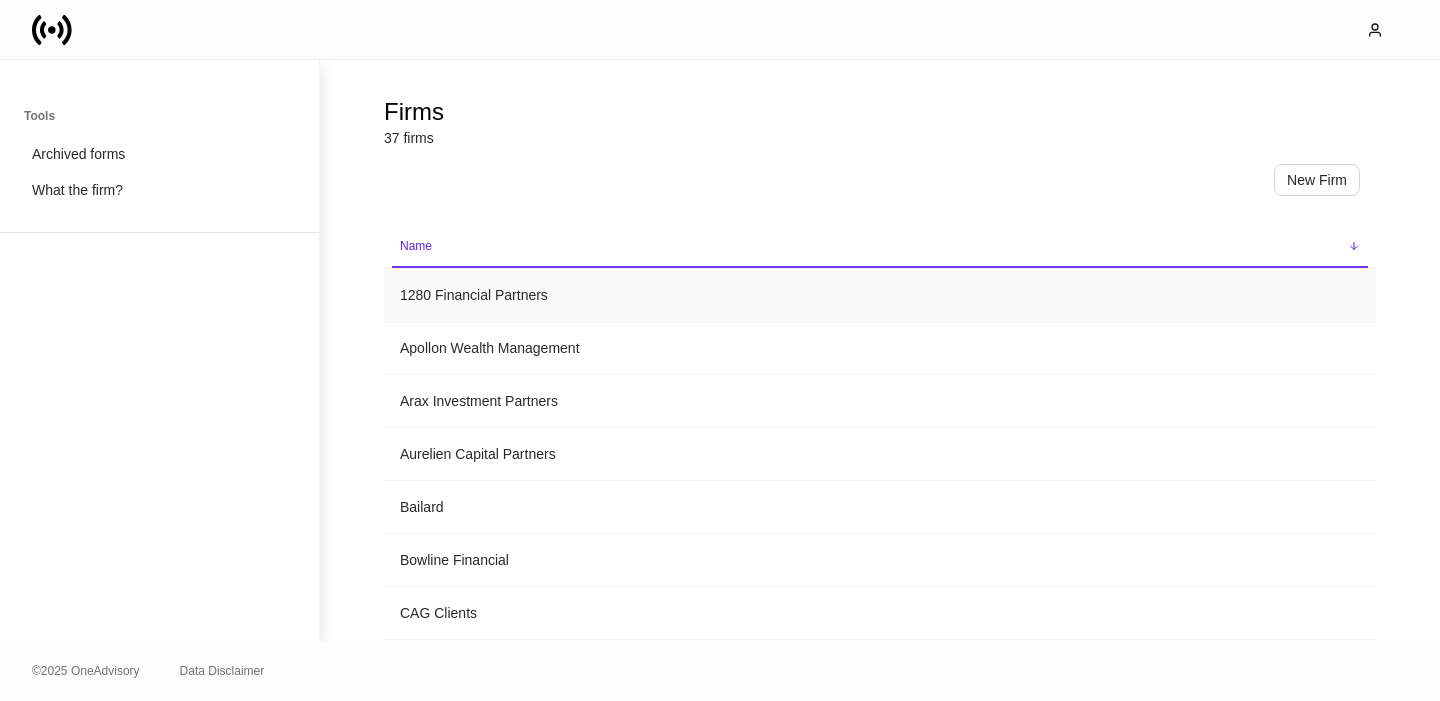 click on "1280 Financial Partners" at bounding box center [880, 295] 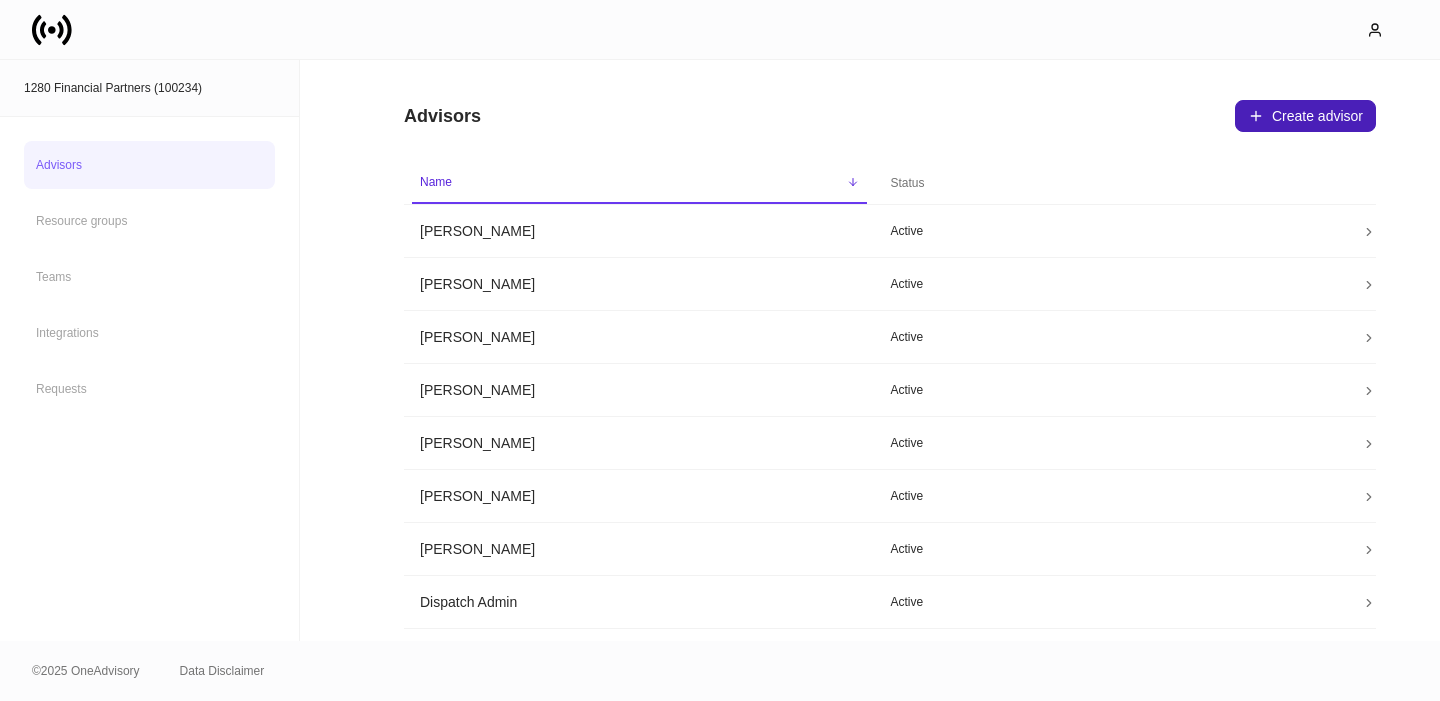 click on "Create advisor" at bounding box center [1305, 116] 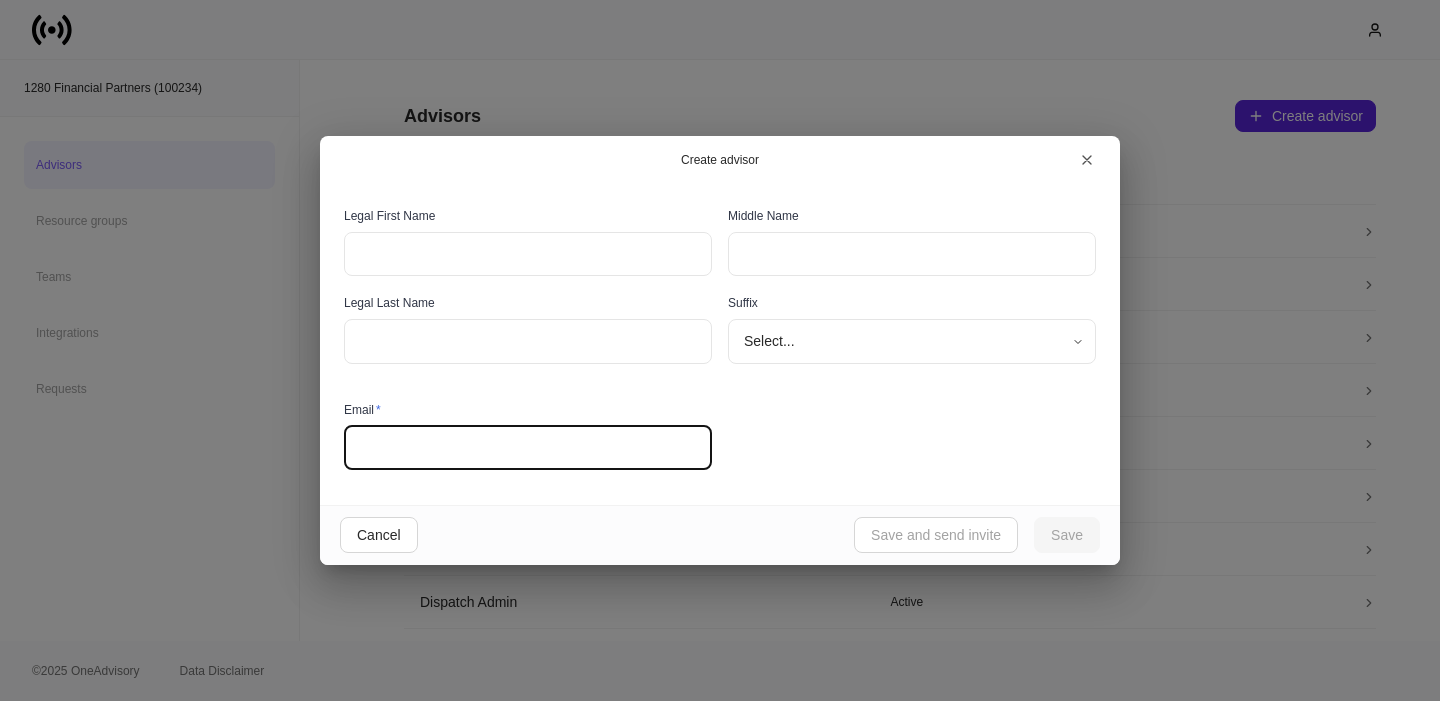 click at bounding box center (528, 448) 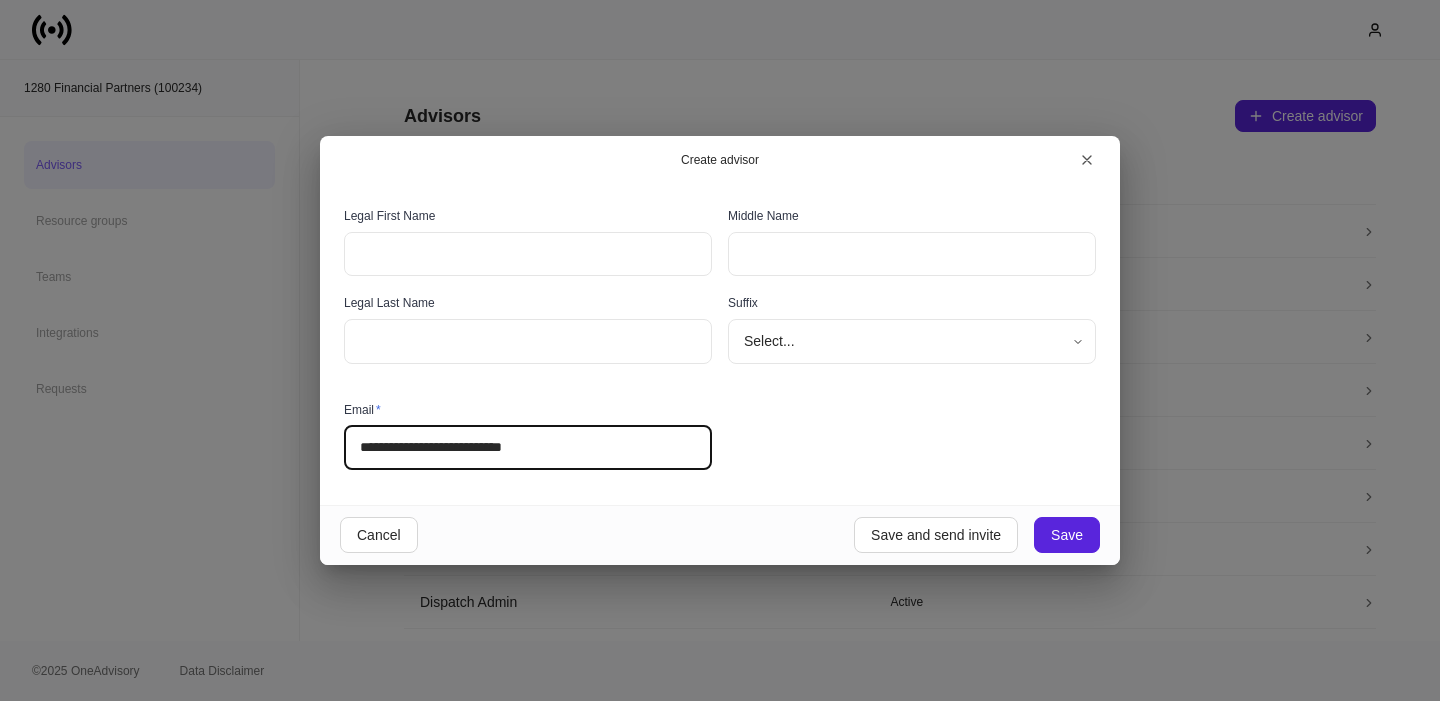 type on "**********" 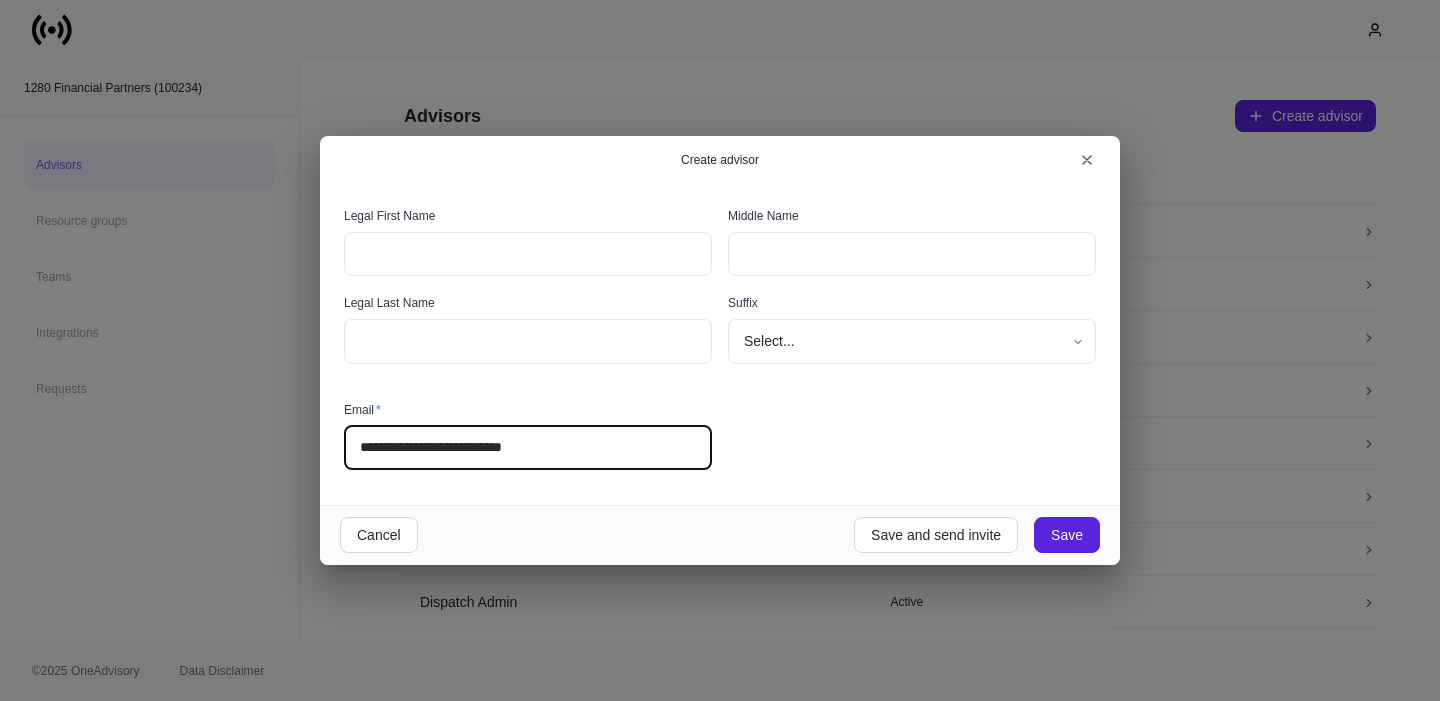 click at bounding box center (528, 254) 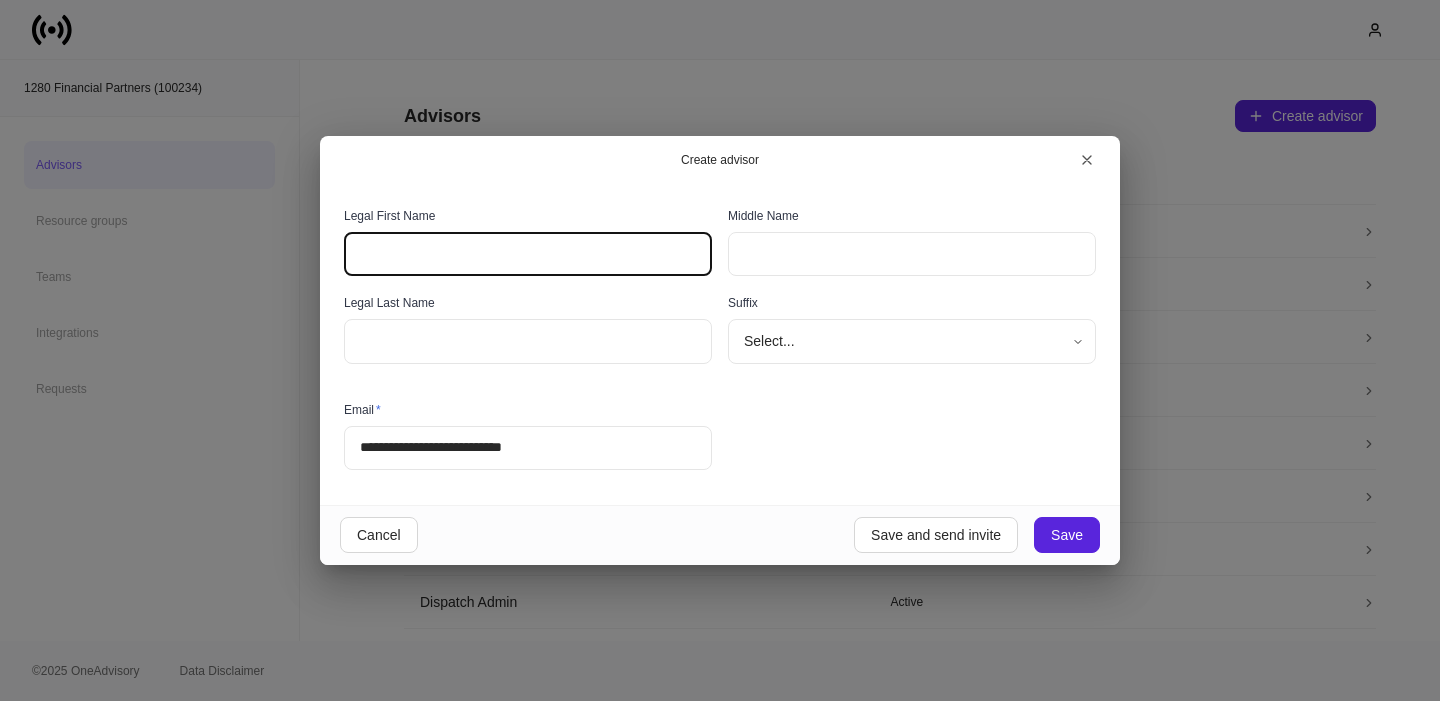 paste on "*********" 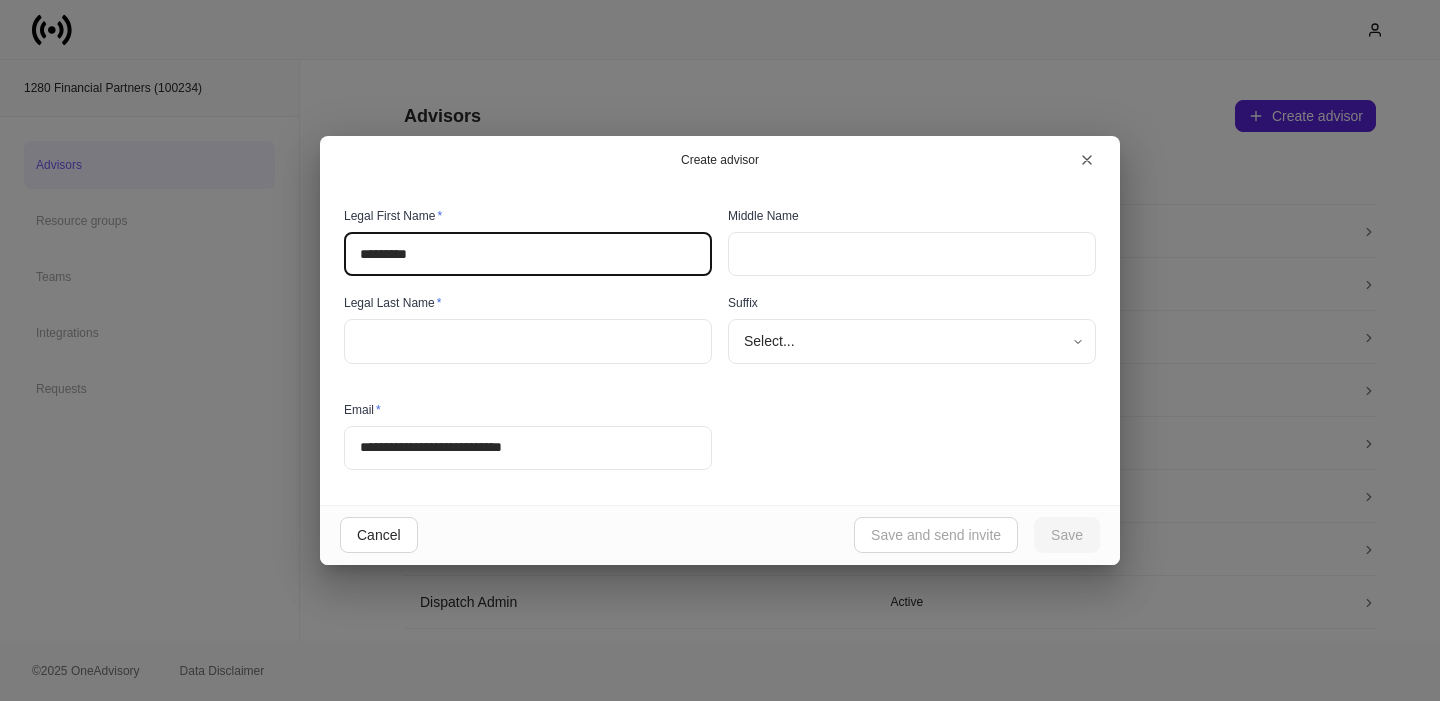 type on "*********" 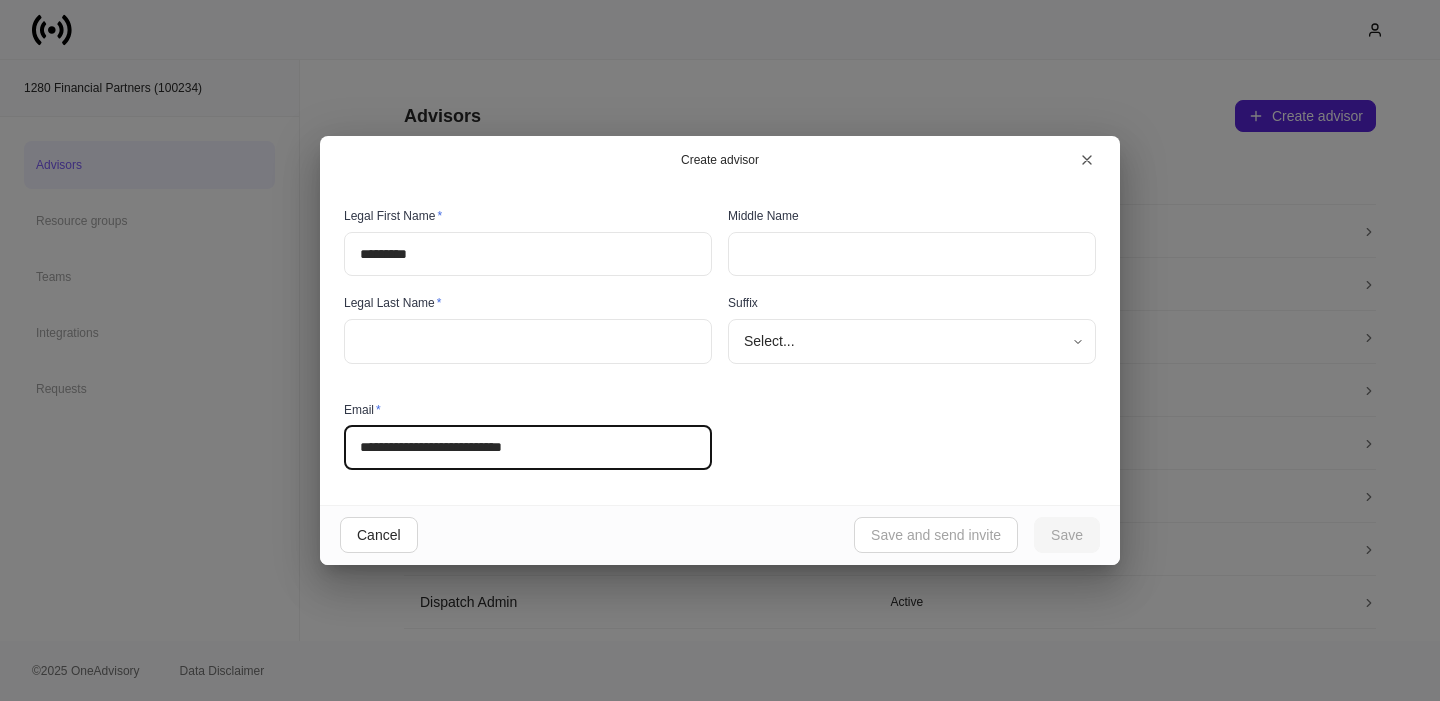click on "**********" at bounding box center (528, 448) 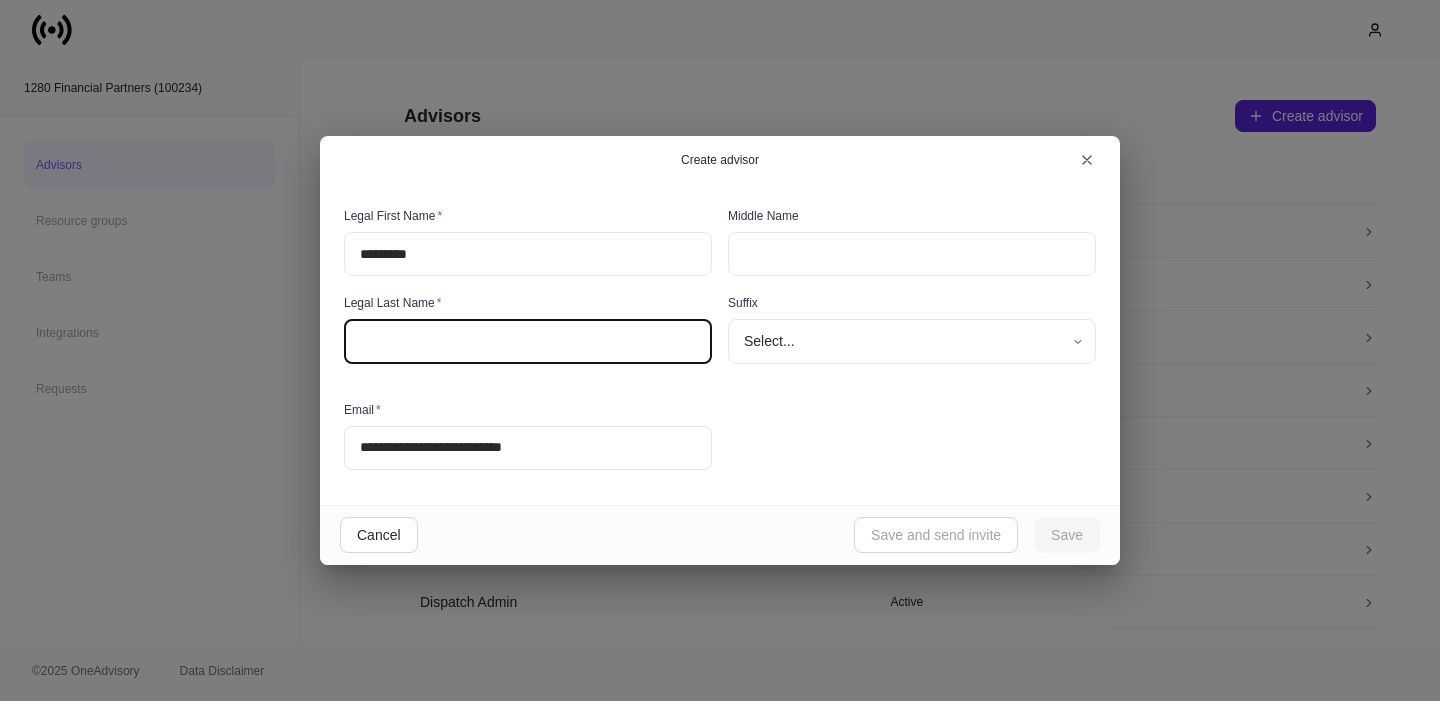 paste on "*******" 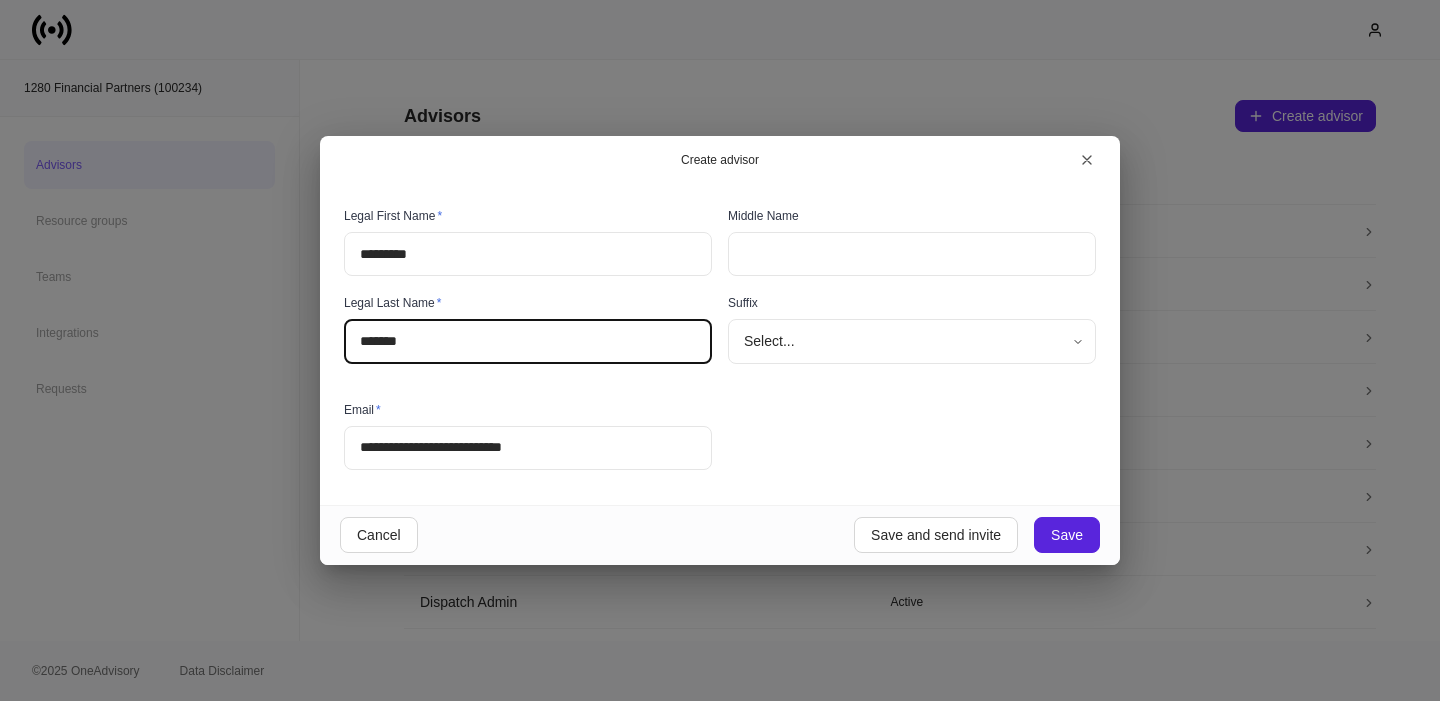 drag, startPoint x: 368, startPoint y: 345, endPoint x: 417, endPoint y: 346, distance: 49.010204 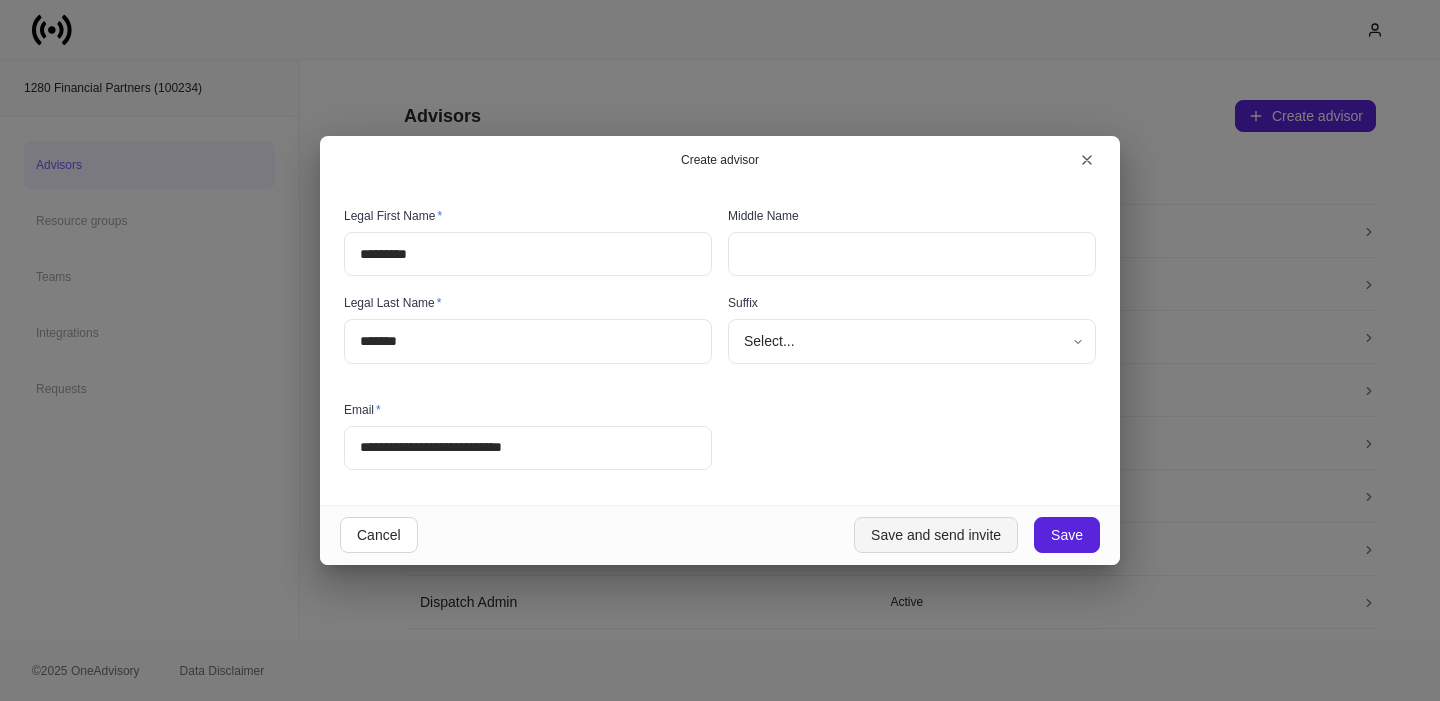click on "Save and send invite" at bounding box center [936, 535] 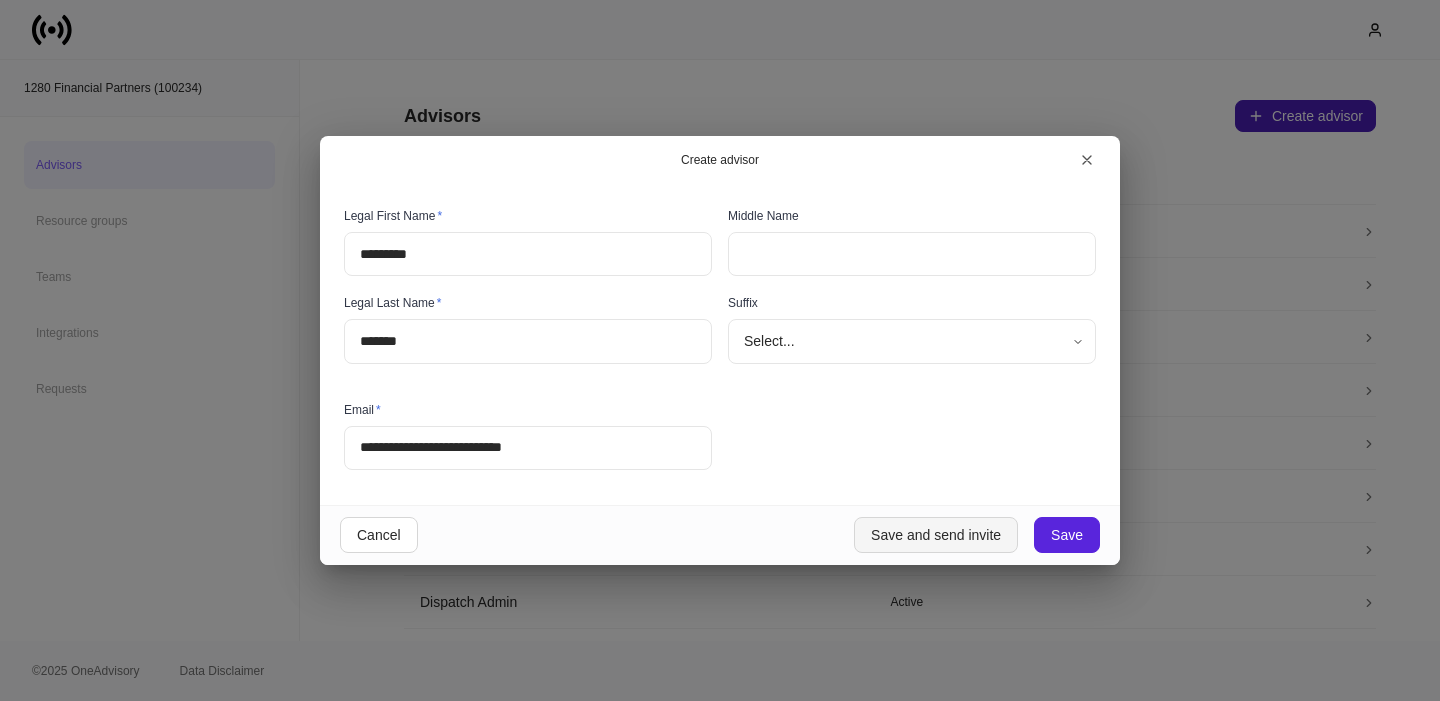 type 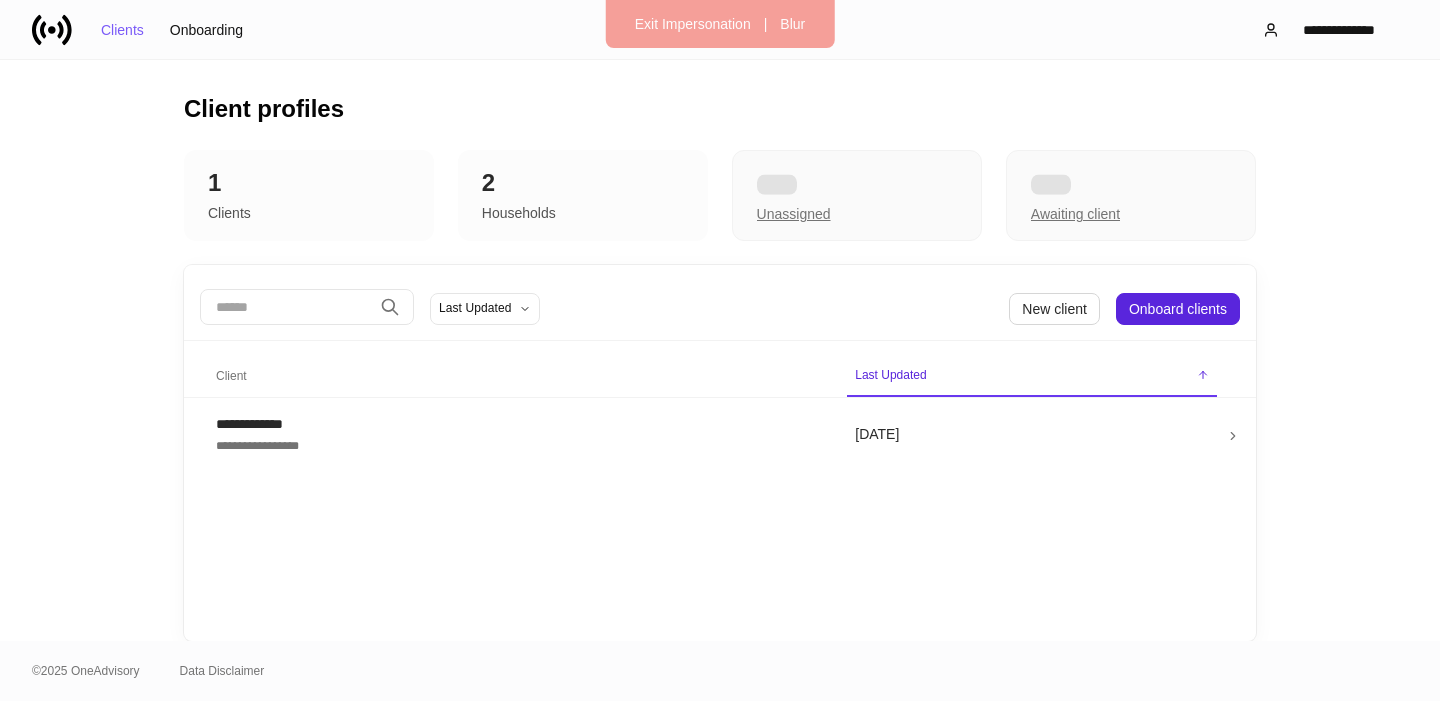 scroll, scrollTop: 0, scrollLeft: 0, axis: both 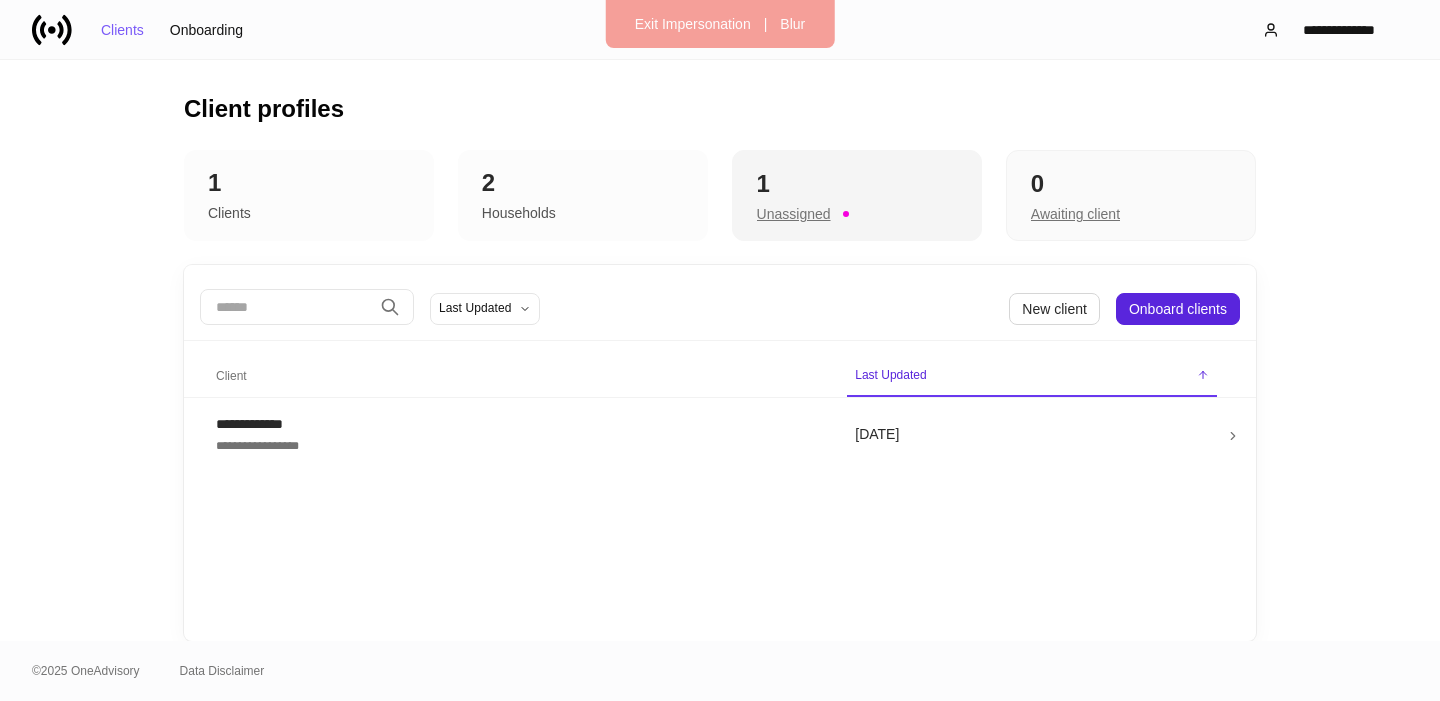 click on "1" at bounding box center (857, 184) 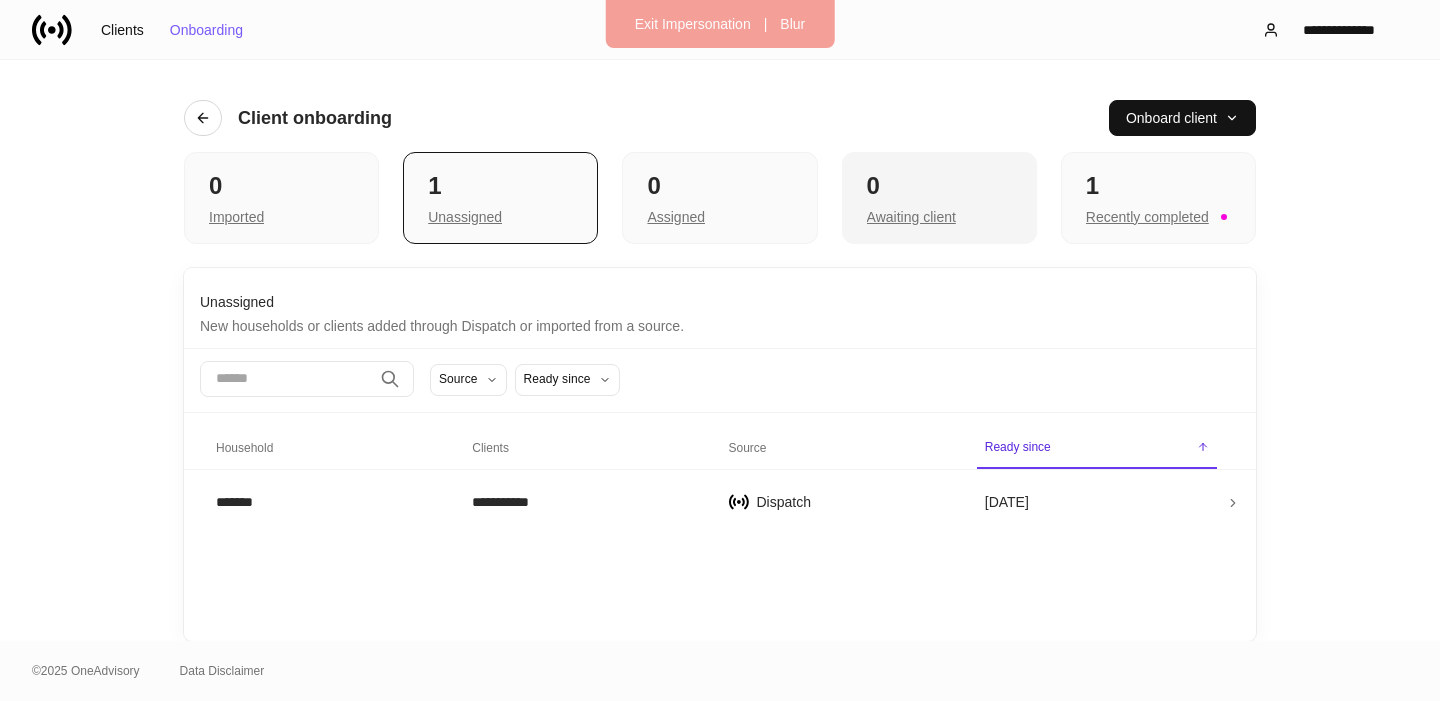 click on "0 Awaiting client" at bounding box center [939, 198] 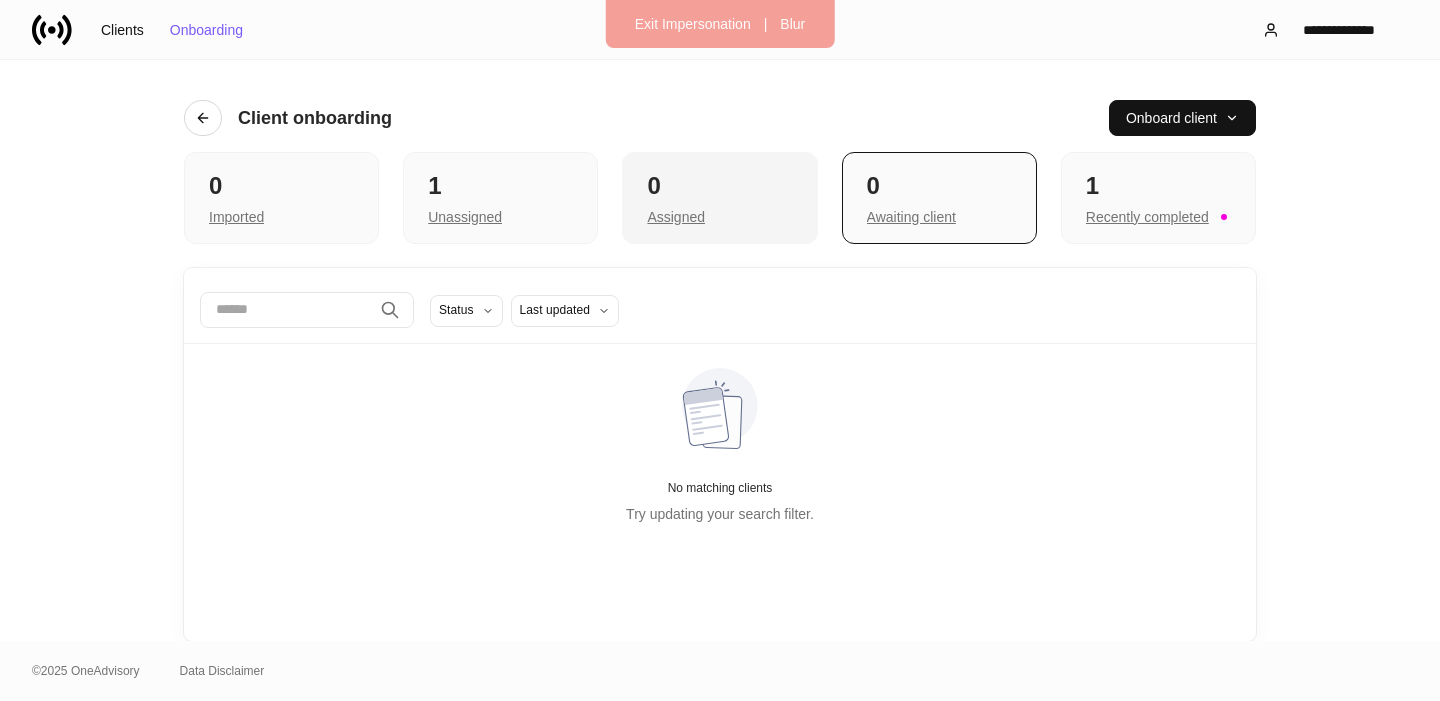 click on "Assigned" at bounding box center [719, 215] 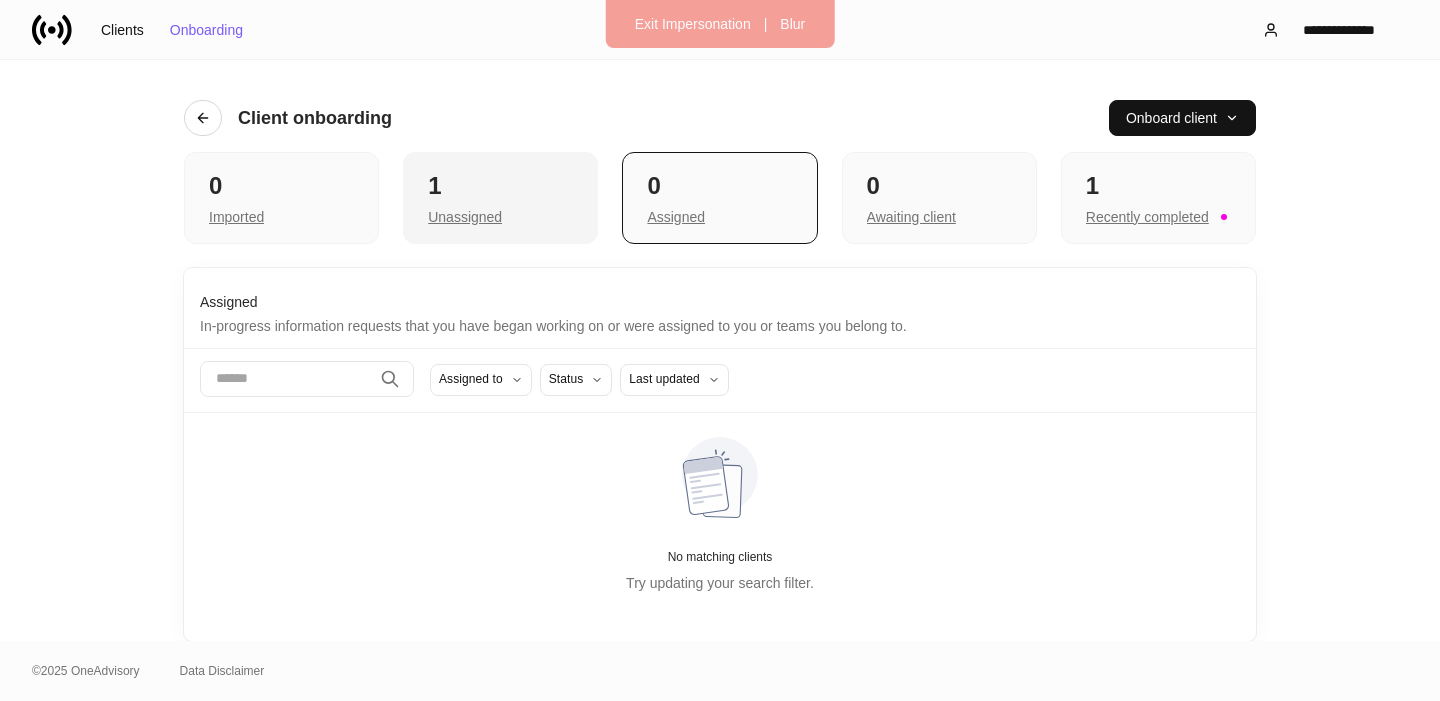 click on "Unassigned" at bounding box center (500, 215) 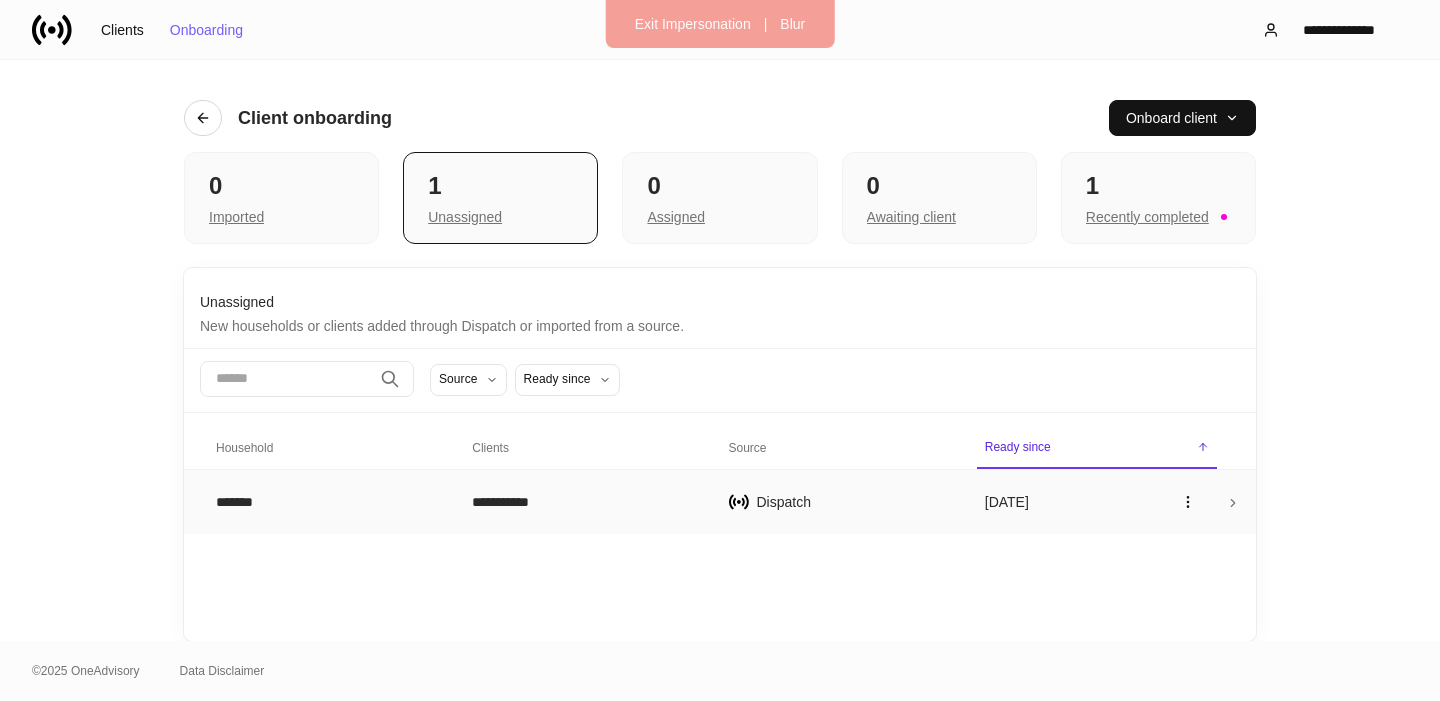 click on "Yesterday" at bounding box center [1097, 502] 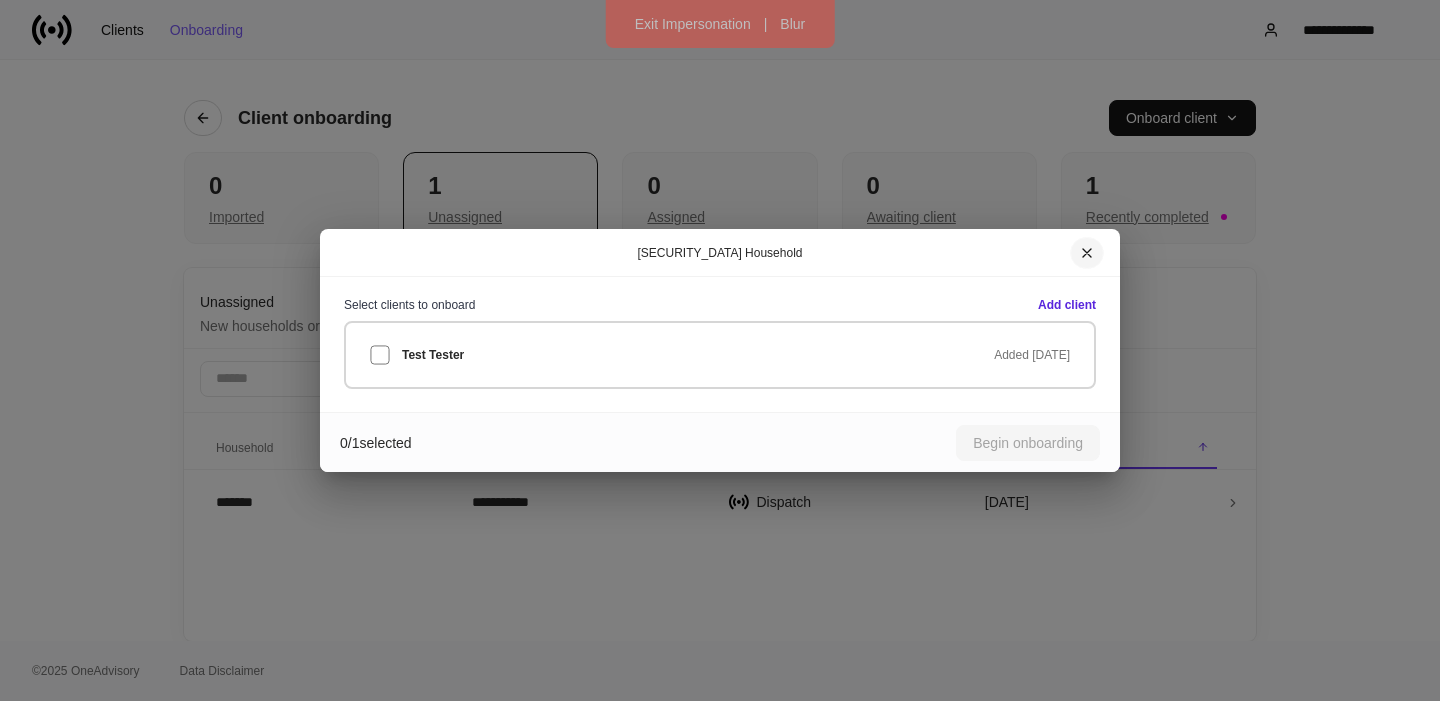click at bounding box center (1087, 253) 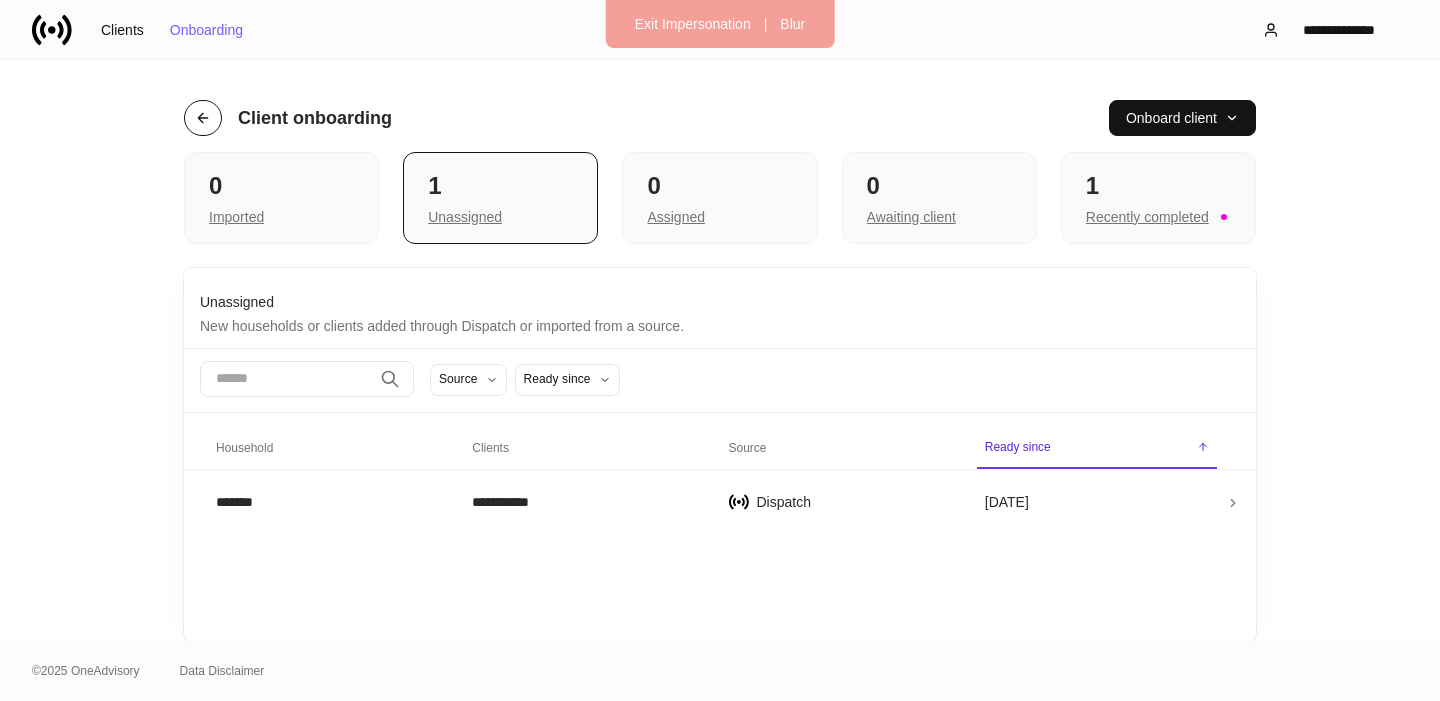 click 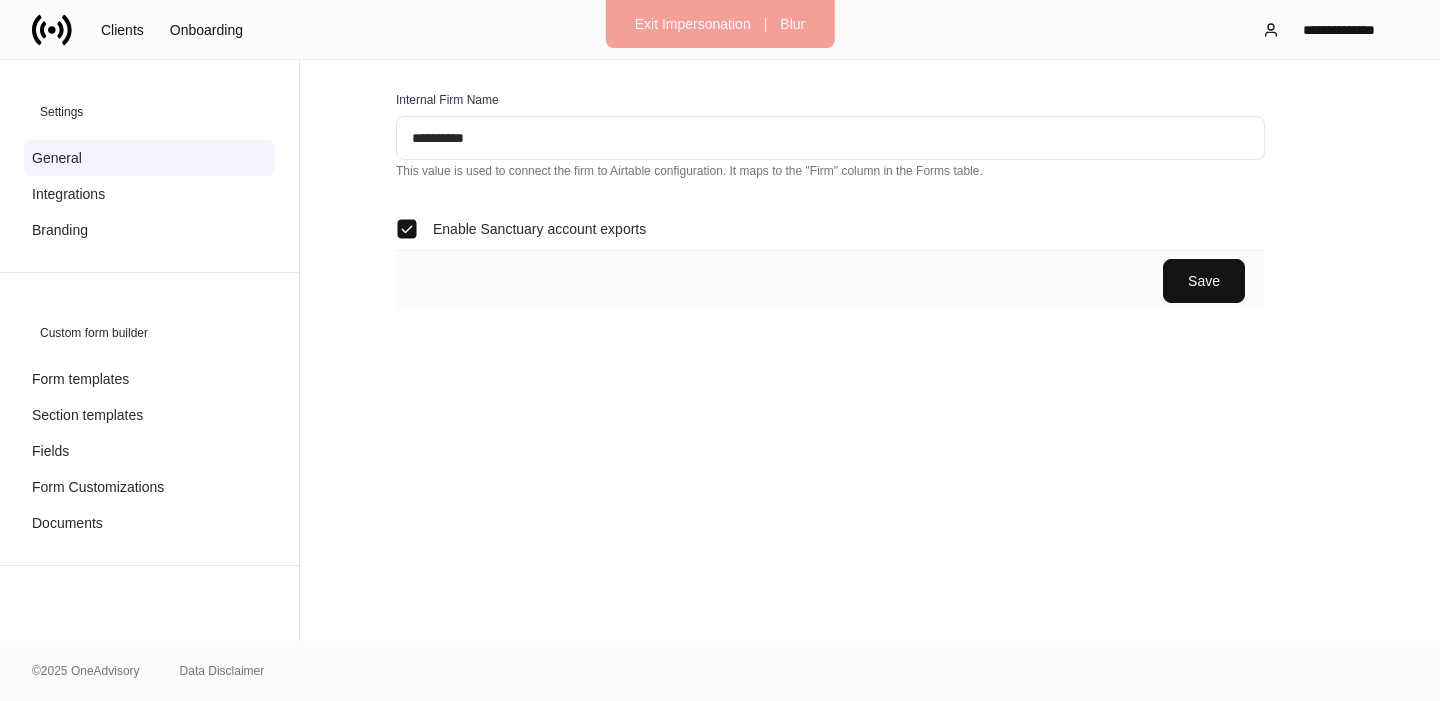scroll, scrollTop: 0, scrollLeft: 0, axis: both 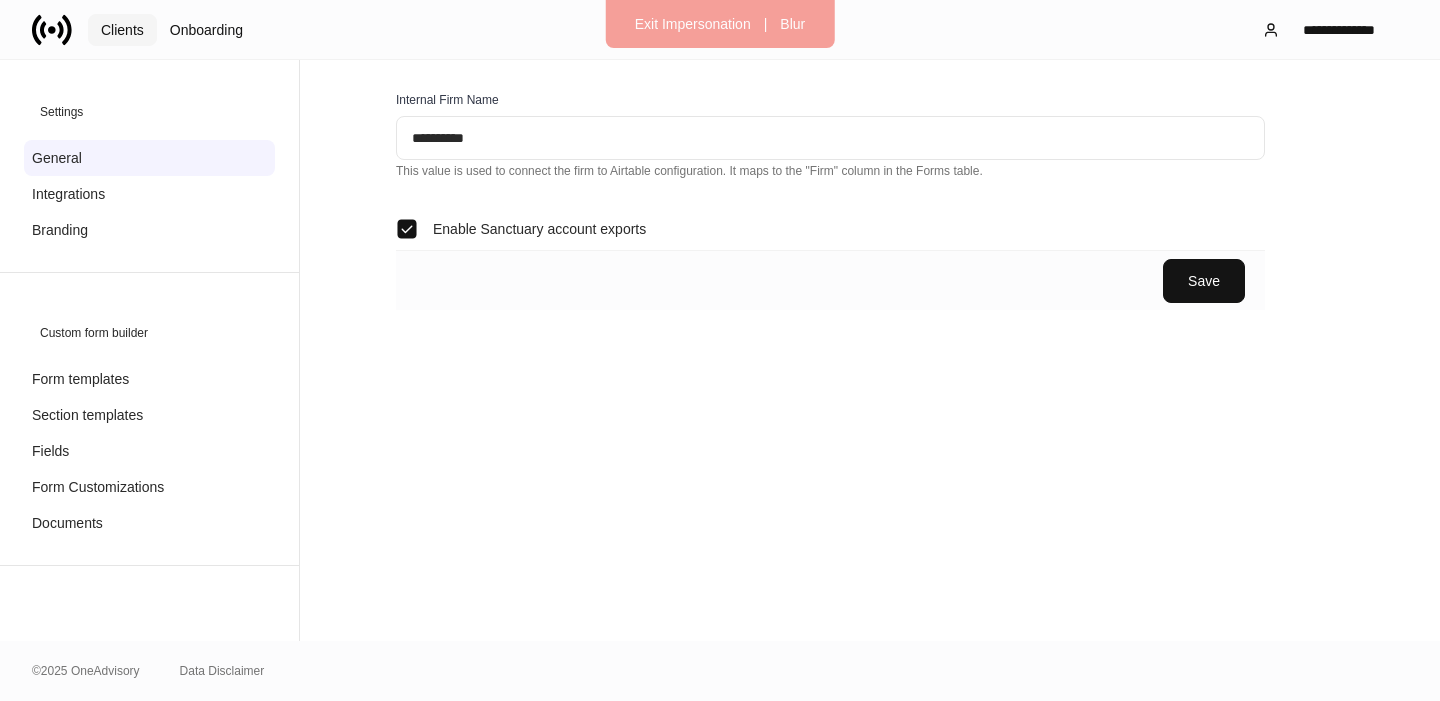 click on "Clients" at bounding box center (122, 30) 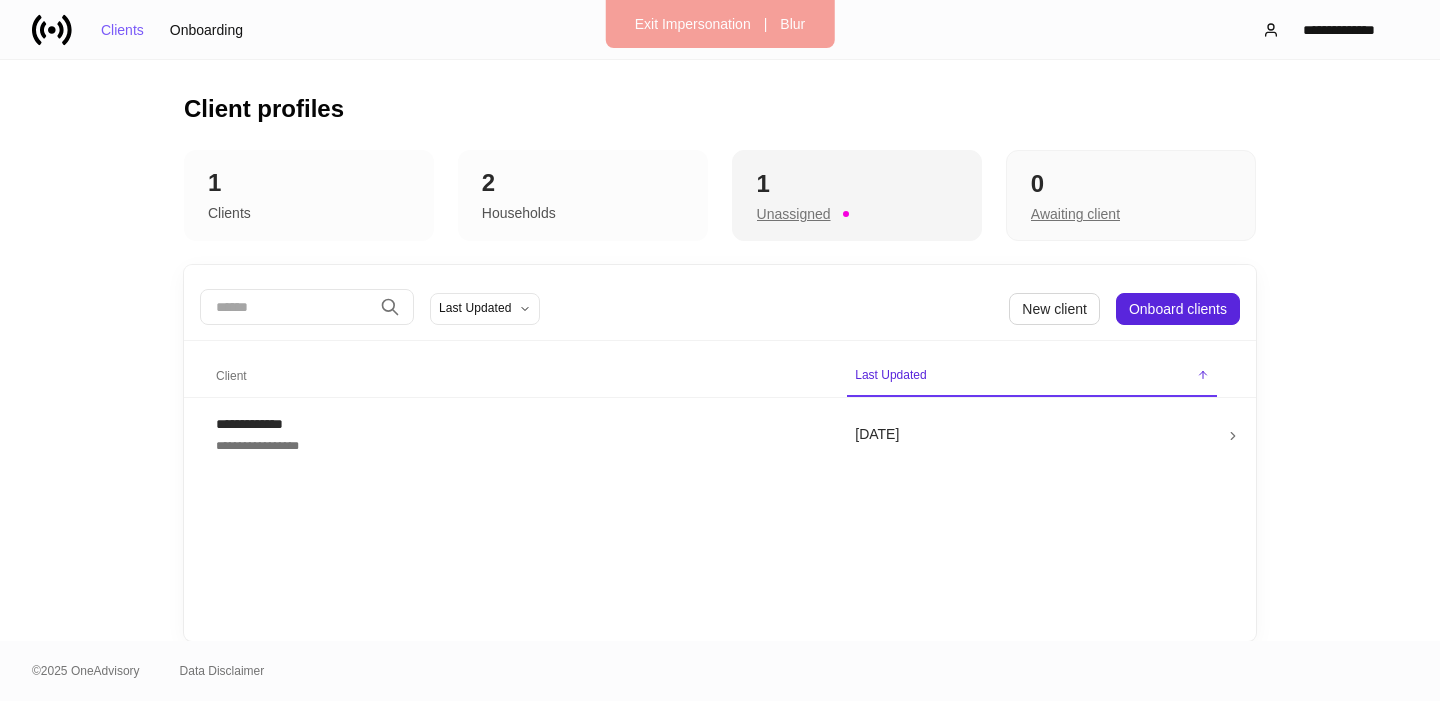 click on "Unassigned" at bounding box center (857, 212) 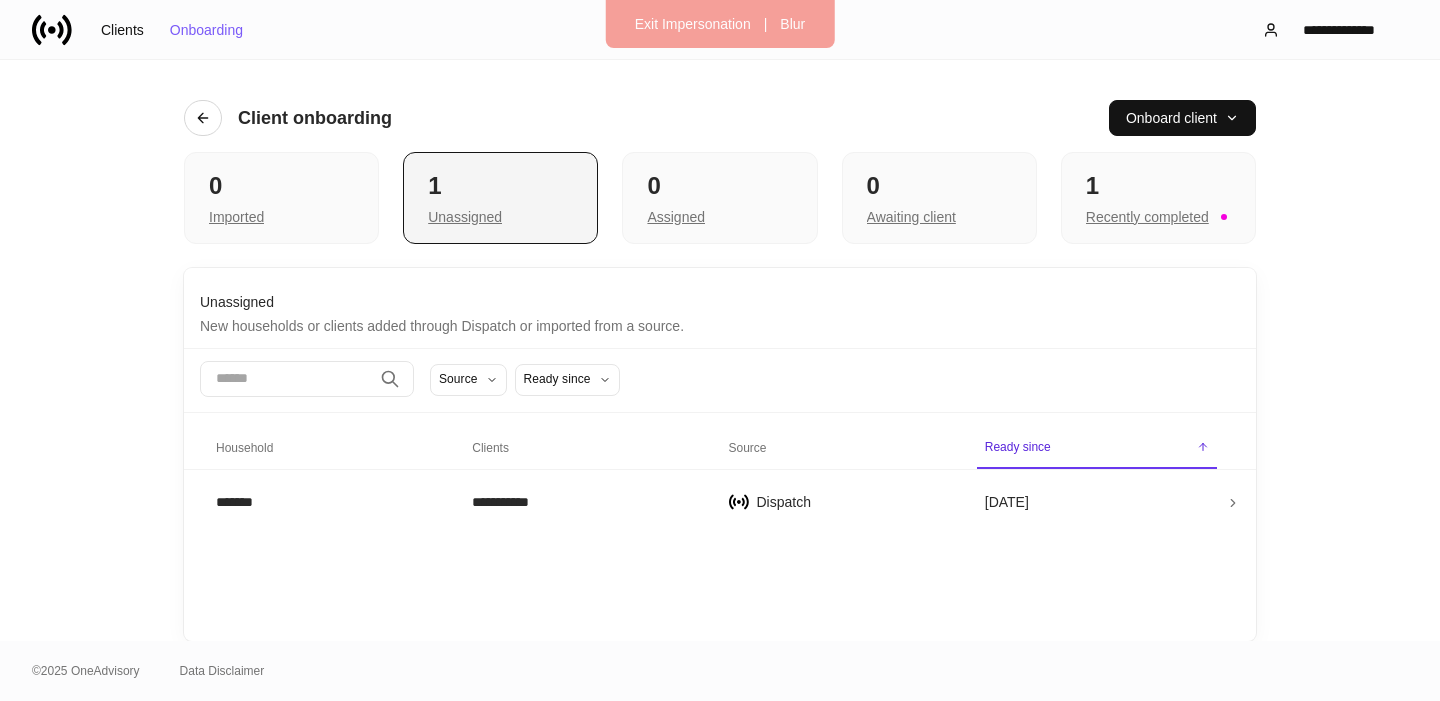 click on "1 Unassigned" at bounding box center (500, 198) 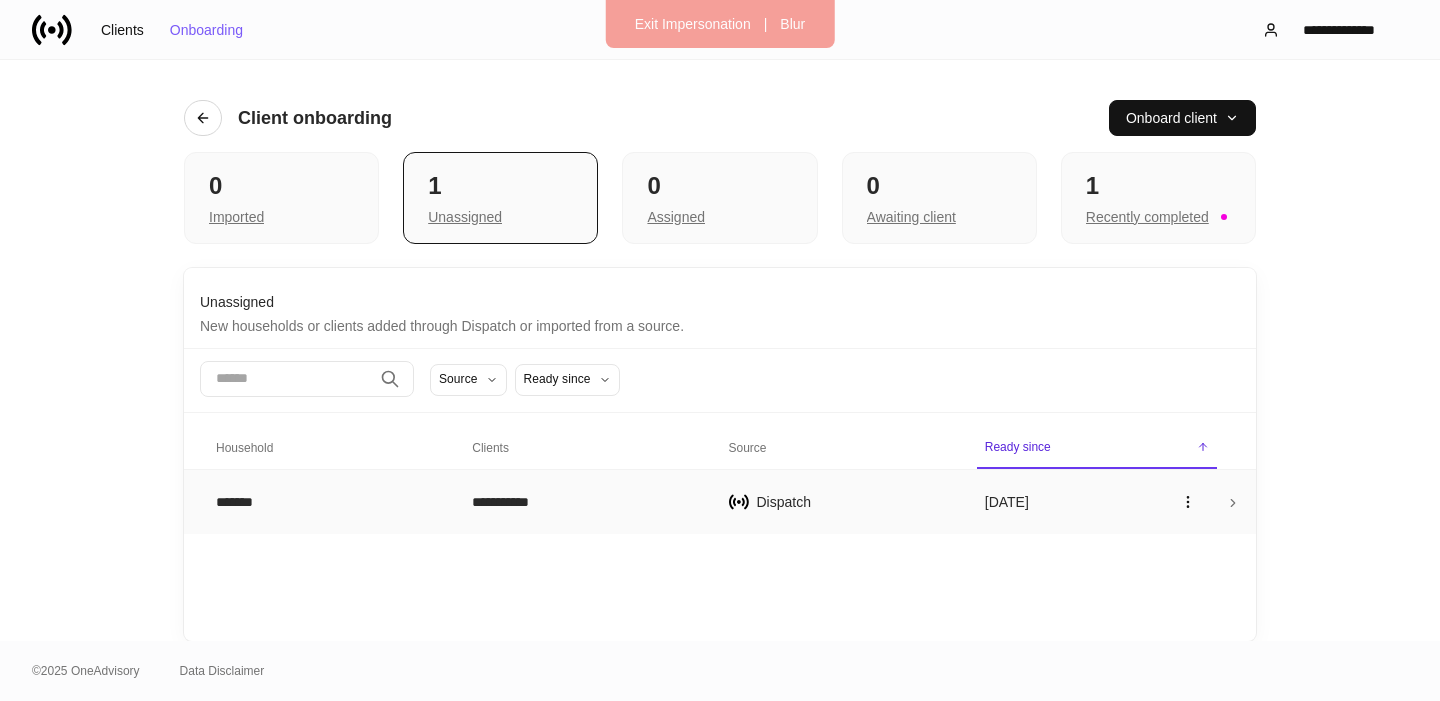 click on "**********" at bounding box center [584, 502] 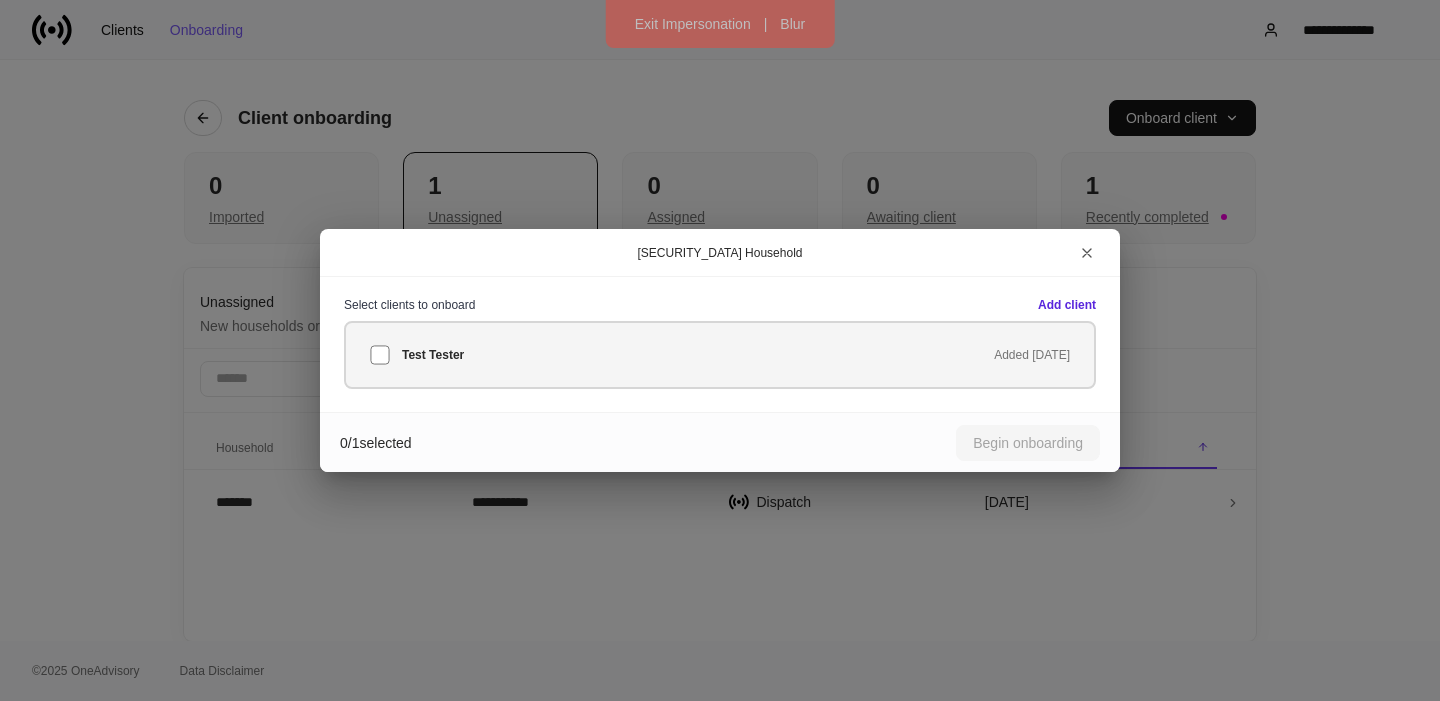 click on "Test Tester Added   yesterday" at bounding box center (720, 355) 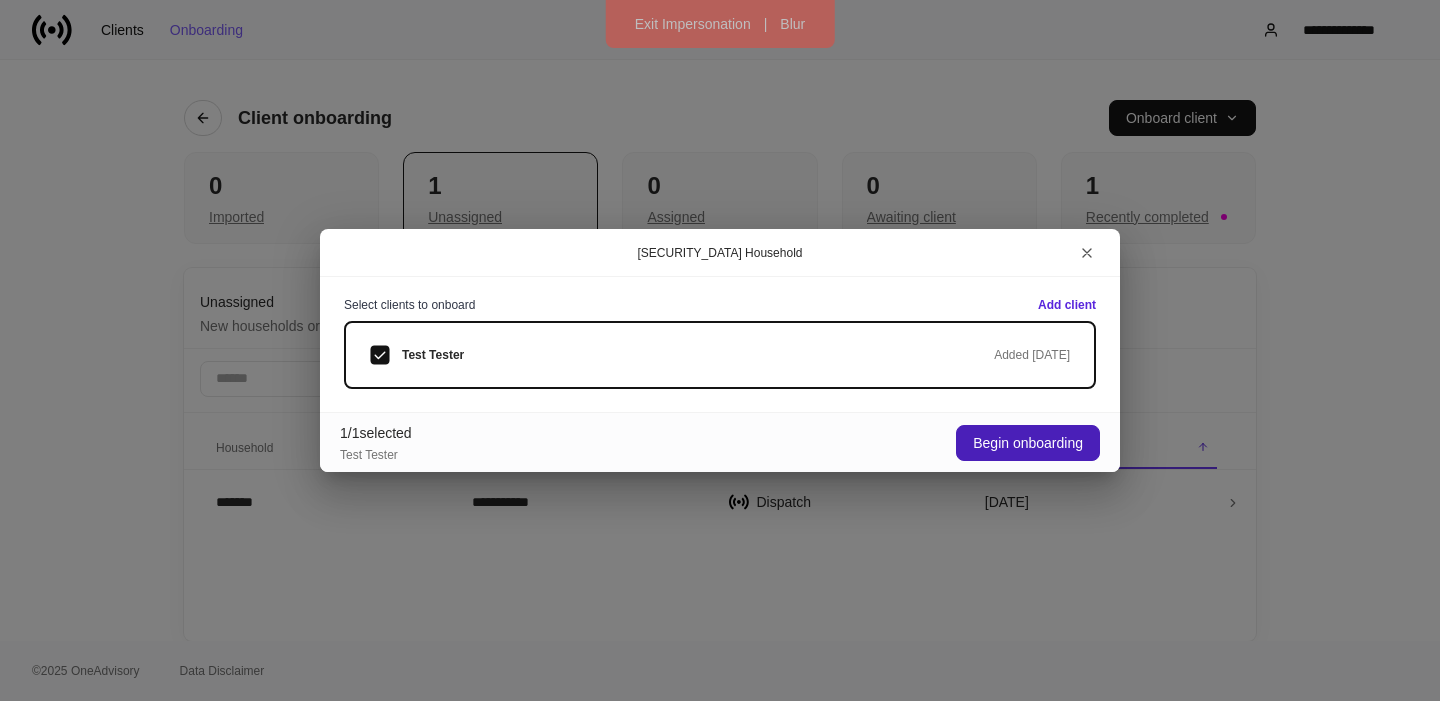 drag, startPoint x: 995, startPoint y: 440, endPoint x: 899, endPoint y: 435, distance: 96.13012 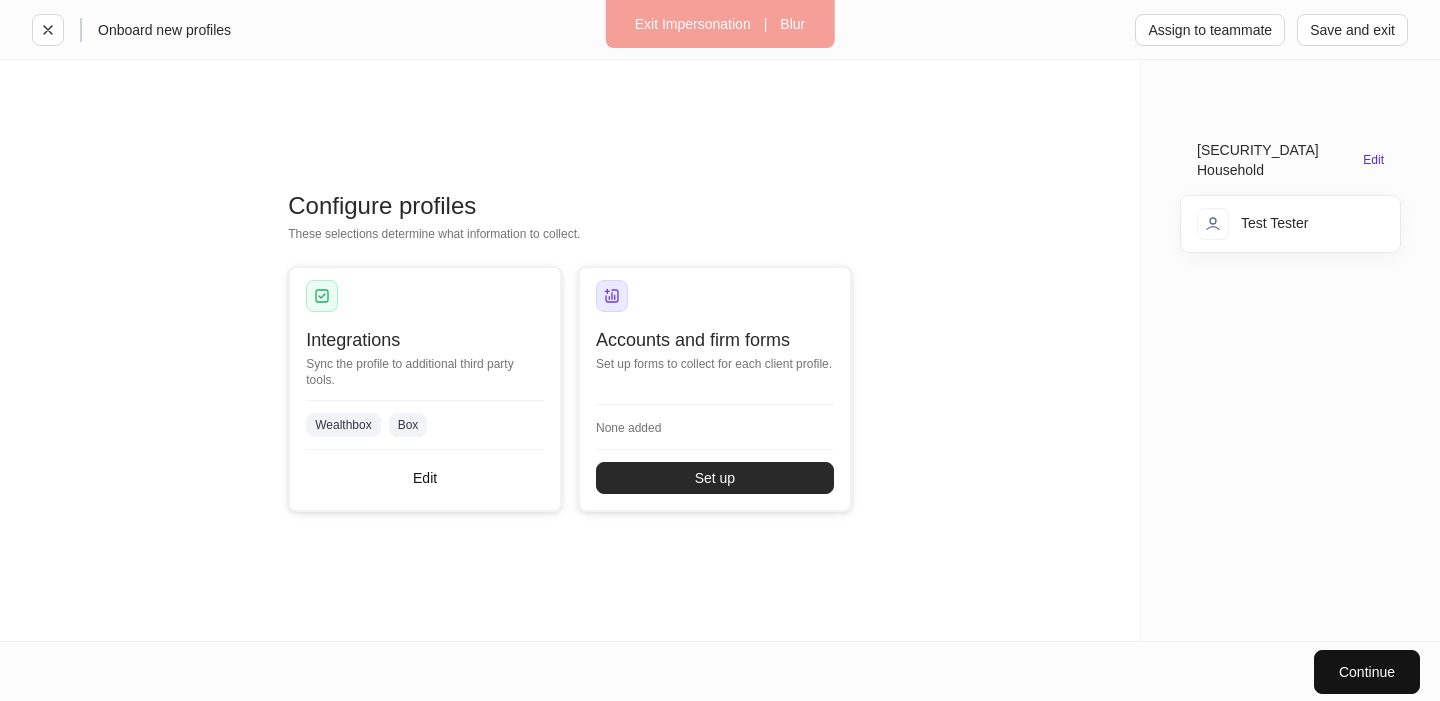 click on "Set up" at bounding box center [715, 478] 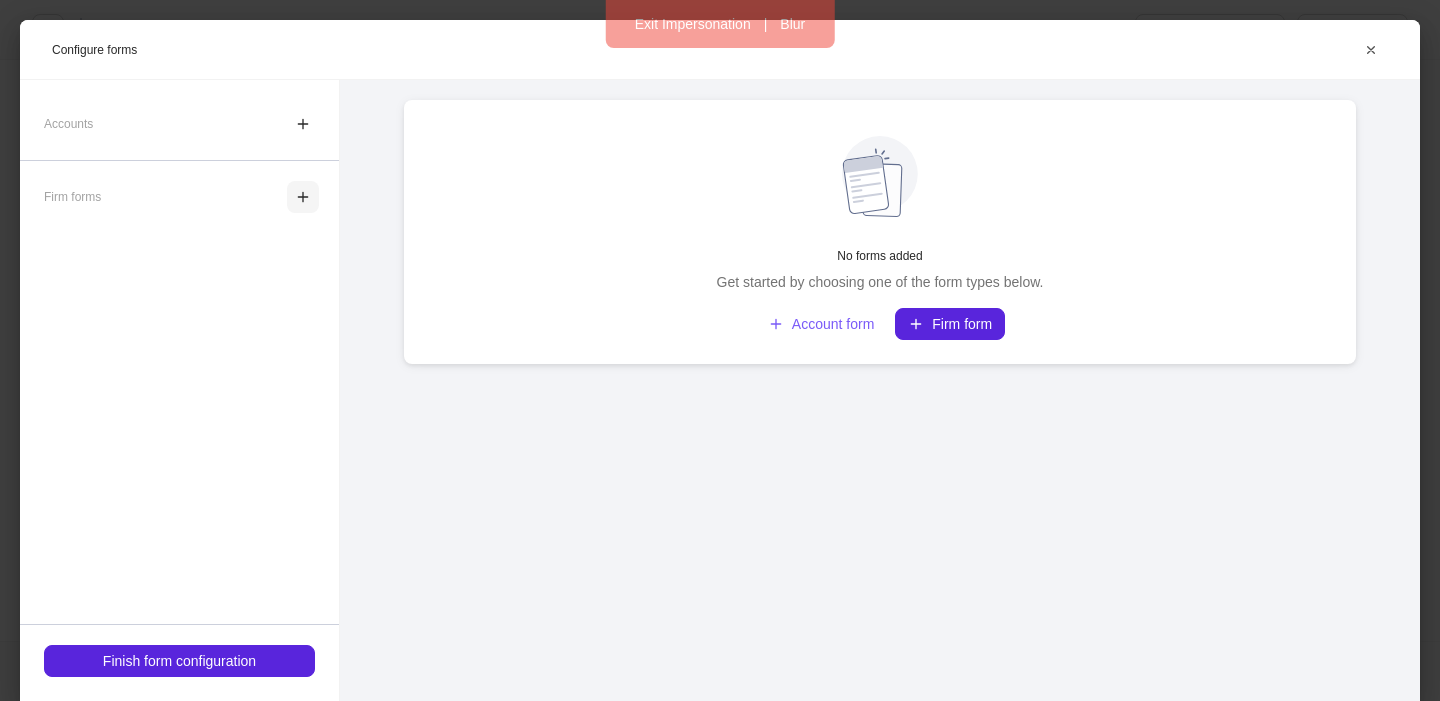click 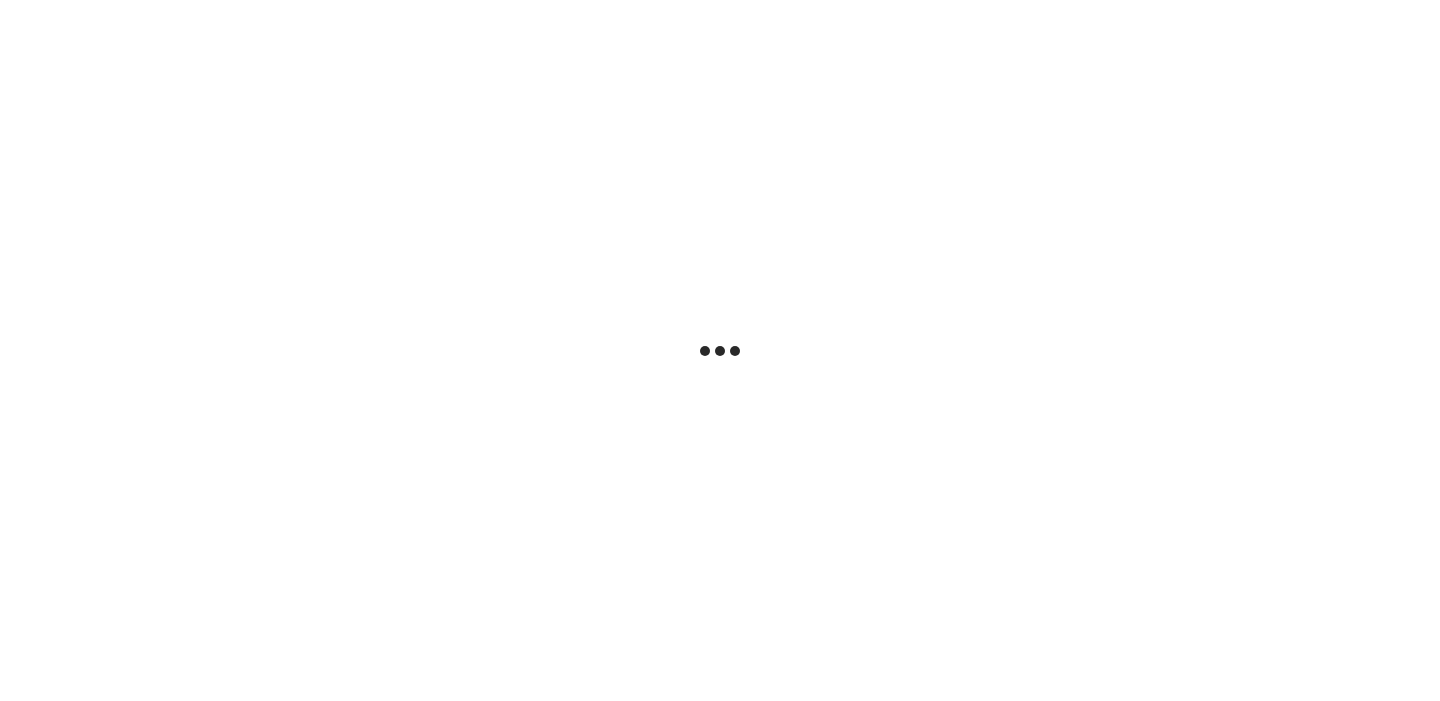 scroll, scrollTop: 0, scrollLeft: 0, axis: both 